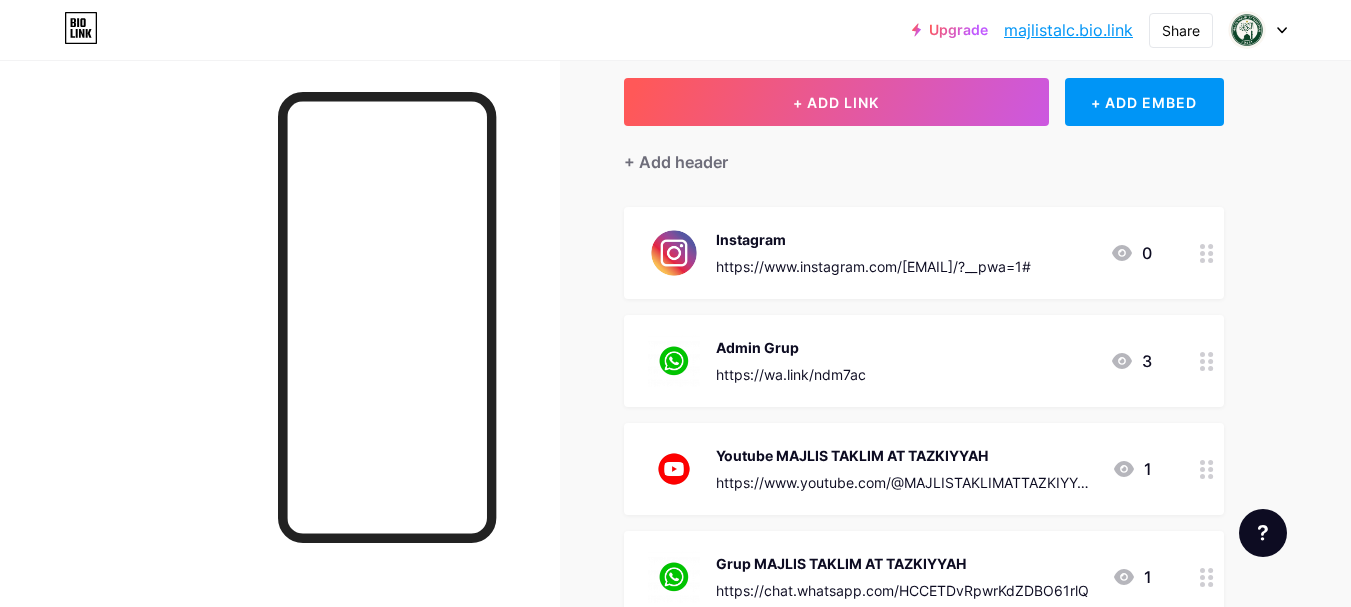 scroll, scrollTop: 100, scrollLeft: 0, axis: vertical 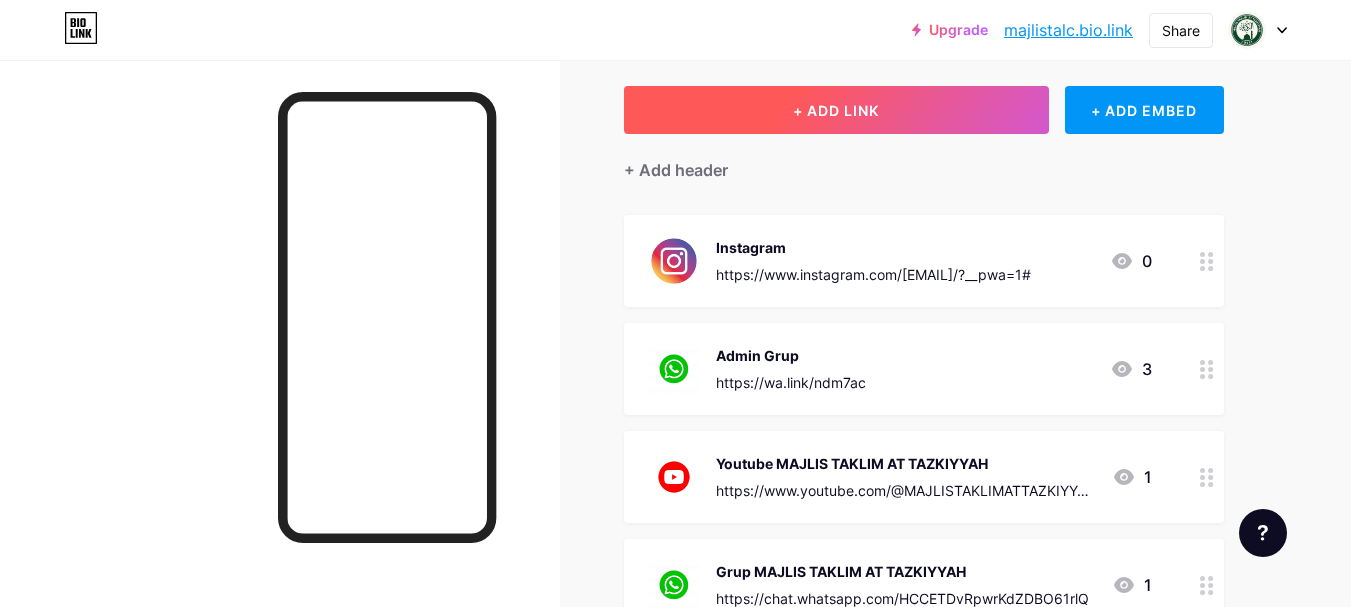 click on "+ ADD LINK" at bounding box center [836, 110] 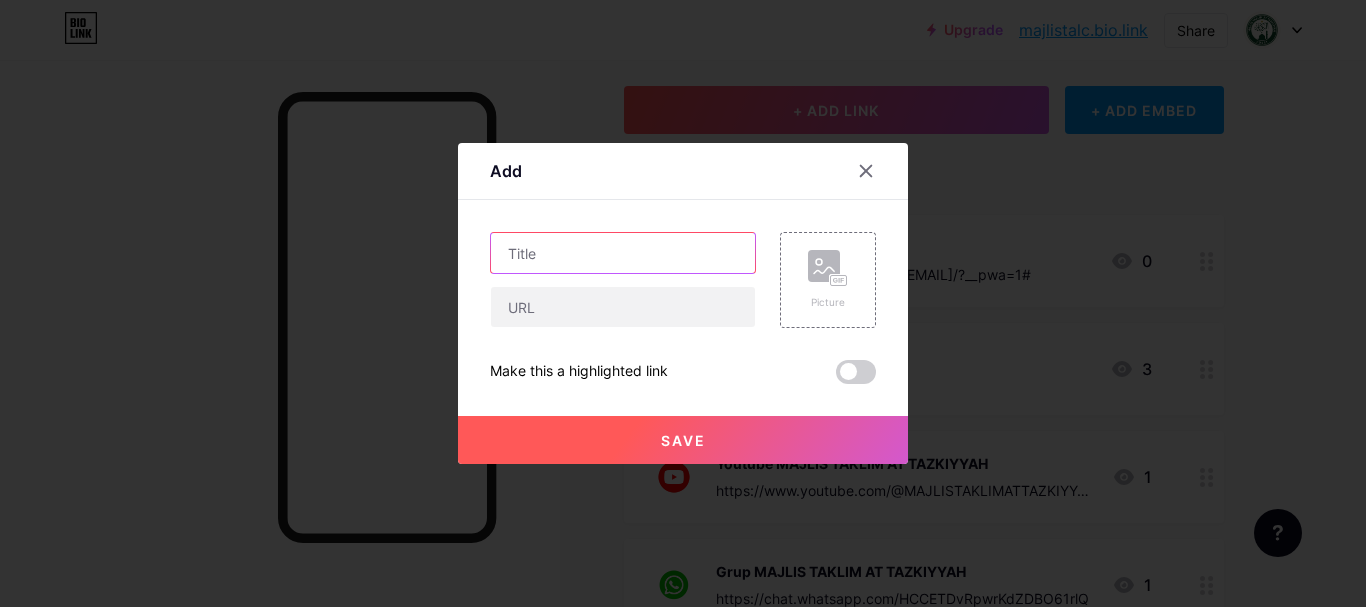 click at bounding box center [623, 253] 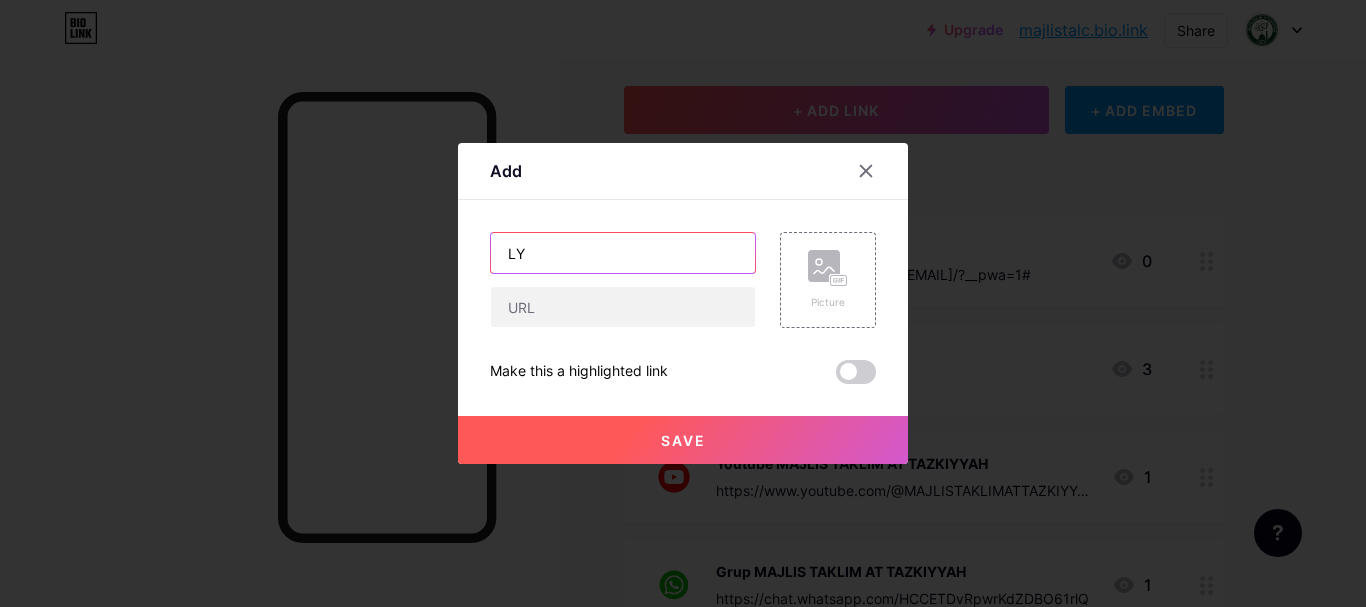 type on "L" 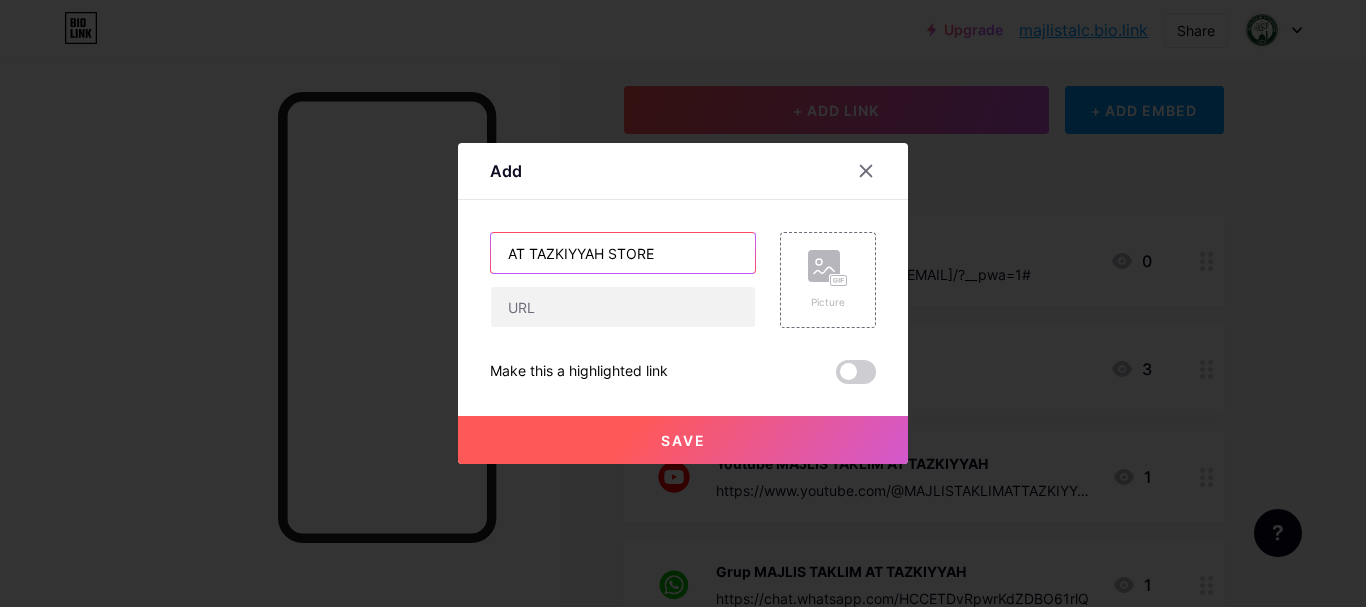 type on "AT TAZKIYYAH STORE" 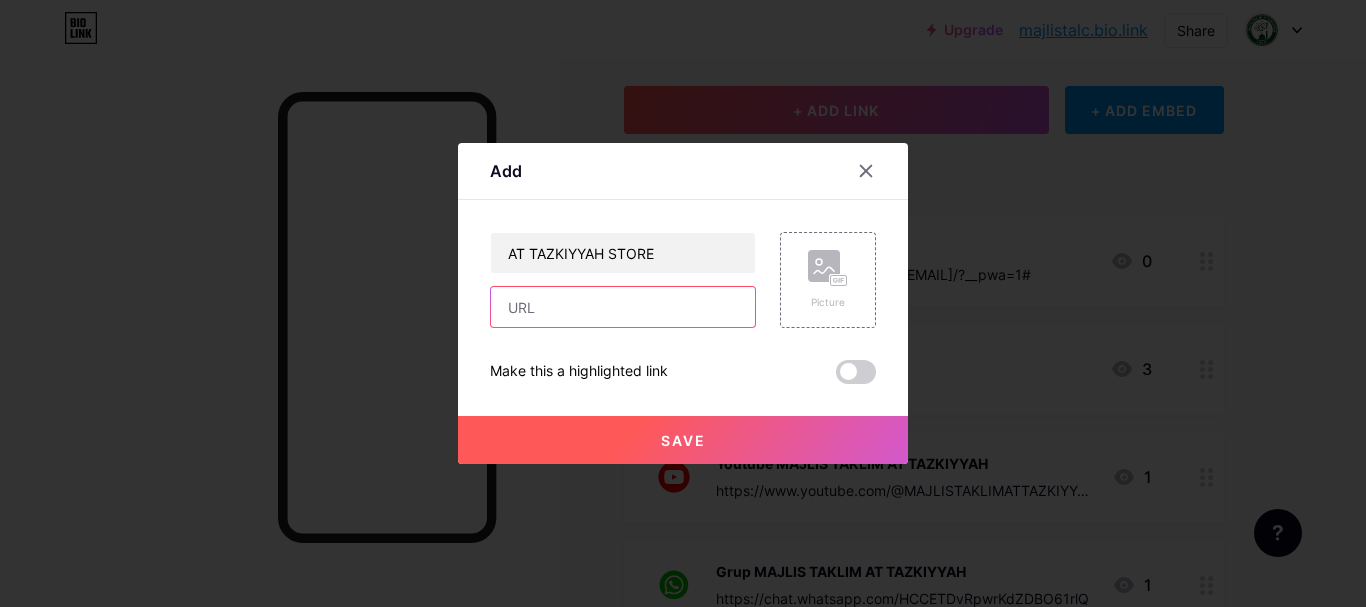 paste on "https://lynk.id/tazkiyyah.store" 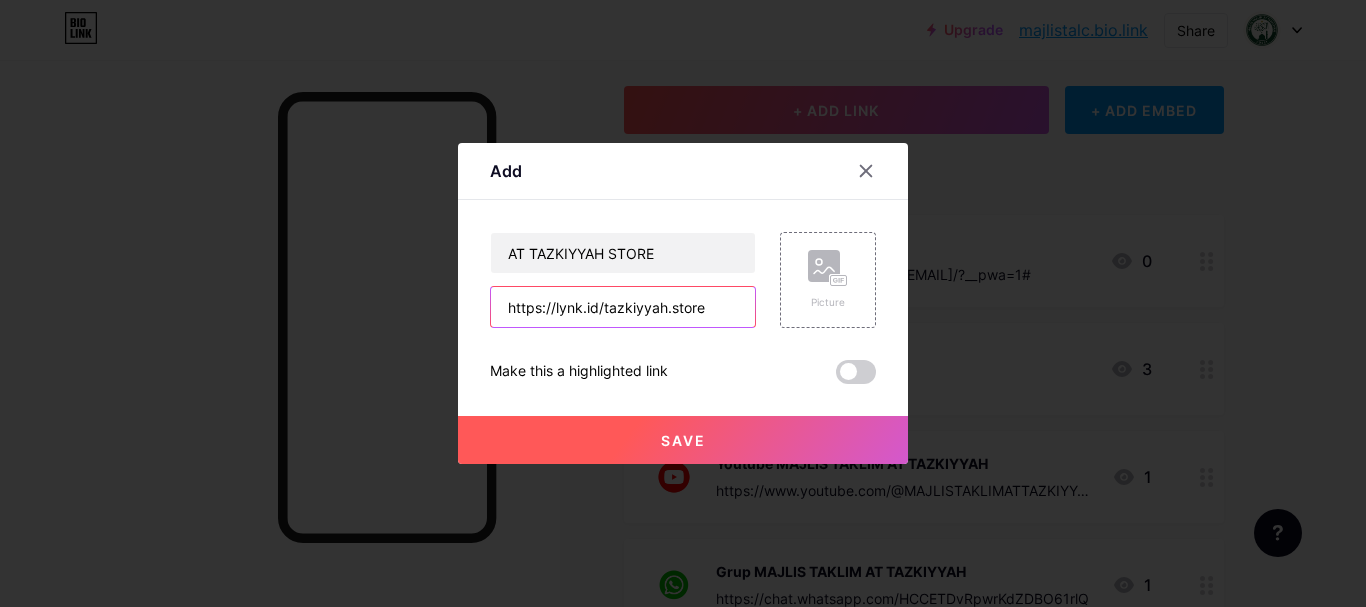 type on "https://lynk.id/tazkiyyah.store" 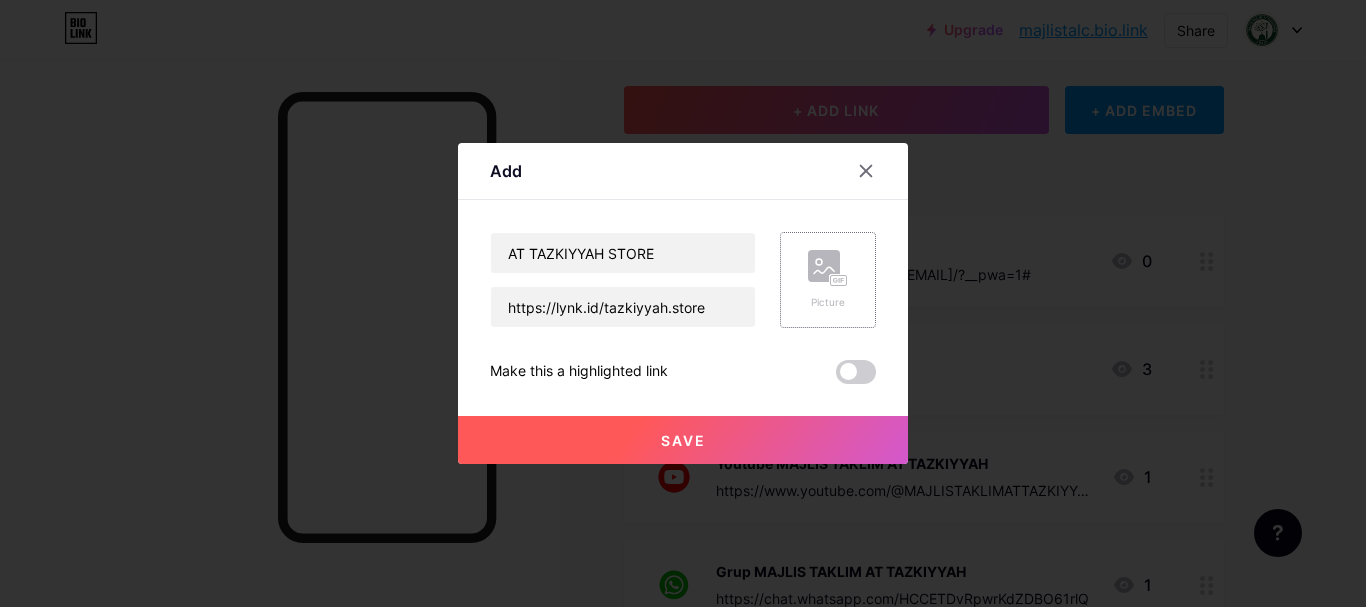 click 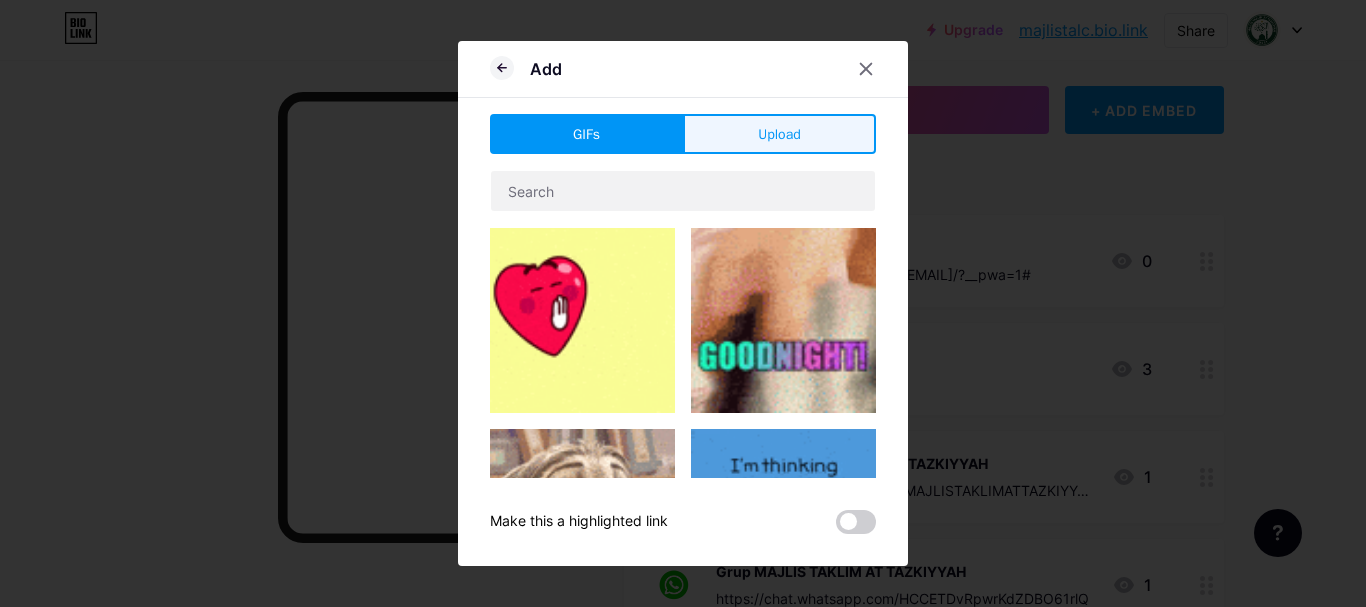 click on "Upload" at bounding box center (779, 134) 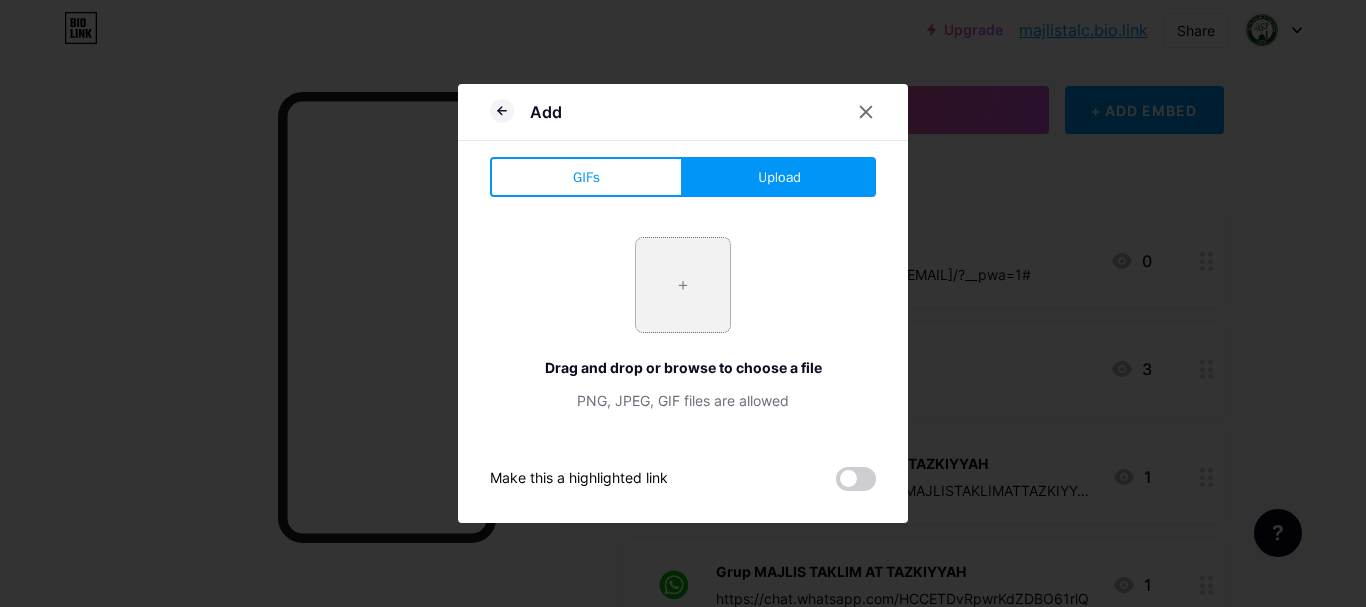 click at bounding box center [683, 285] 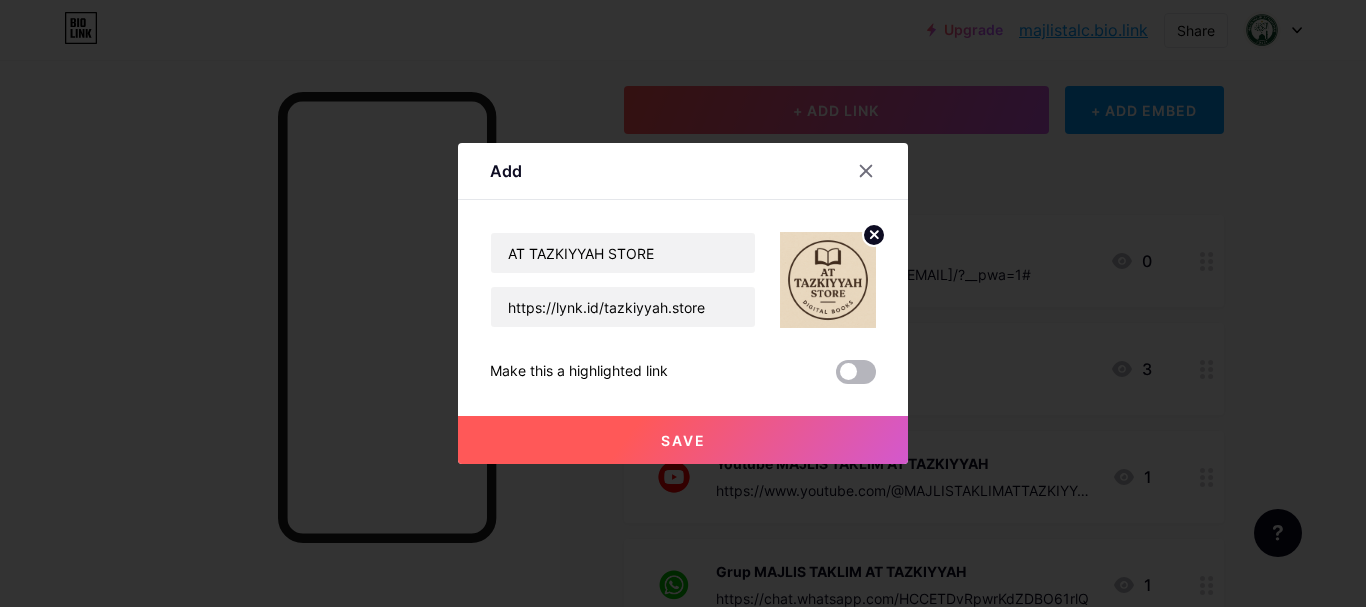 click at bounding box center (856, 372) 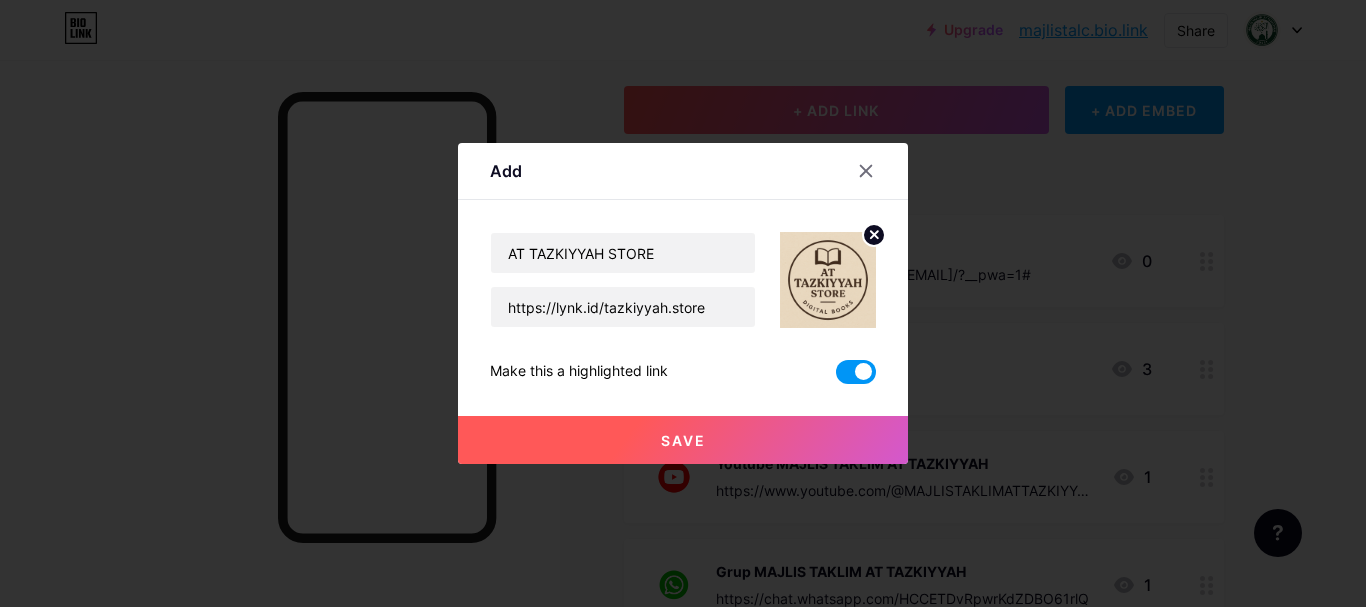 click on "Save" at bounding box center [683, 440] 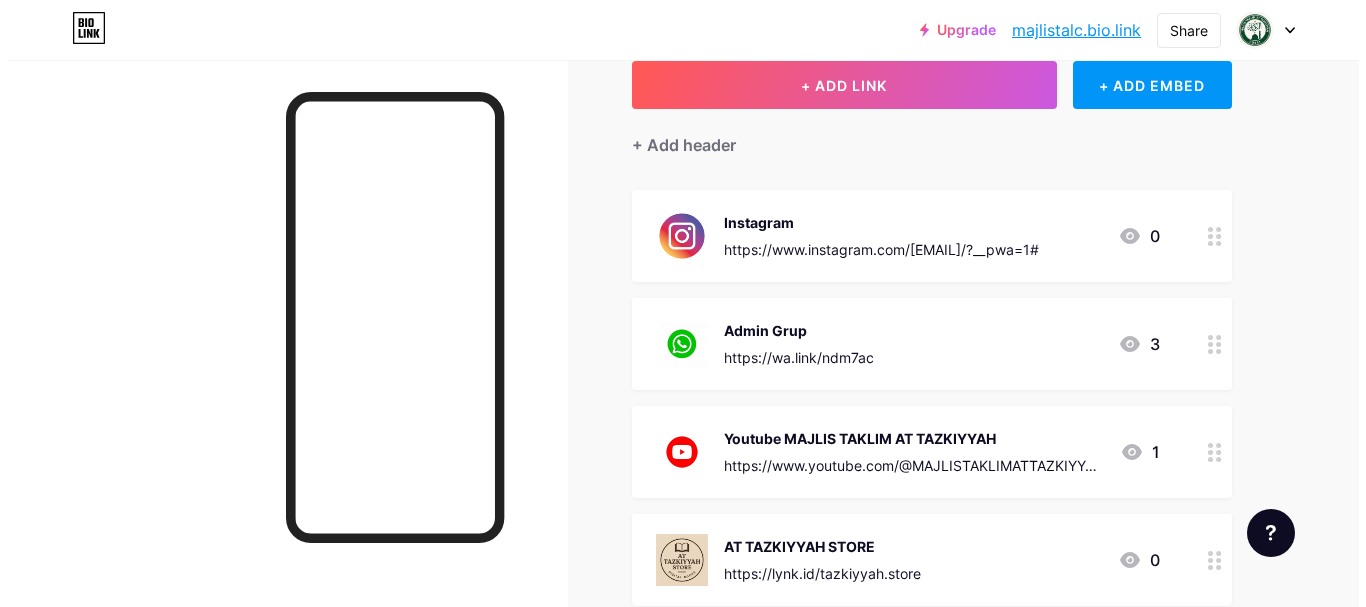 scroll, scrollTop: 0, scrollLeft: 0, axis: both 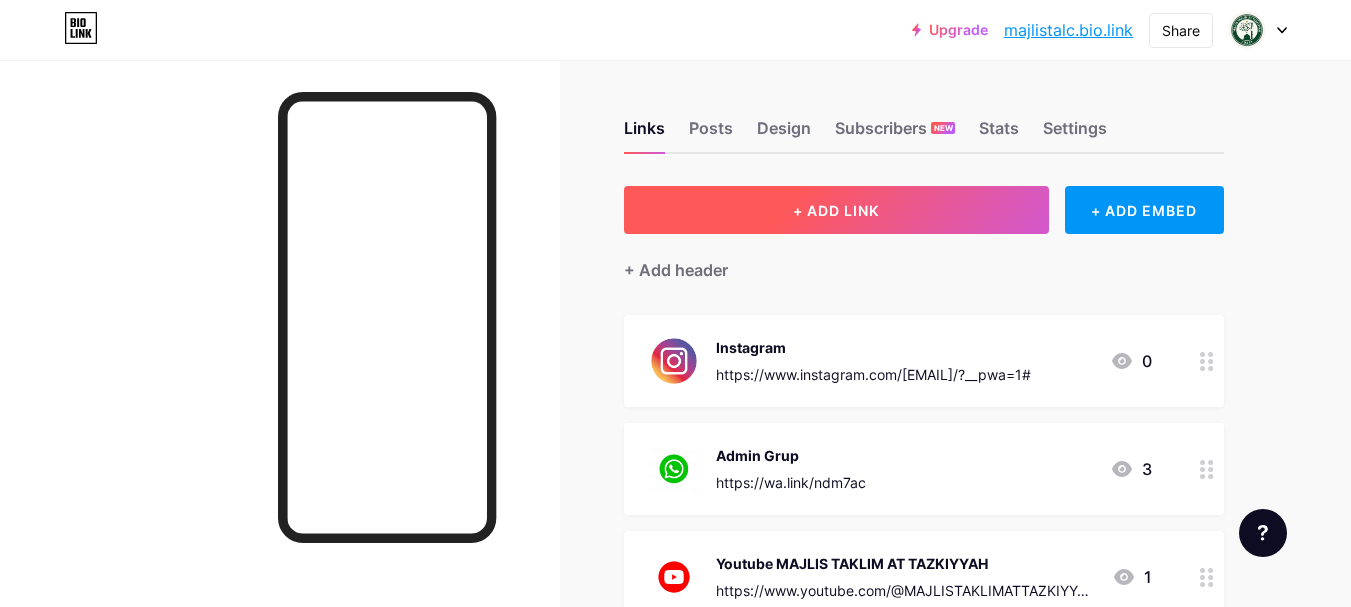 click on "+ ADD LINK" at bounding box center (836, 210) 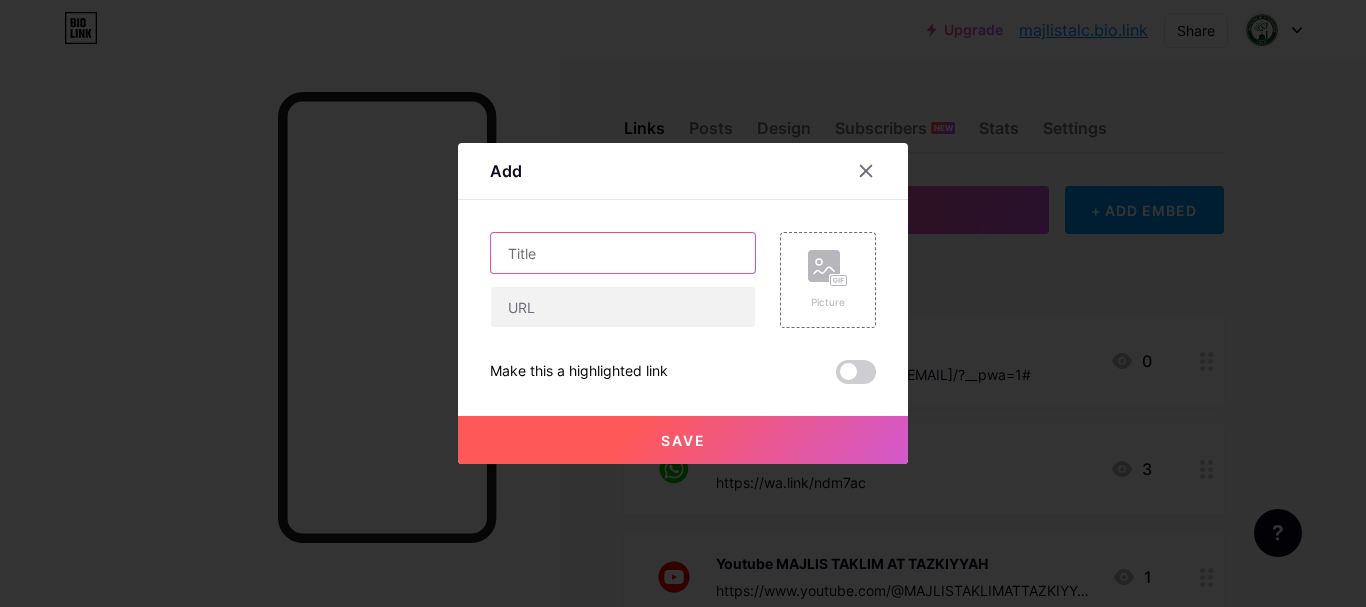 click at bounding box center [623, 253] 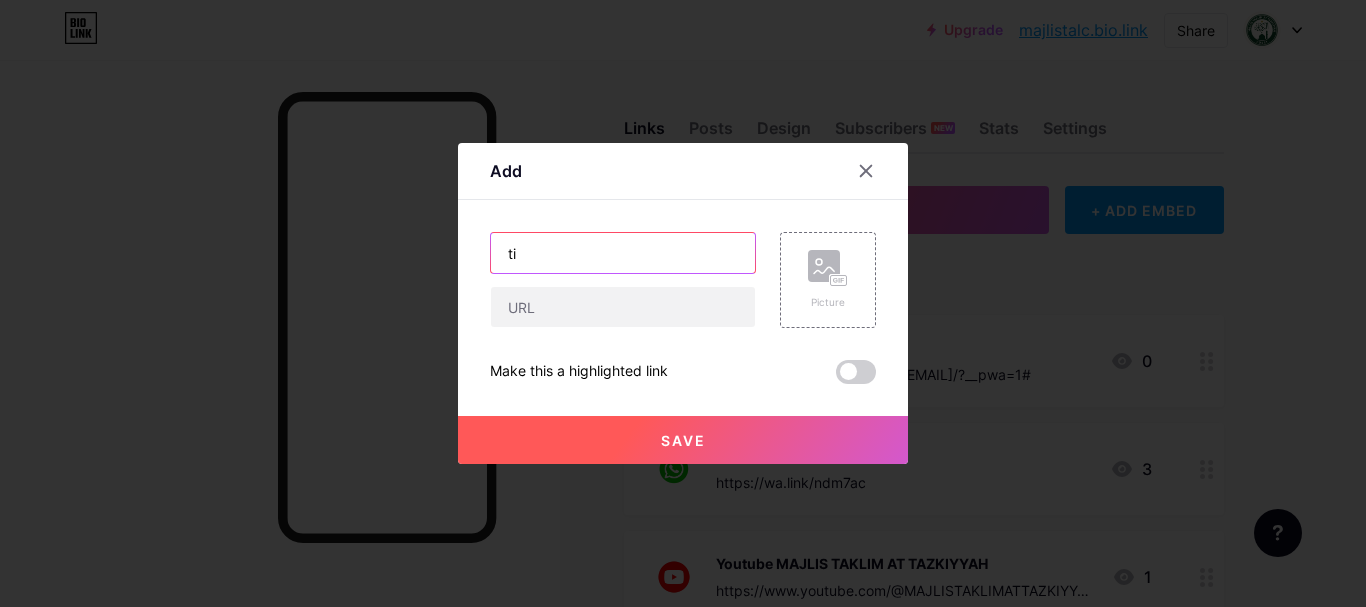 type on "t" 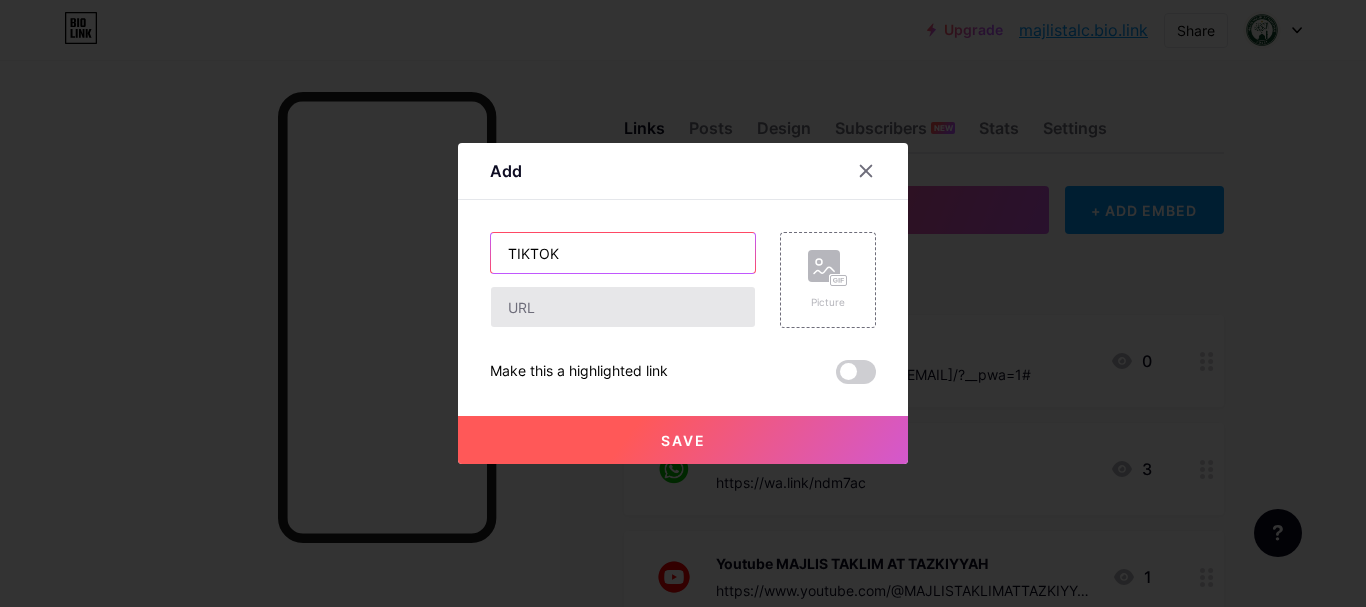 type on "TIKTOK" 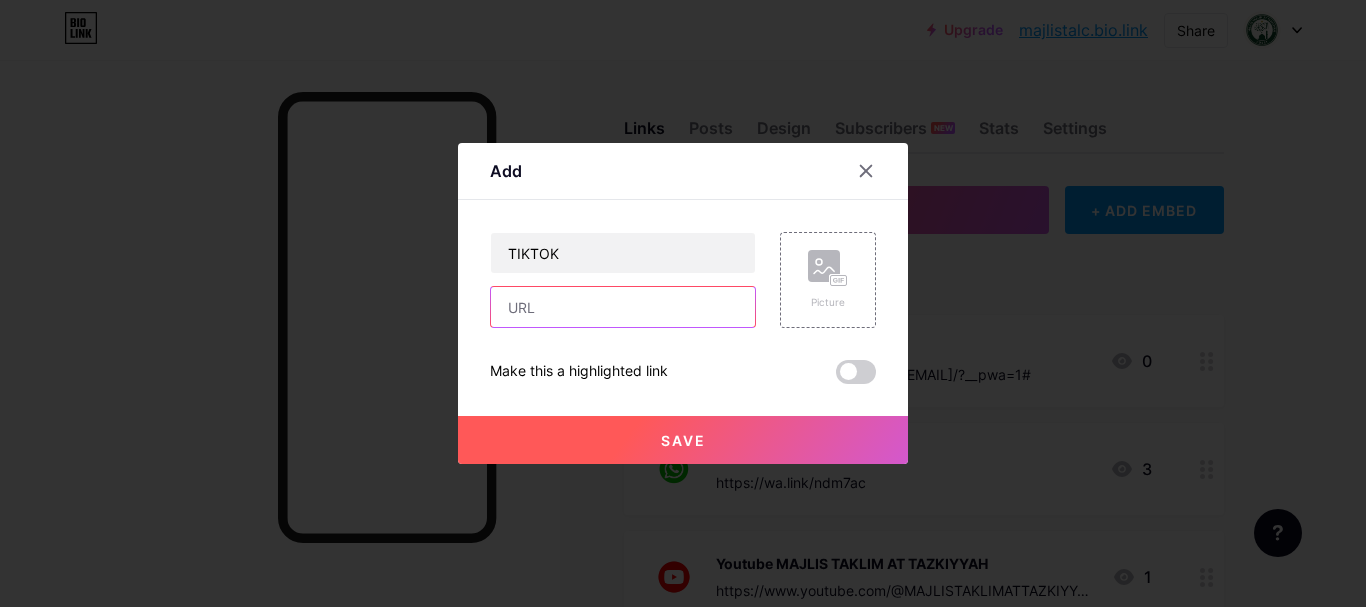 click at bounding box center [623, 307] 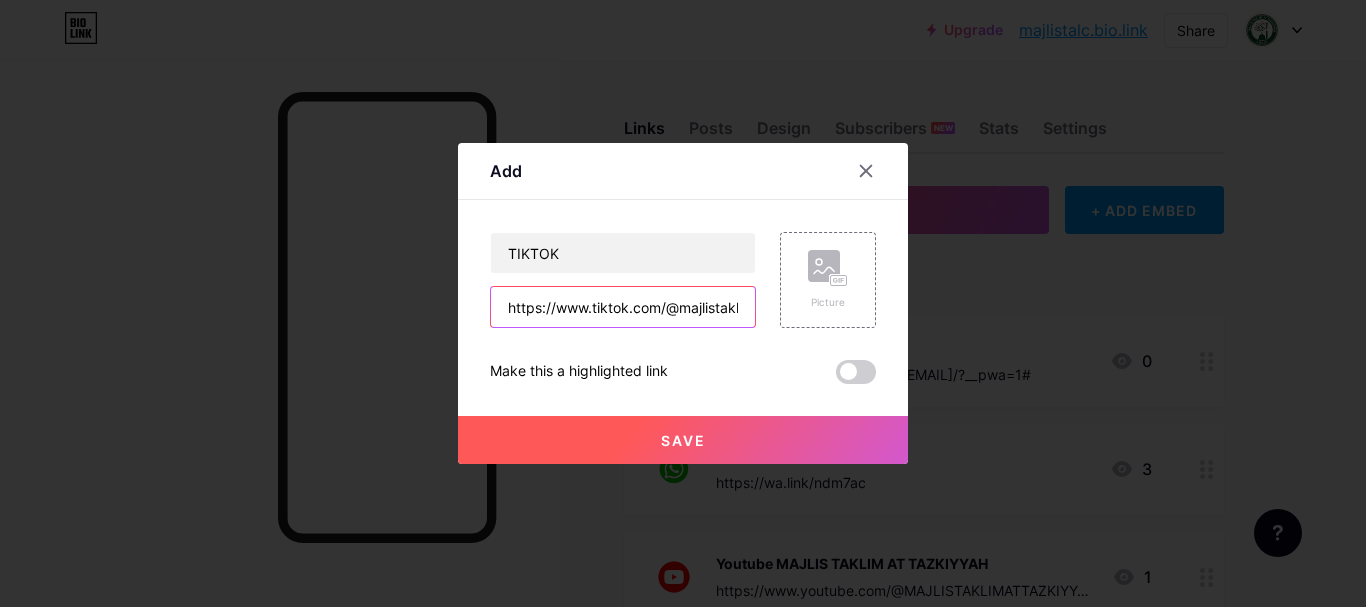 scroll, scrollTop: 0, scrollLeft: 95, axis: horizontal 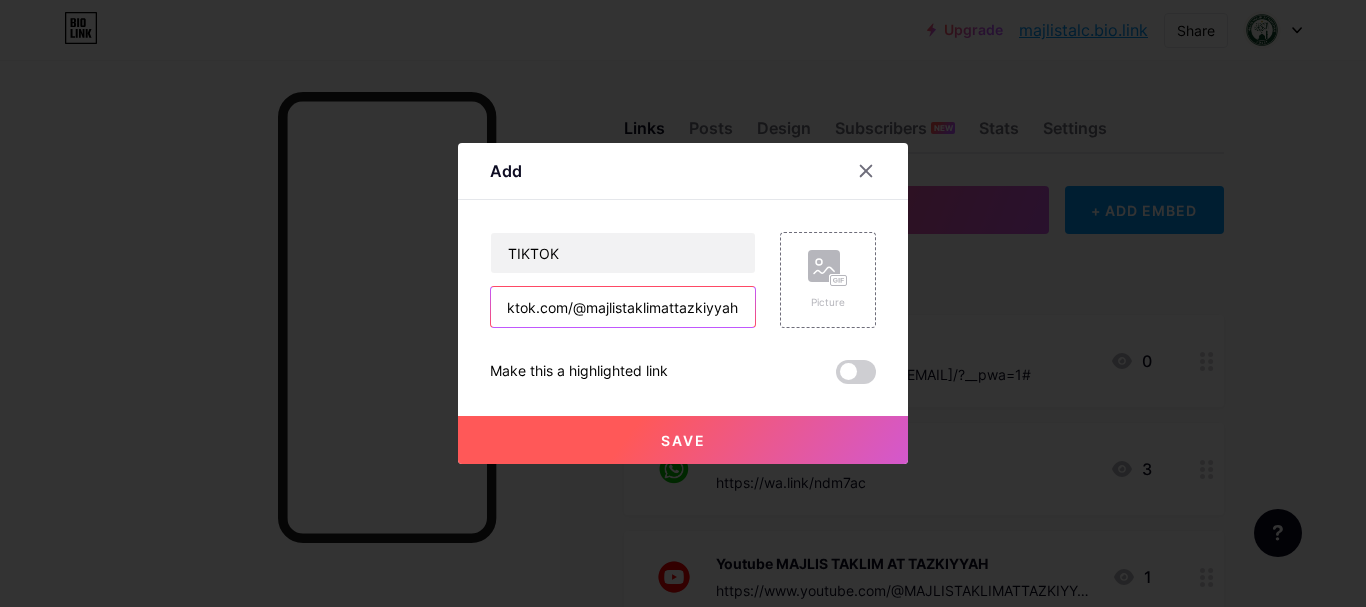 type on "https://www.tiktok.com/@majlistaklimattazkiyyah" 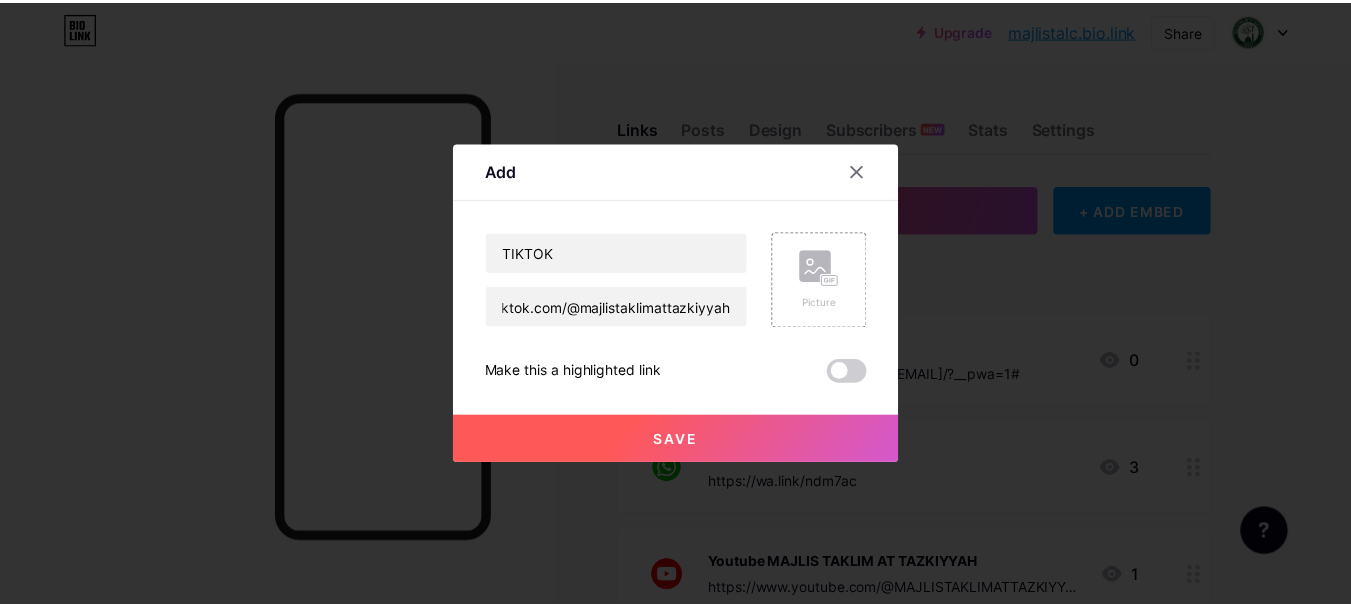 scroll, scrollTop: 0, scrollLeft: 0, axis: both 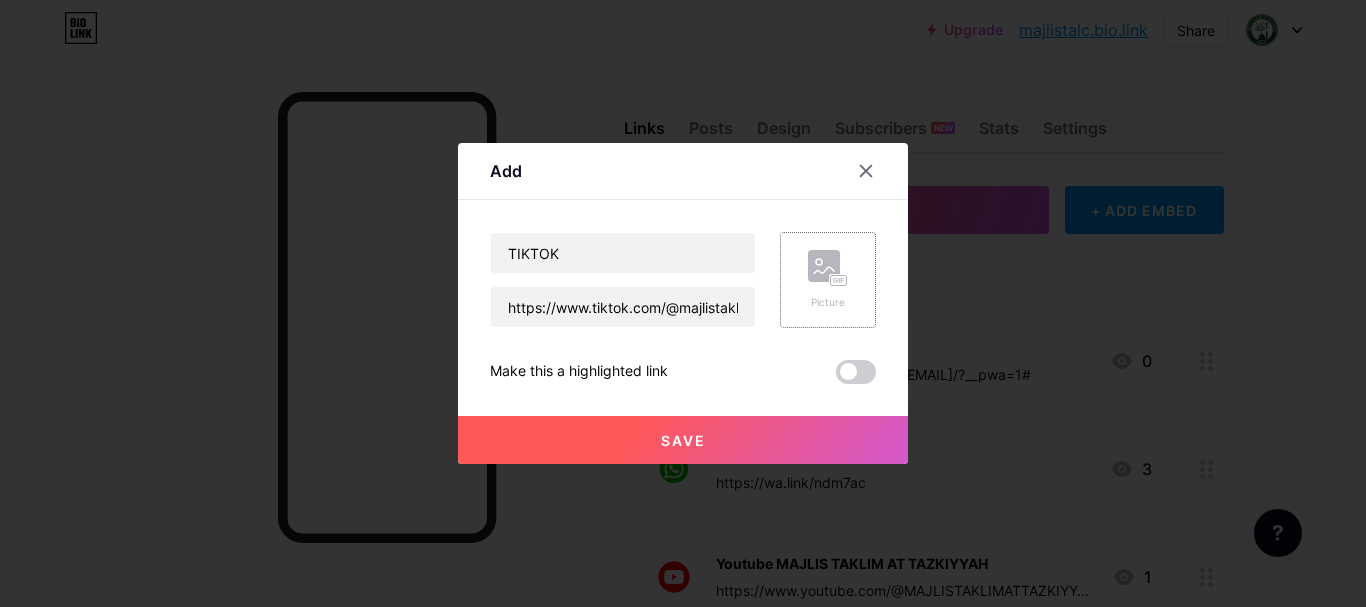 click 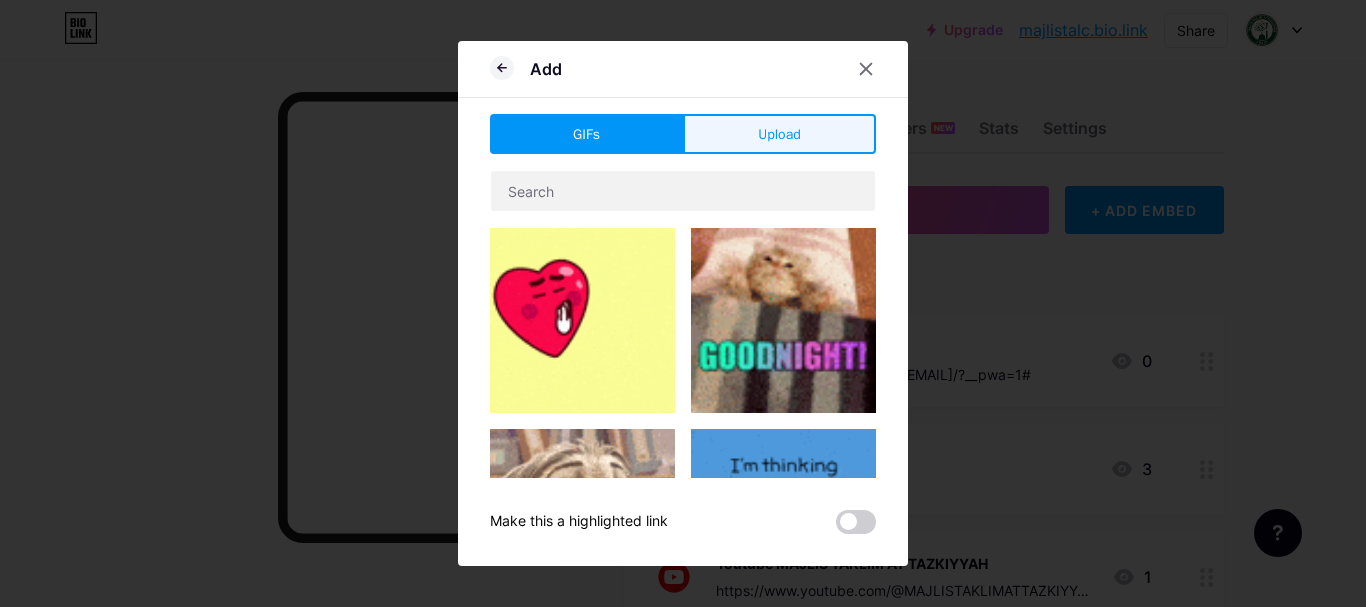 click on "Upload" at bounding box center (779, 134) 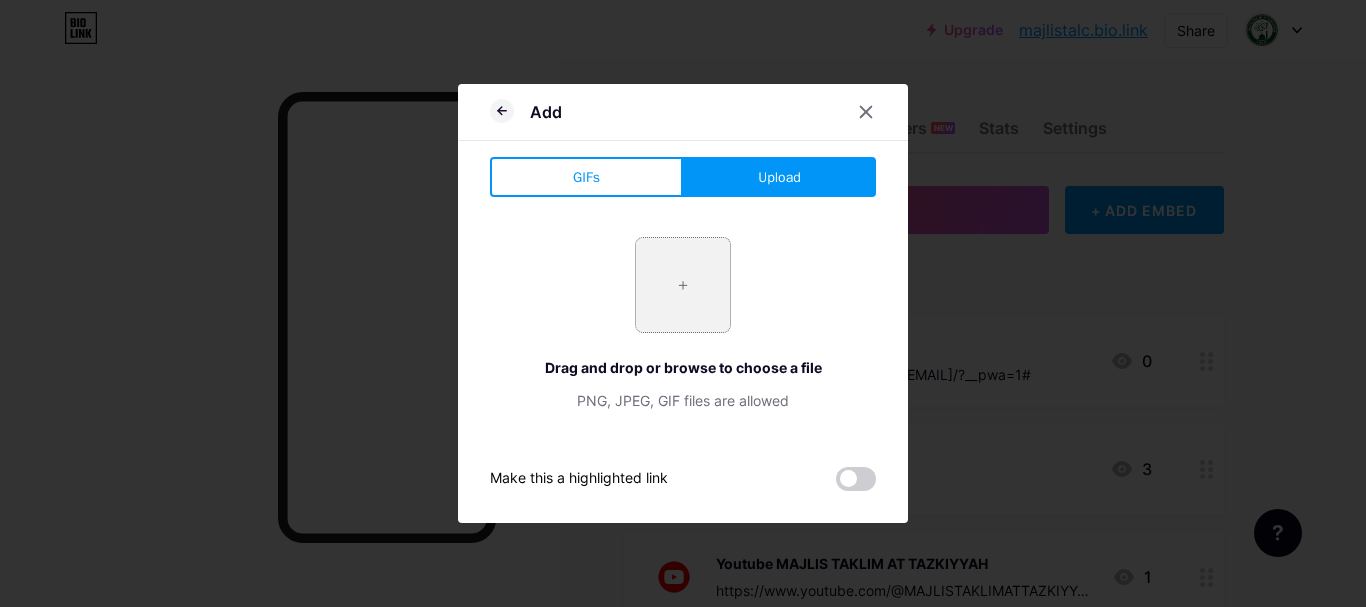 click at bounding box center (683, 285) 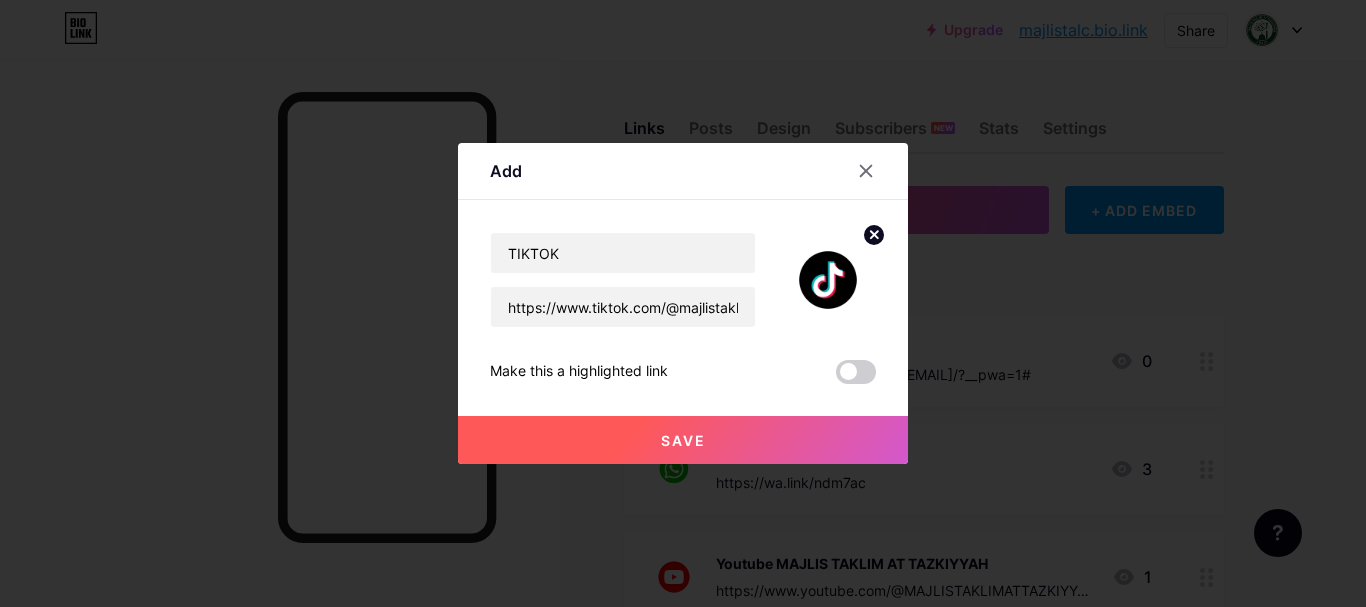 click at bounding box center (856, 372) 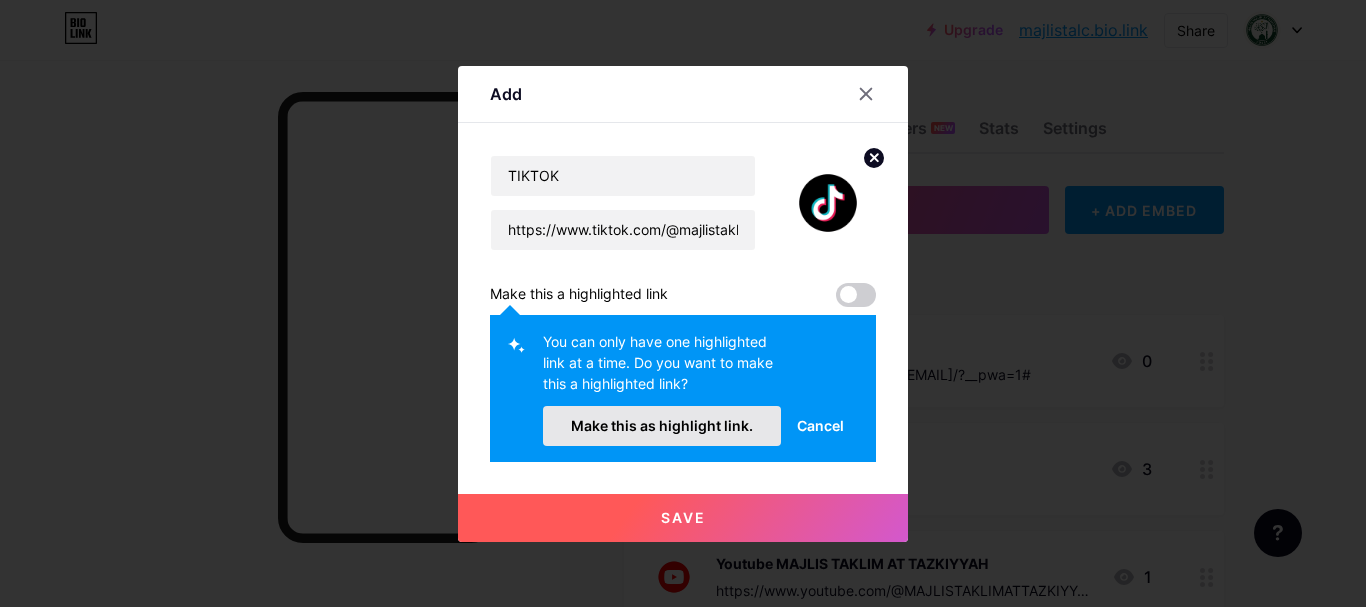 click on "Make this as highlight link." at bounding box center (662, 425) 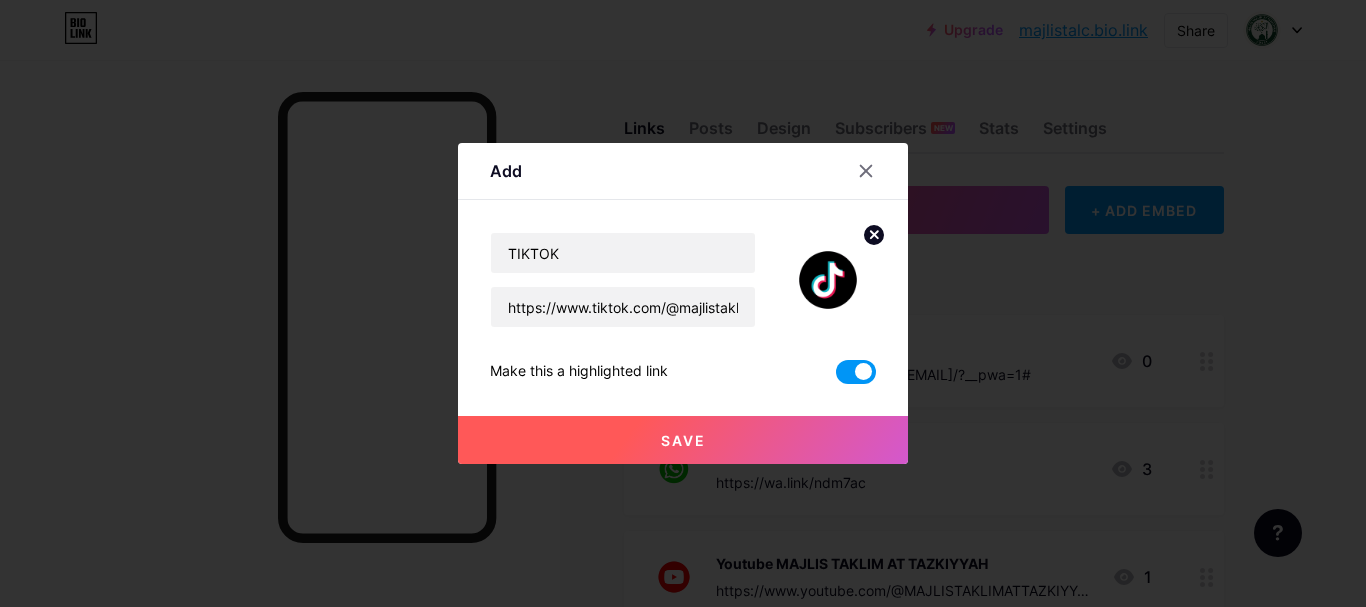 click on "Save" at bounding box center (683, 440) 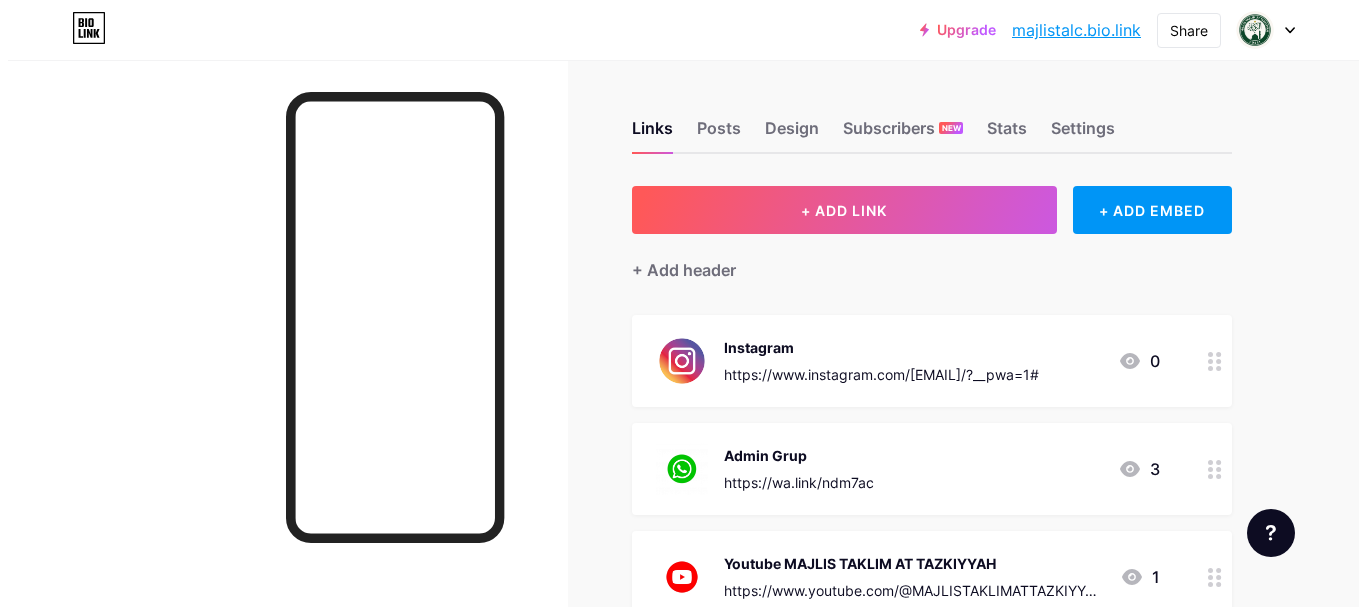 scroll, scrollTop: 300, scrollLeft: 0, axis: vertical 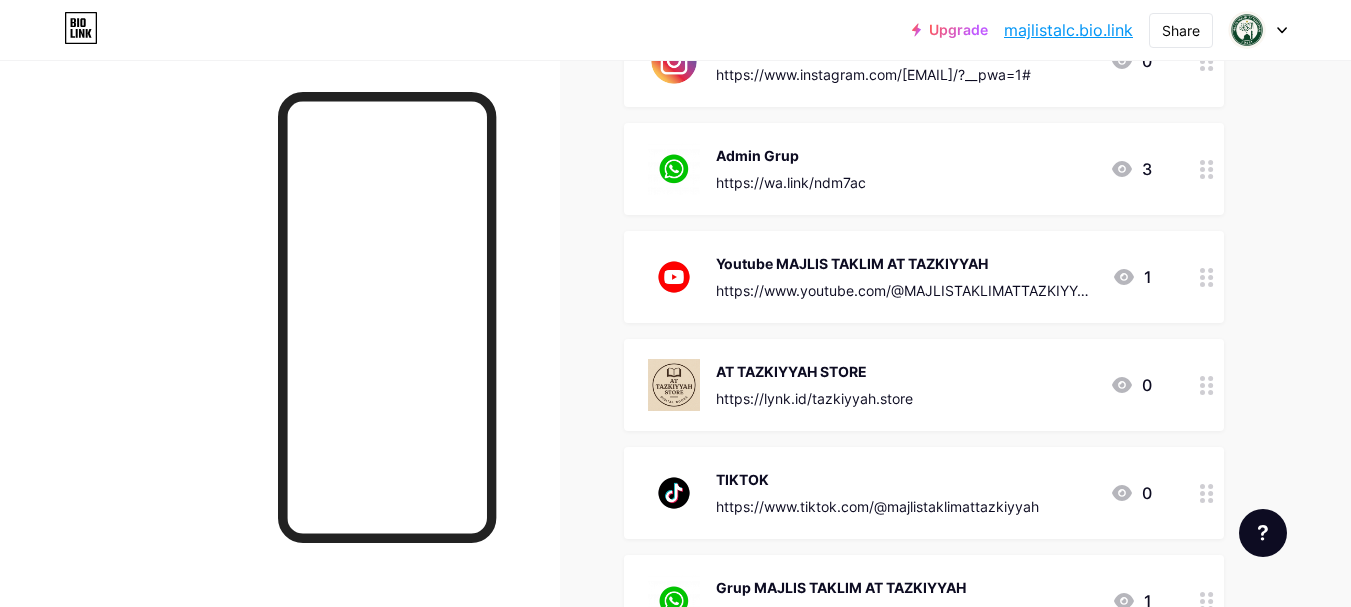 click on "Youtube MAJLIS TAKLIM AT TAZKIYYAH" at bounding box center (906, 263) 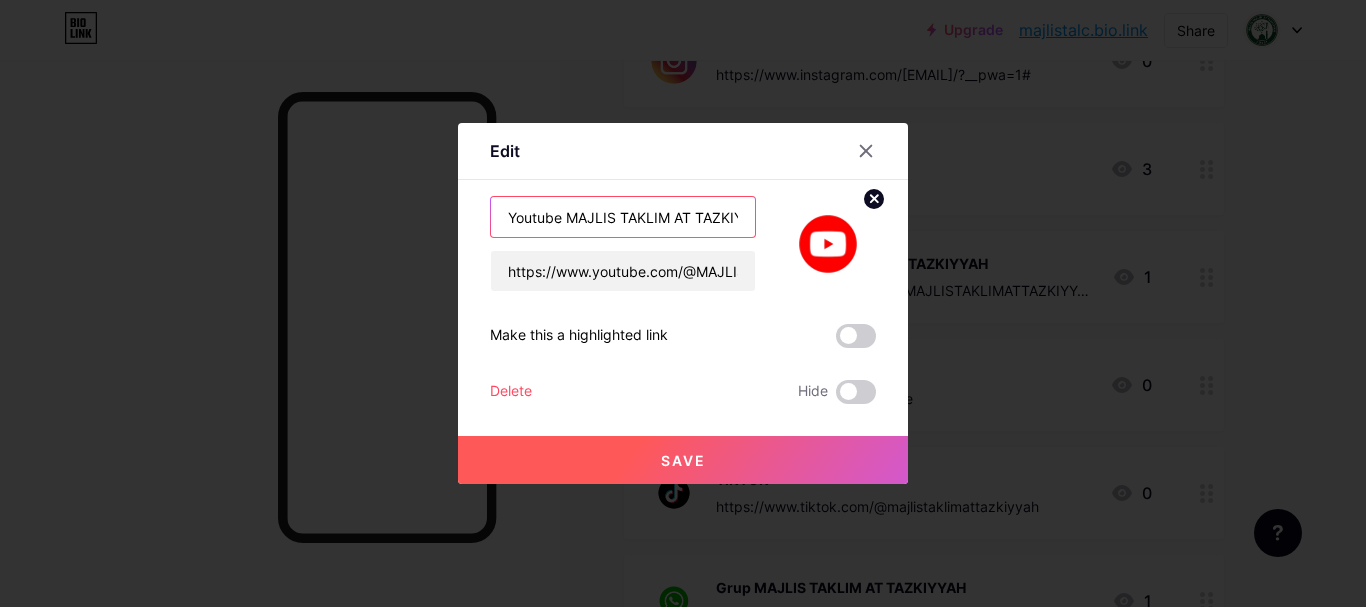 click on "Youtube MAJLIS TAKLIM AT TAZKIYYAH" at bounding box center [623, 217] 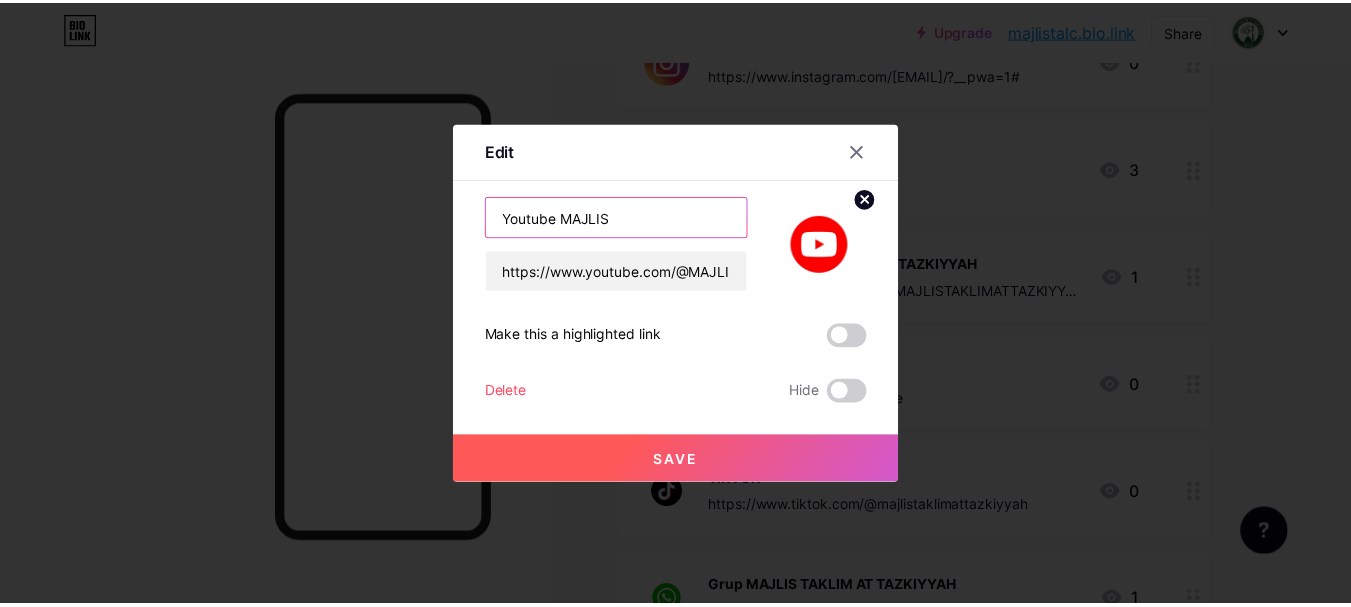 scroll, scrollTop: 0, scrollLeft: 0, axis: both 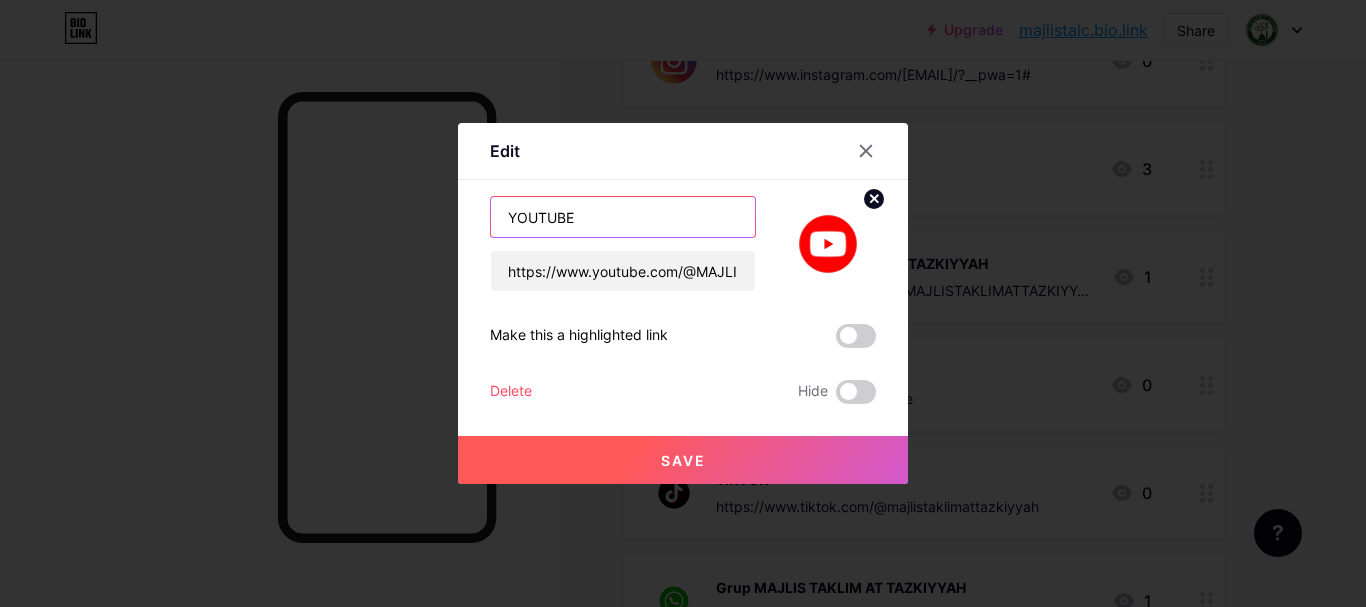 type on "YOUTUBE" 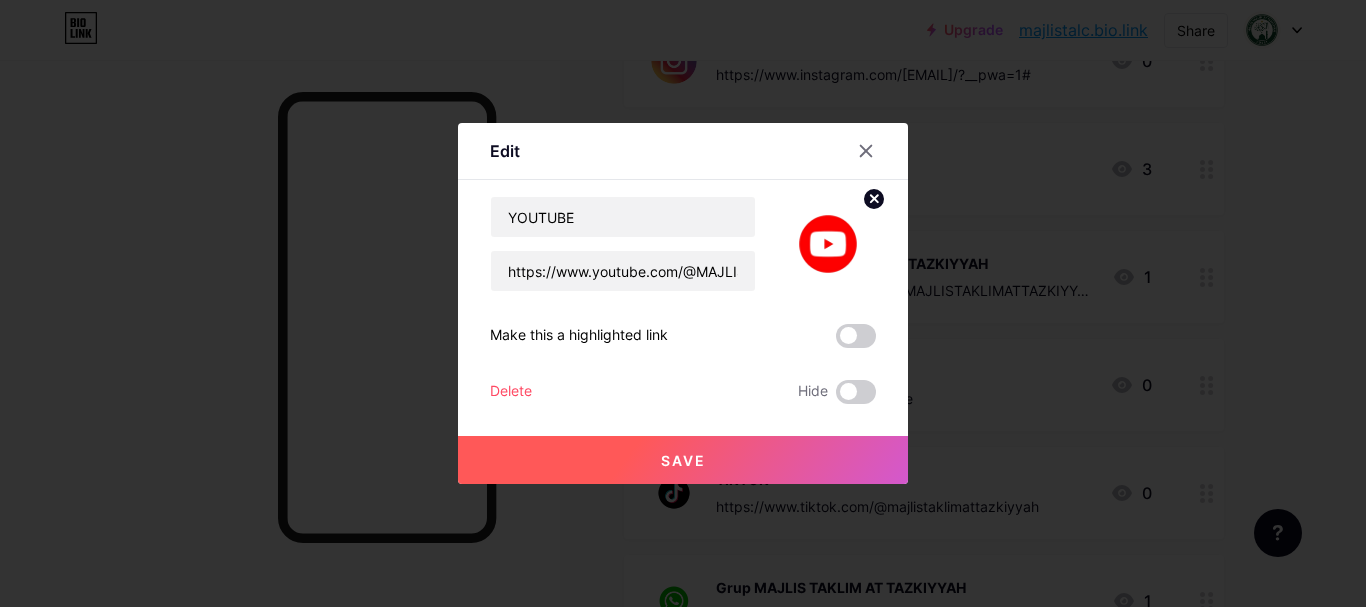 click on "Save" at bounding box center [683, 460] 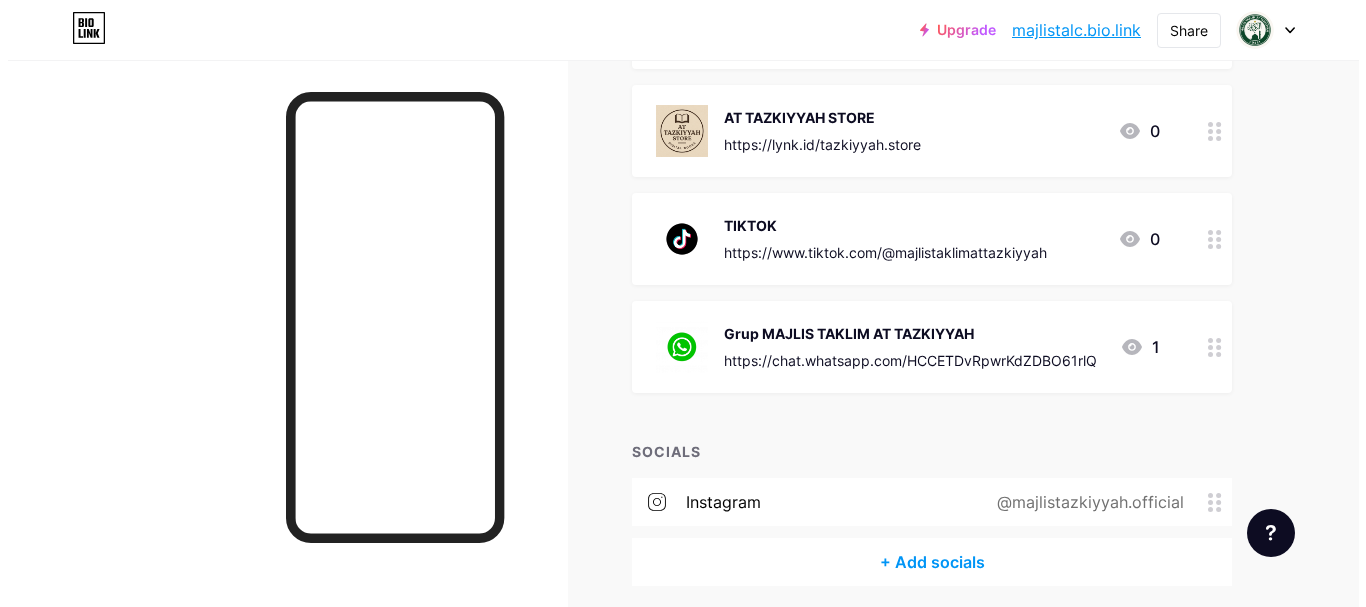 scroll, scrollTop: 632, scrollLeft: 0, axis: vertical 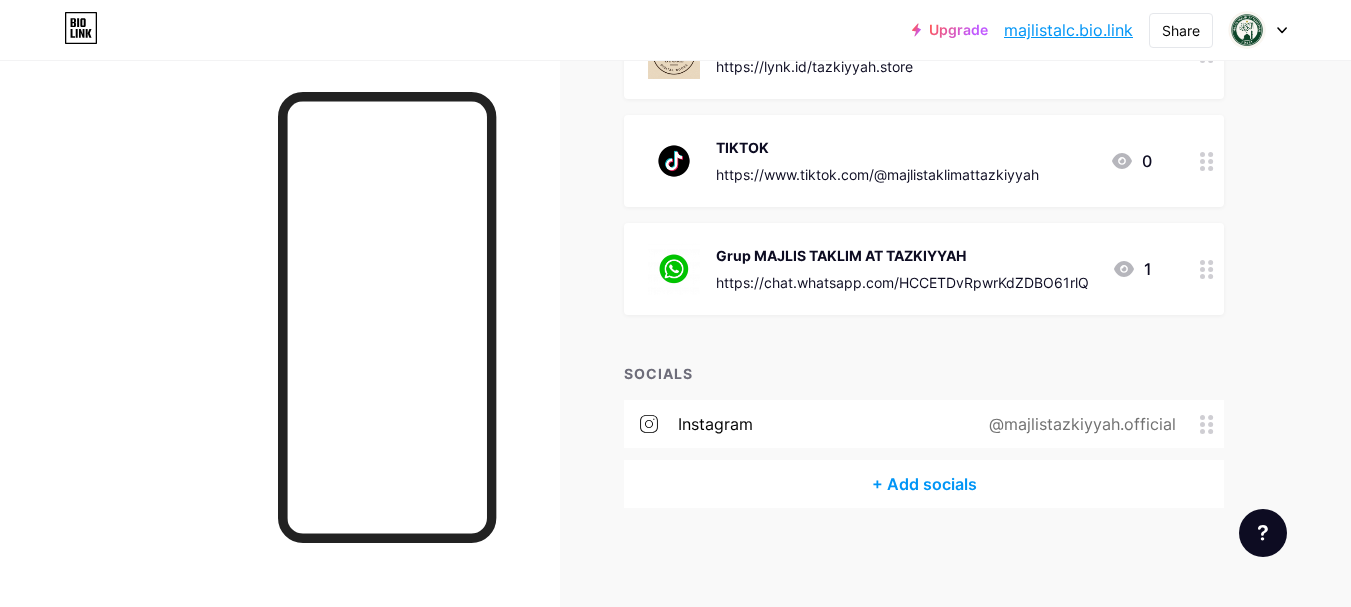 click on "+ Add socials" at bounding box center [924, 484] 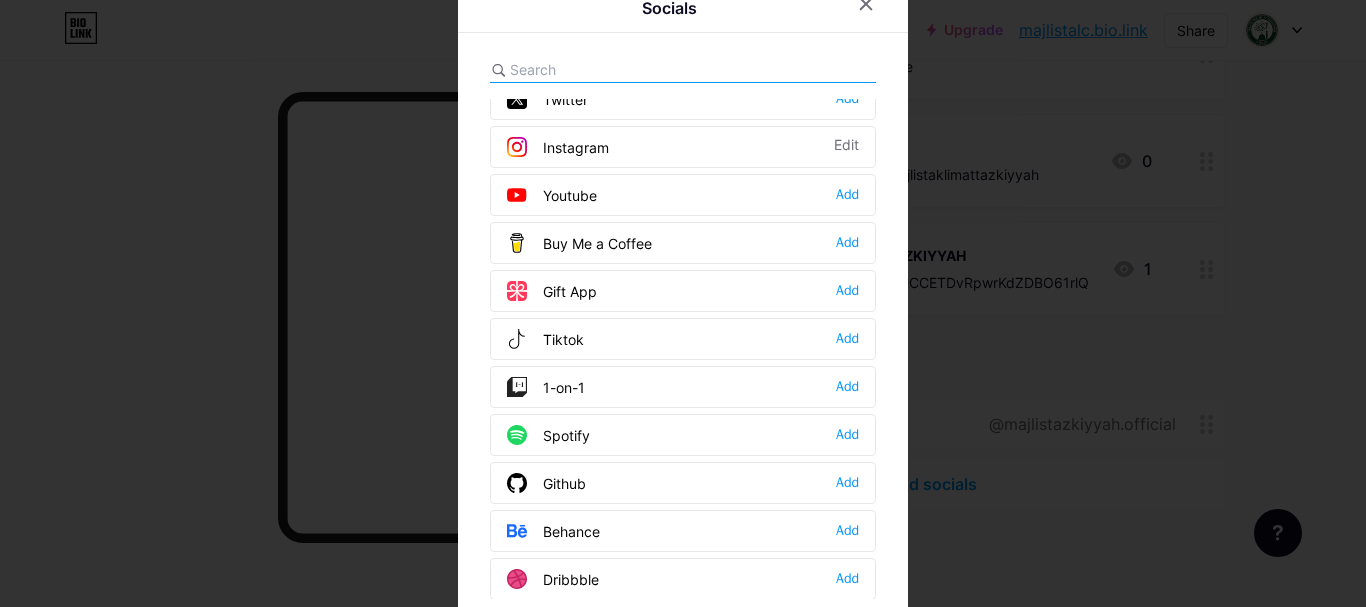 scroll, scrollTop: 0, scrollLeft: 0, axis: both 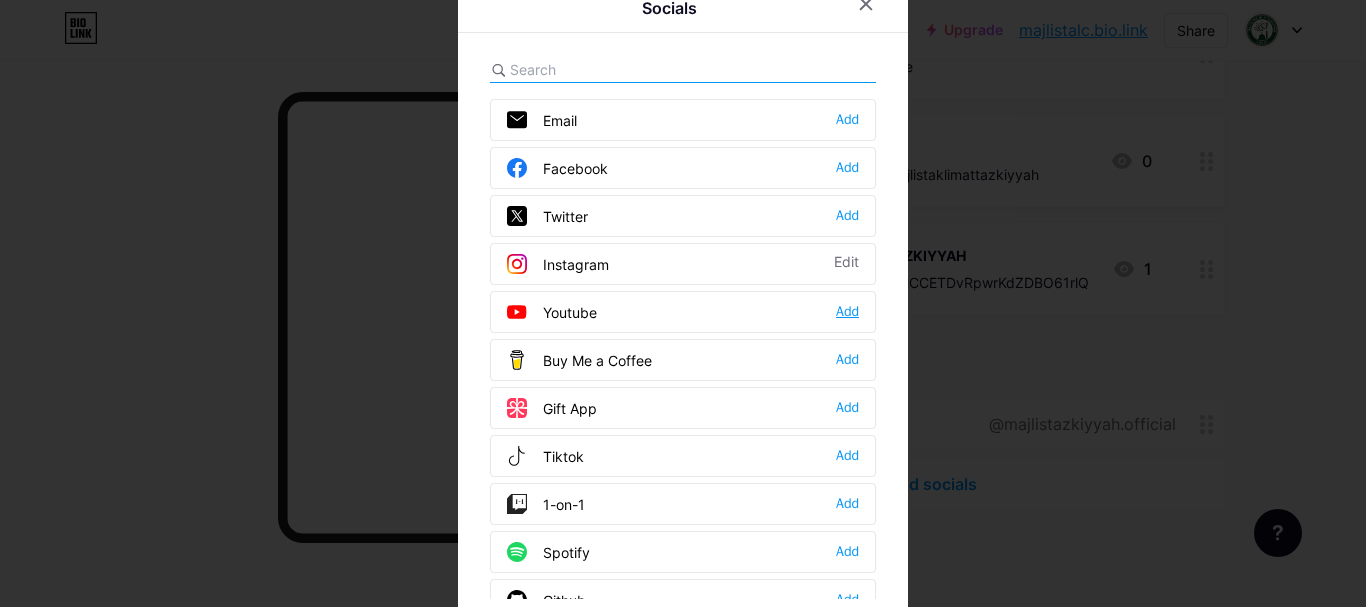 click on "Add" at bounding box center (847, 312) 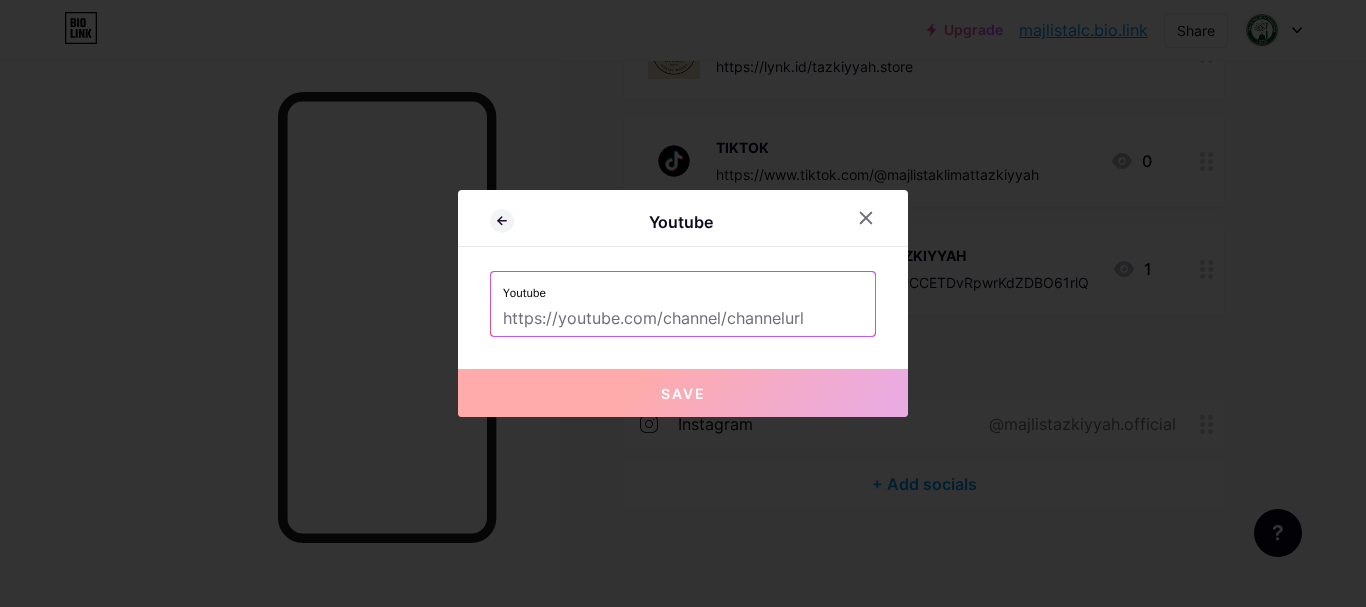 click at bounding box center (683, 319) 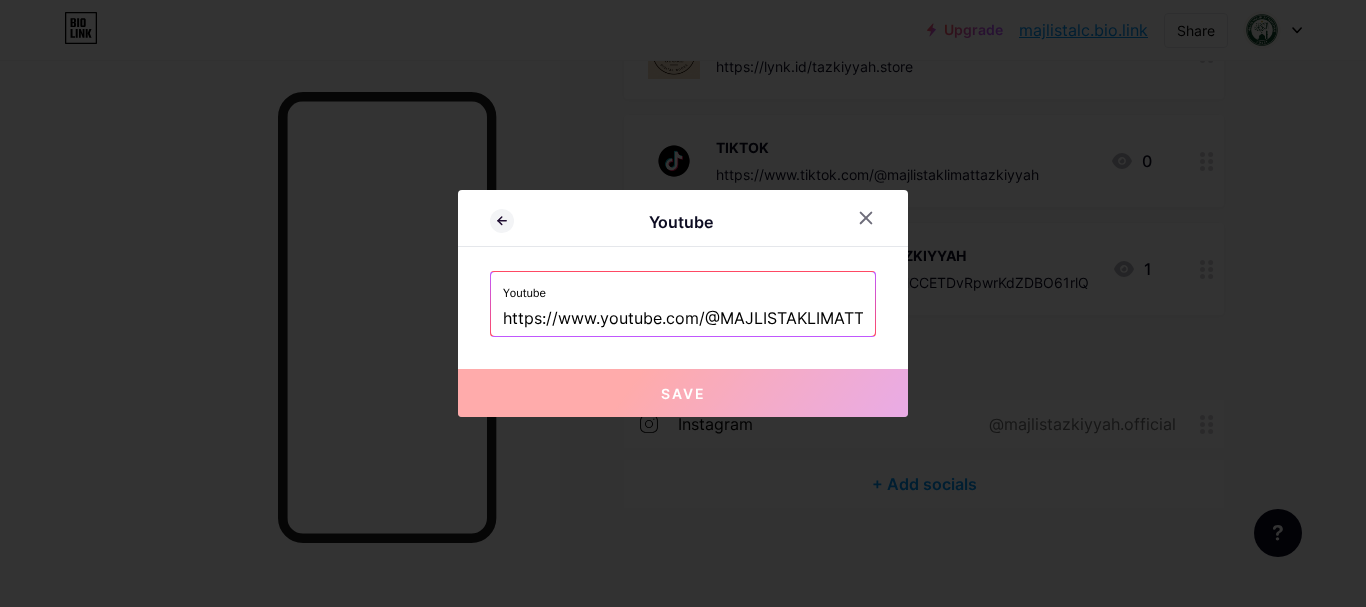 scroll, scrollTop: 0, scrollLeft: 130, axis: horizontal 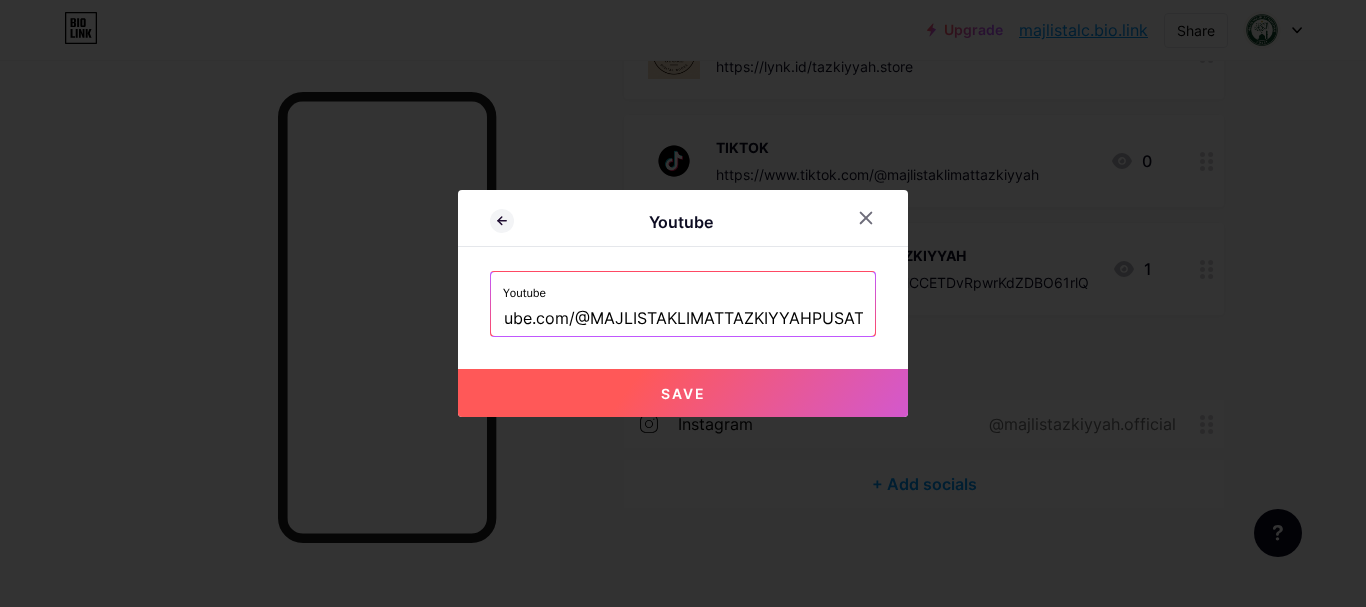 type on "https://www.youtube.com/@MAJLISTAKLIMATTAZKIYYAHPUSAT" 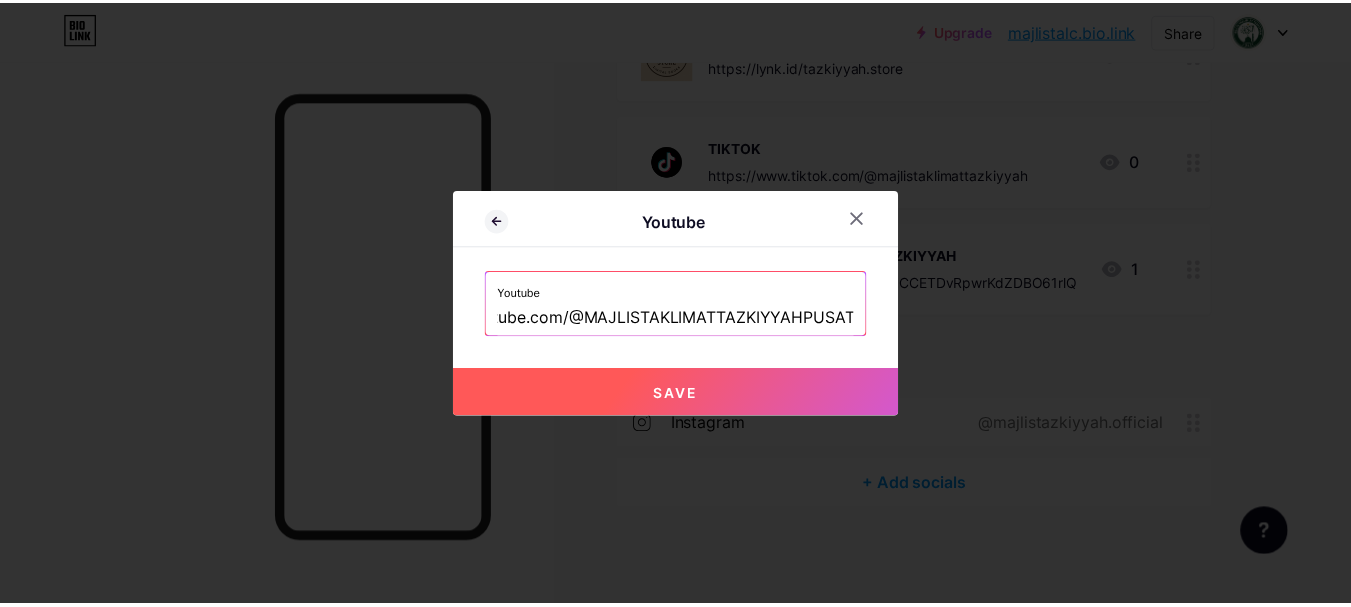scroll, scrollTop: 0, scrollLeft: 0, axis: both 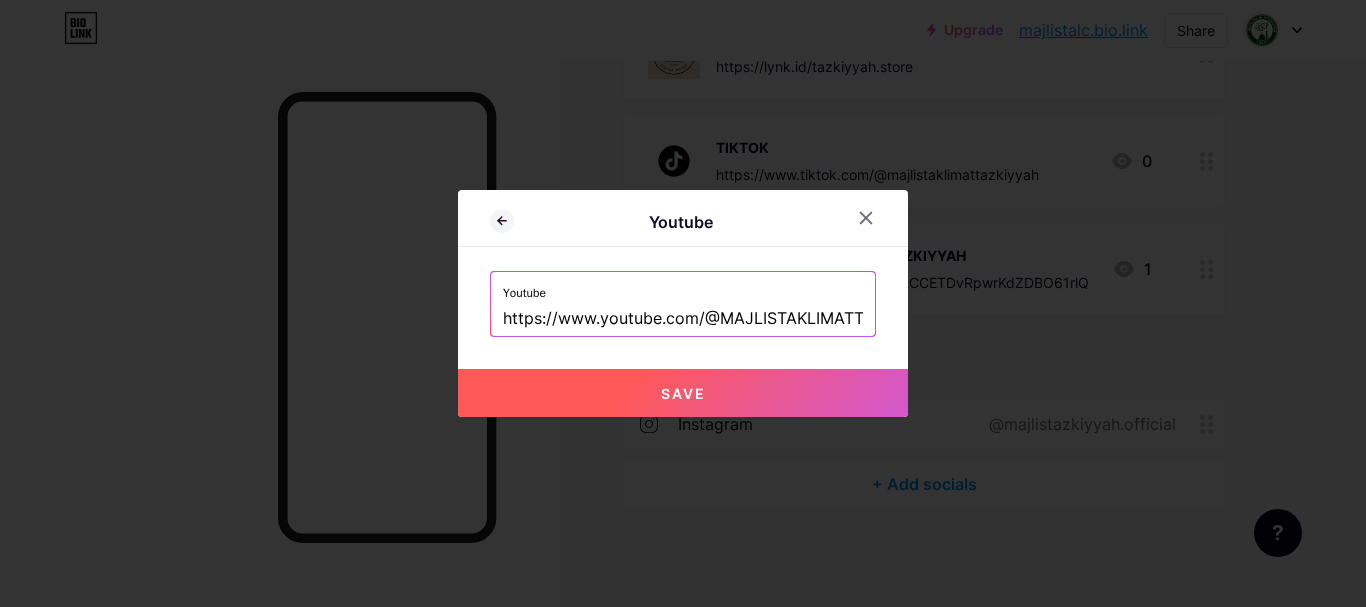 click on "Save" at bounding box center [683, 393] 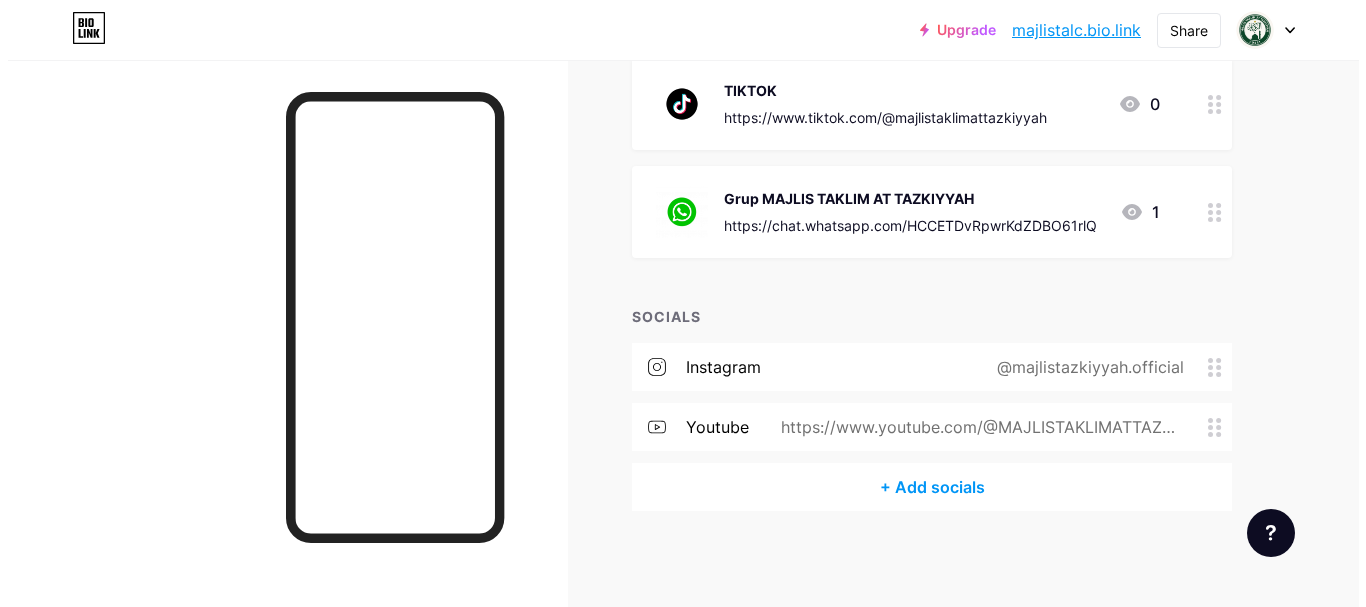 scroll, scrollTop: 692, scrollLeft: 0, axis: vertical 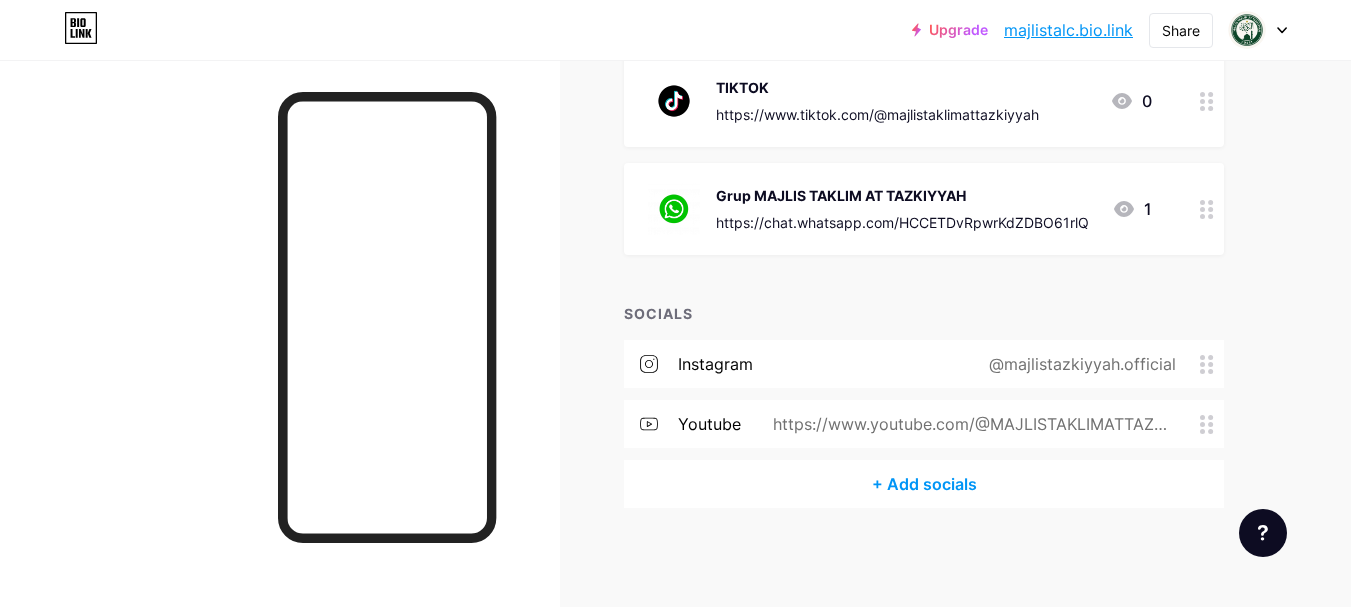 click on "+ Add socials" at bounding box center [924, 484] 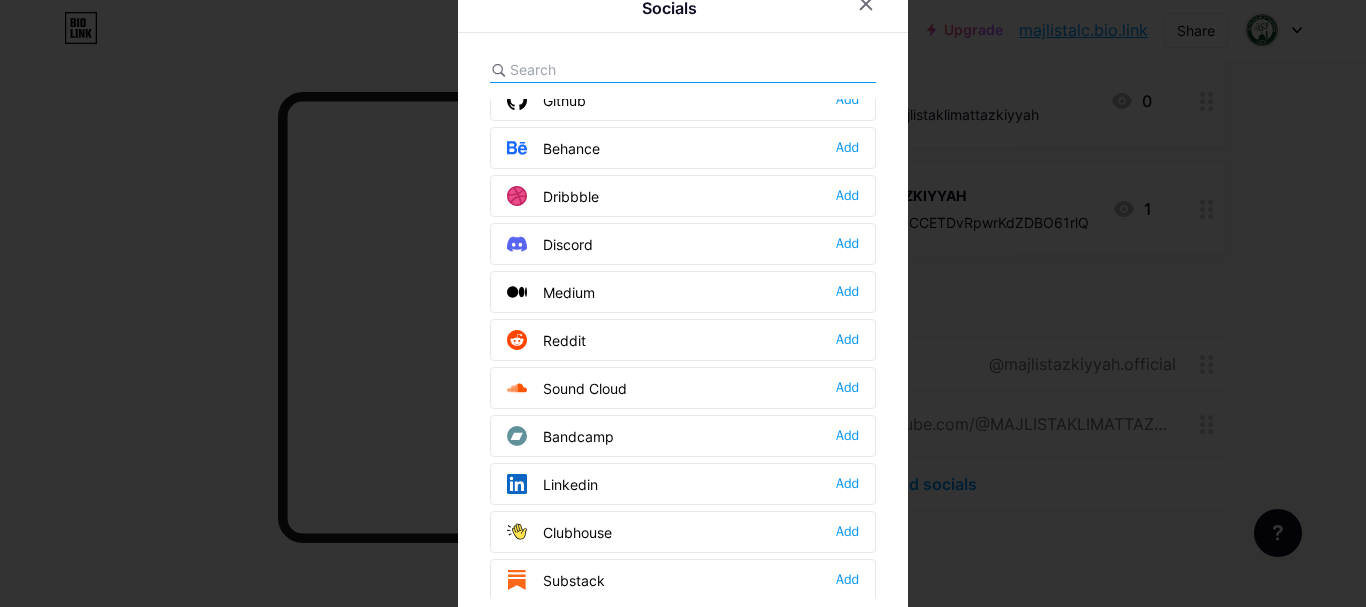 scroll, scrollTop: 100, scrollLeft: 0, axis: vertical 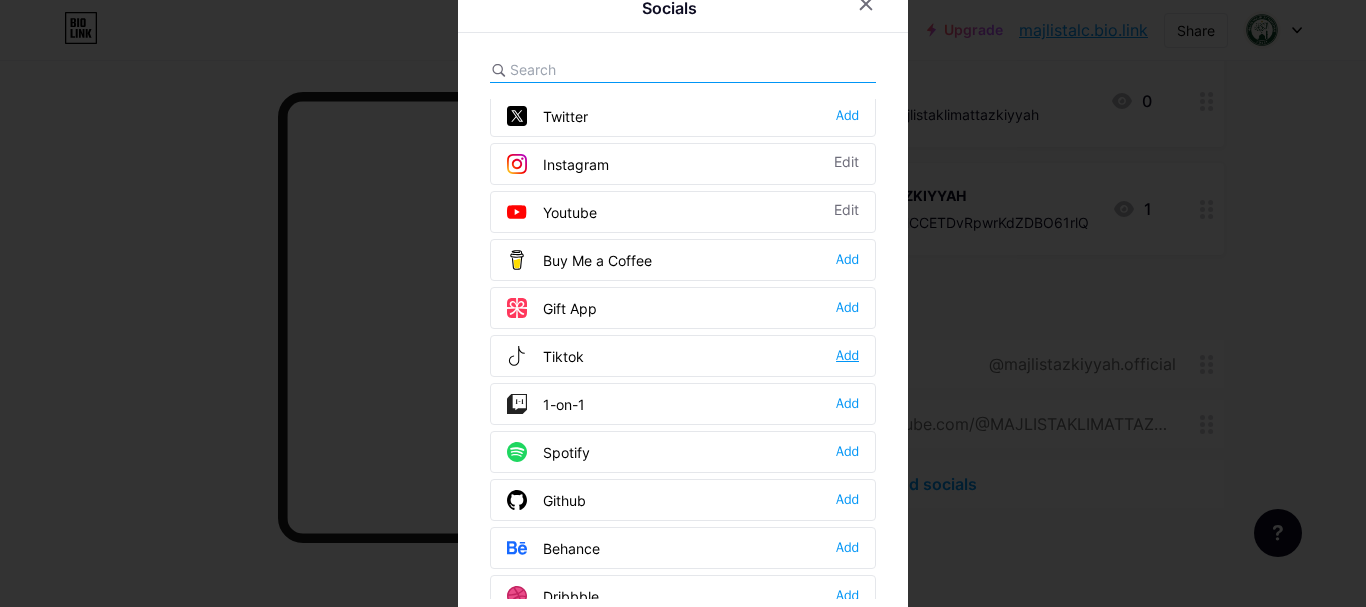click on "Add" at bounding box center (847, 356) 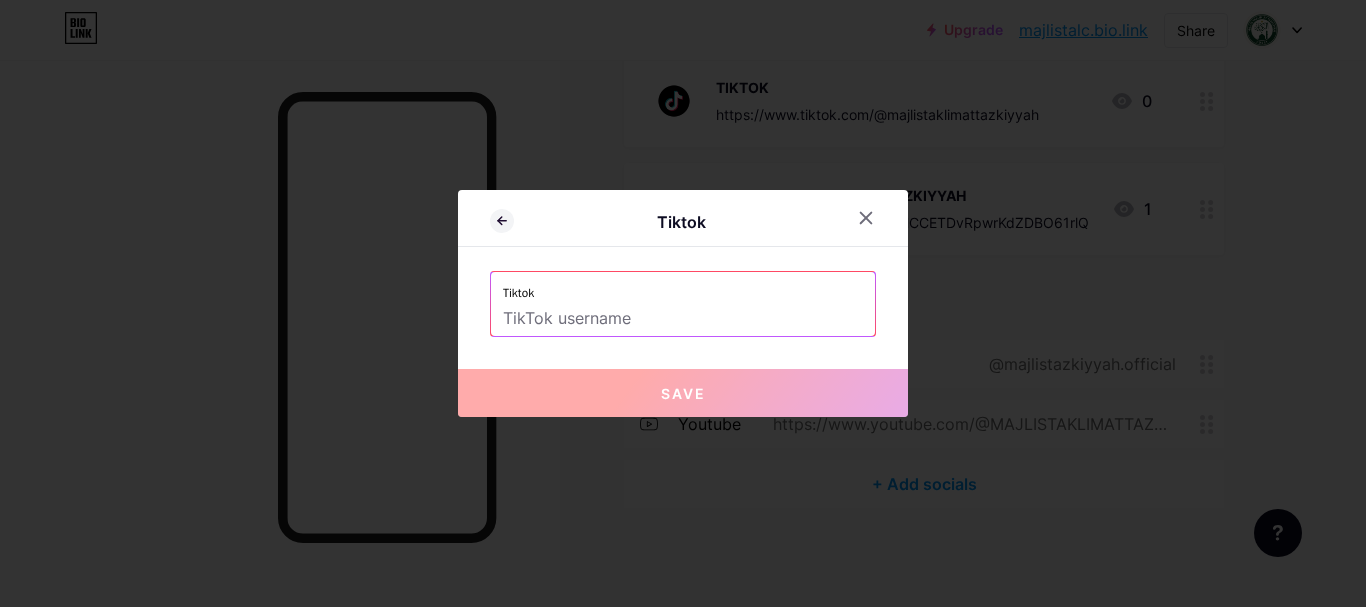 paste on "https://www.tiktok.com/@majlistaklimattazkiyyah" 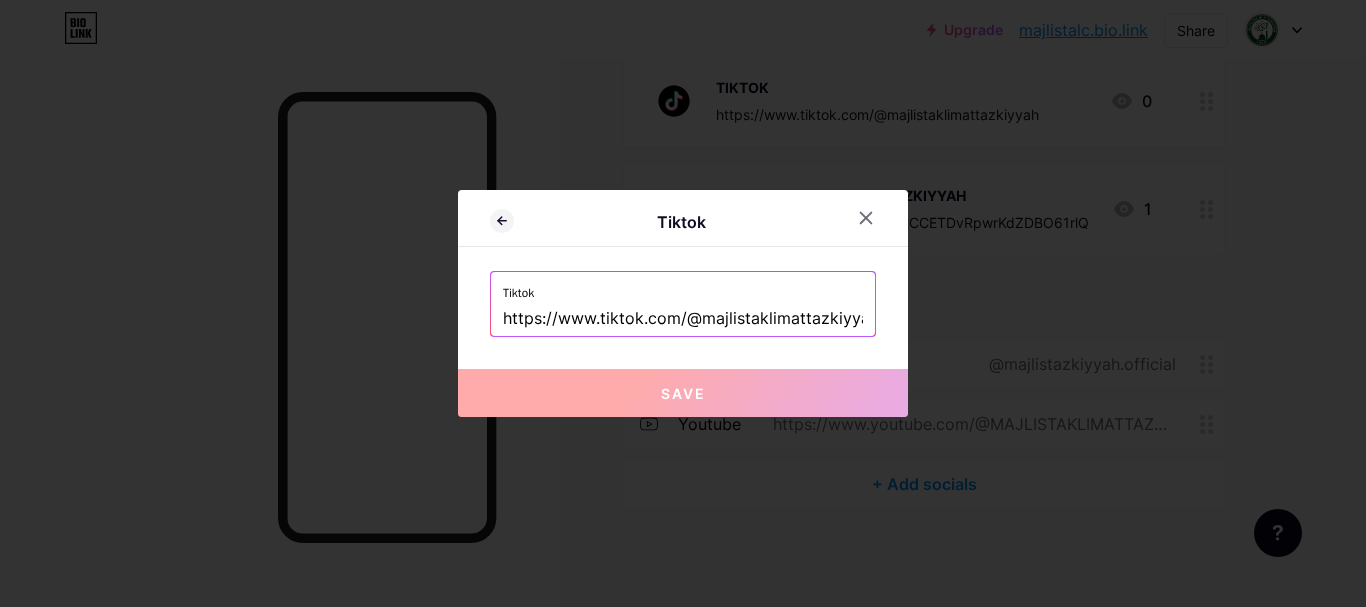 scroll, scrollTop: 0, scrollLeft: 12, axis: horizontal 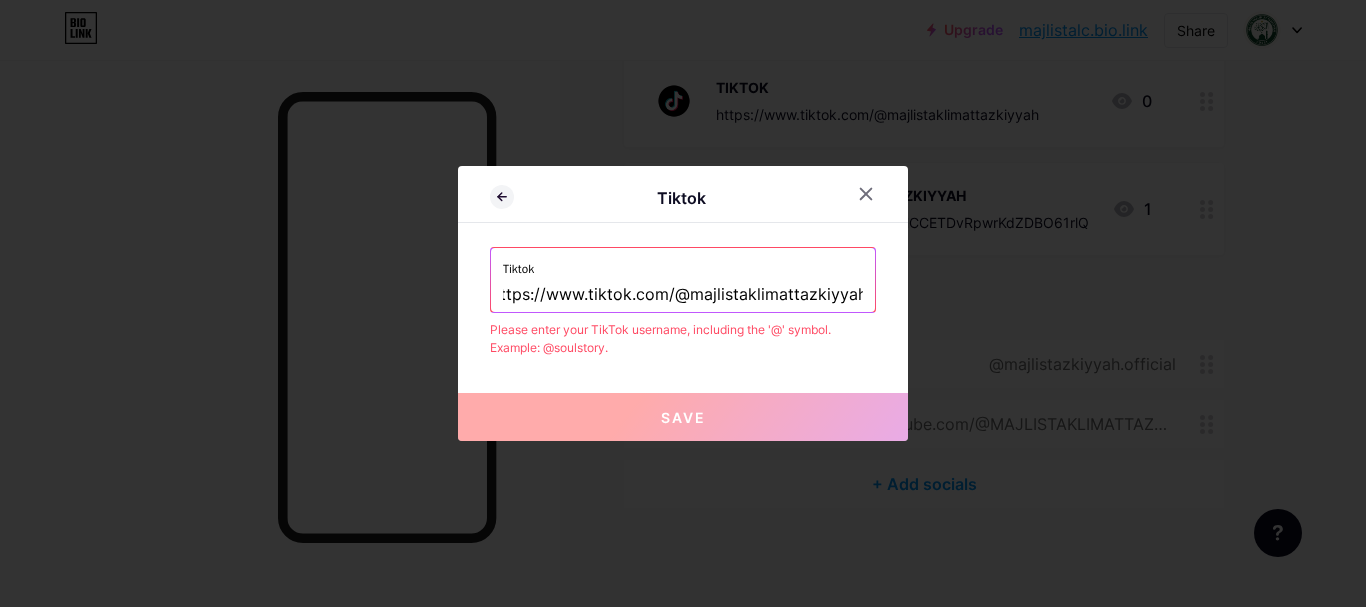 click on "https://www.tiktok.com/@majlistaklimattazkiyyah" at bounding box center (683, 295) 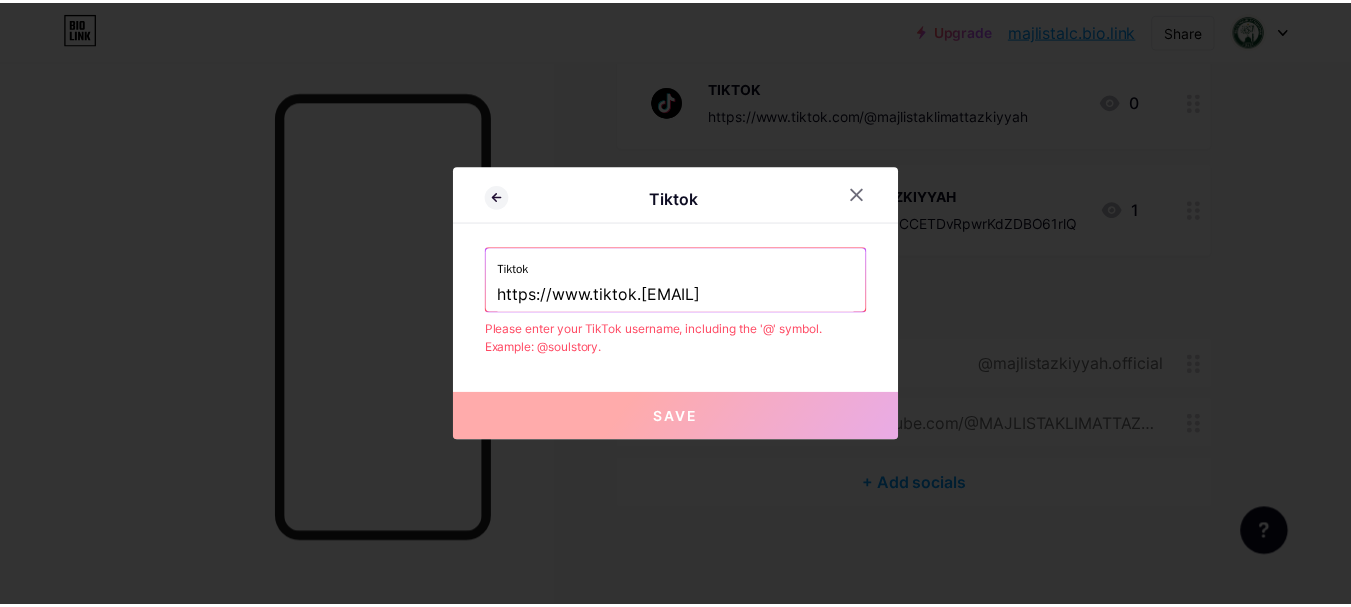 scroll, scrollTop: 0, scrollLeft: 0, axis: both 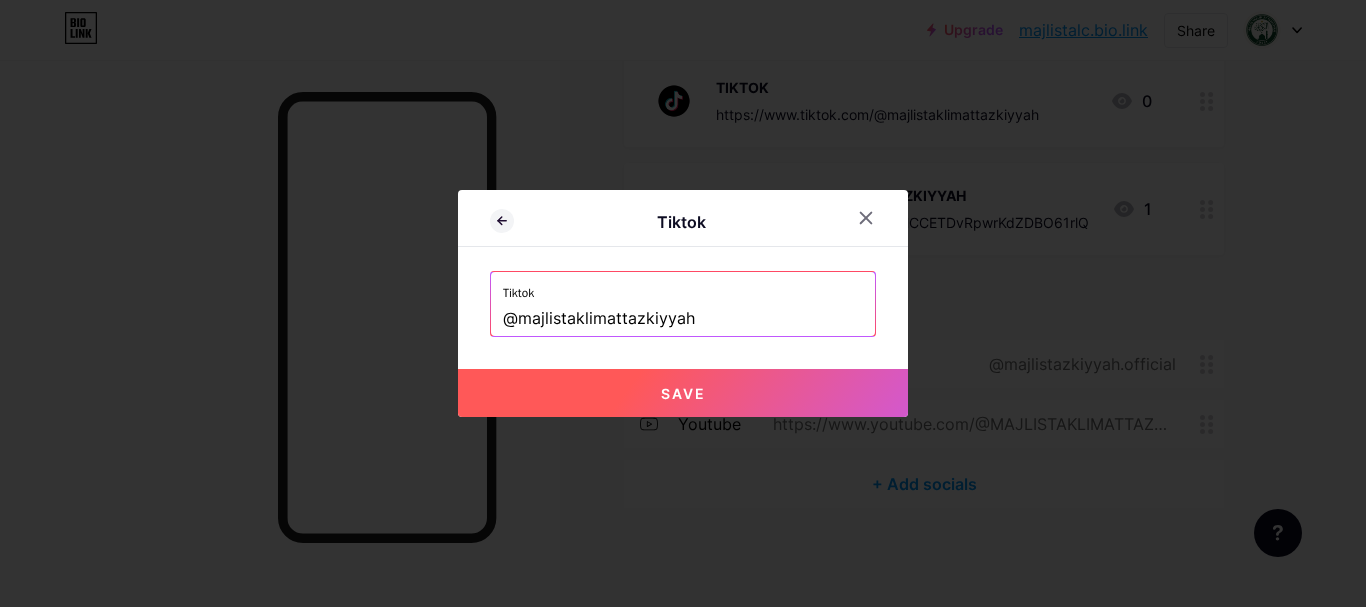 click on "Save" at bounding box center (683, 393) 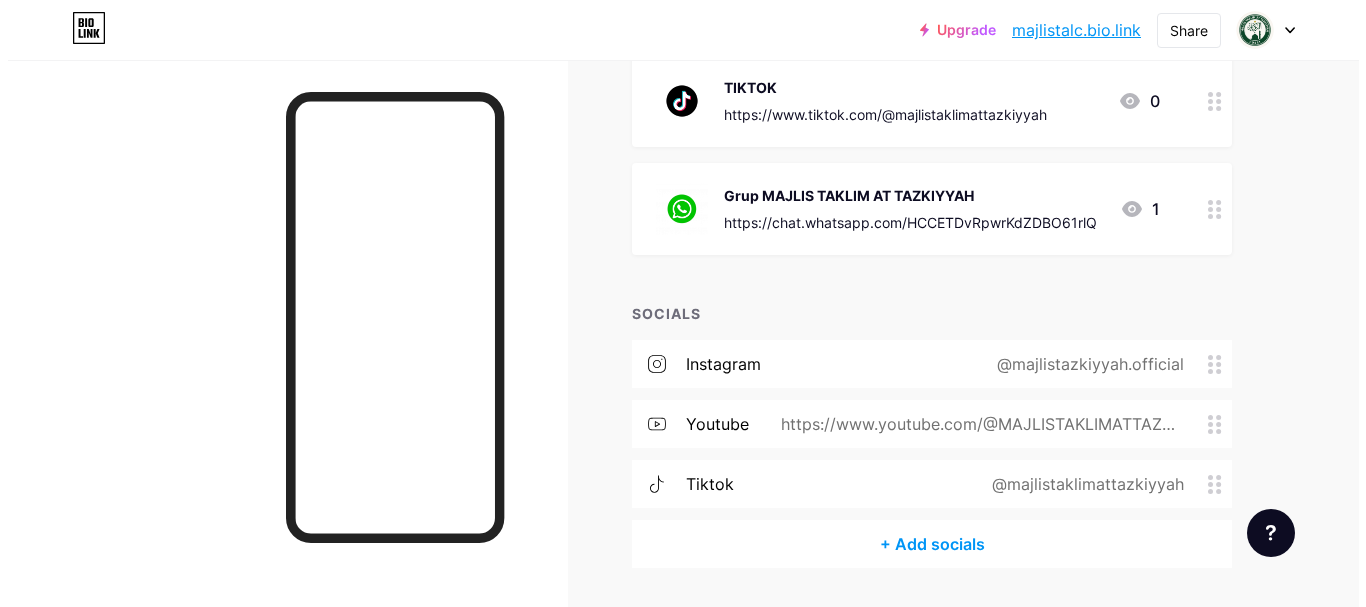 scroll, scrollTop: 752, scrollLeft: 0, axis: vertical 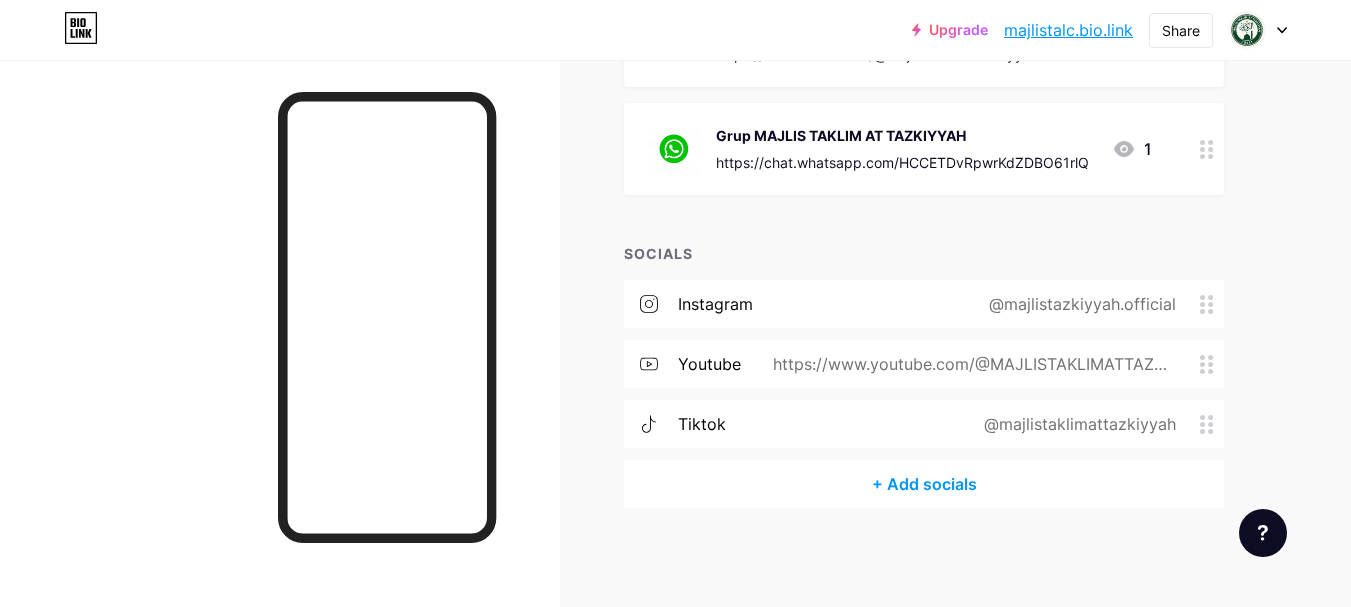 click on "+ Add socials" at bounding box center (924, 484) 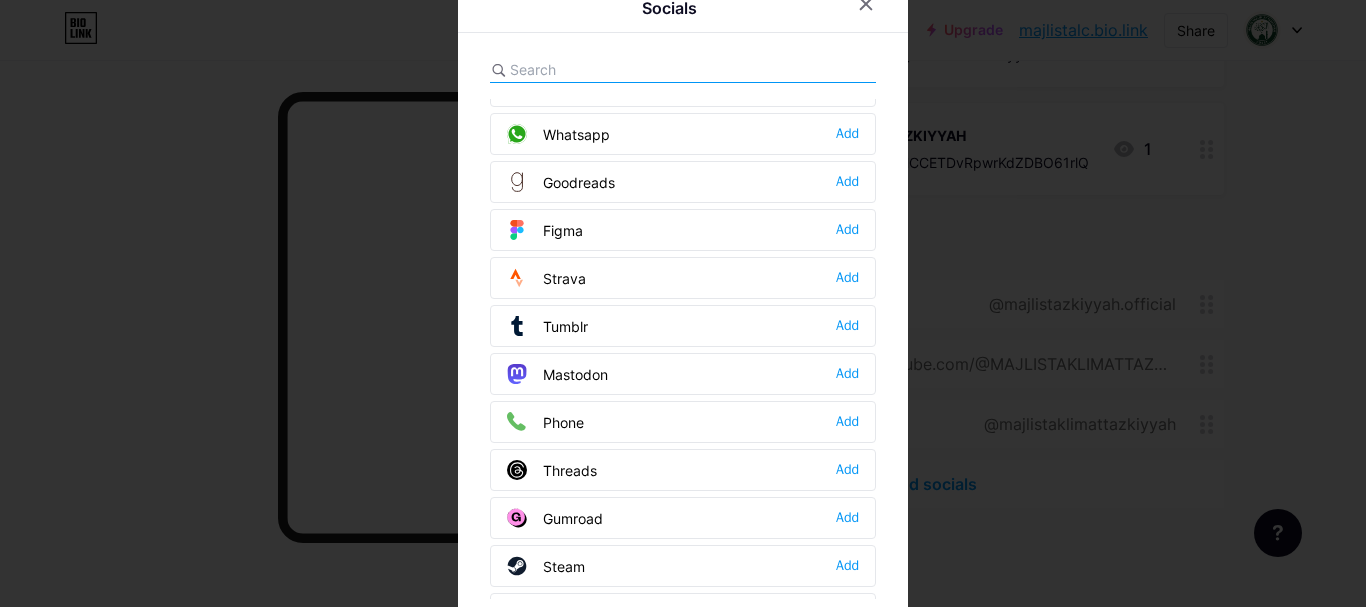 scroll, scrollTop: 1804, scrollLeft: 0, axis: vertical 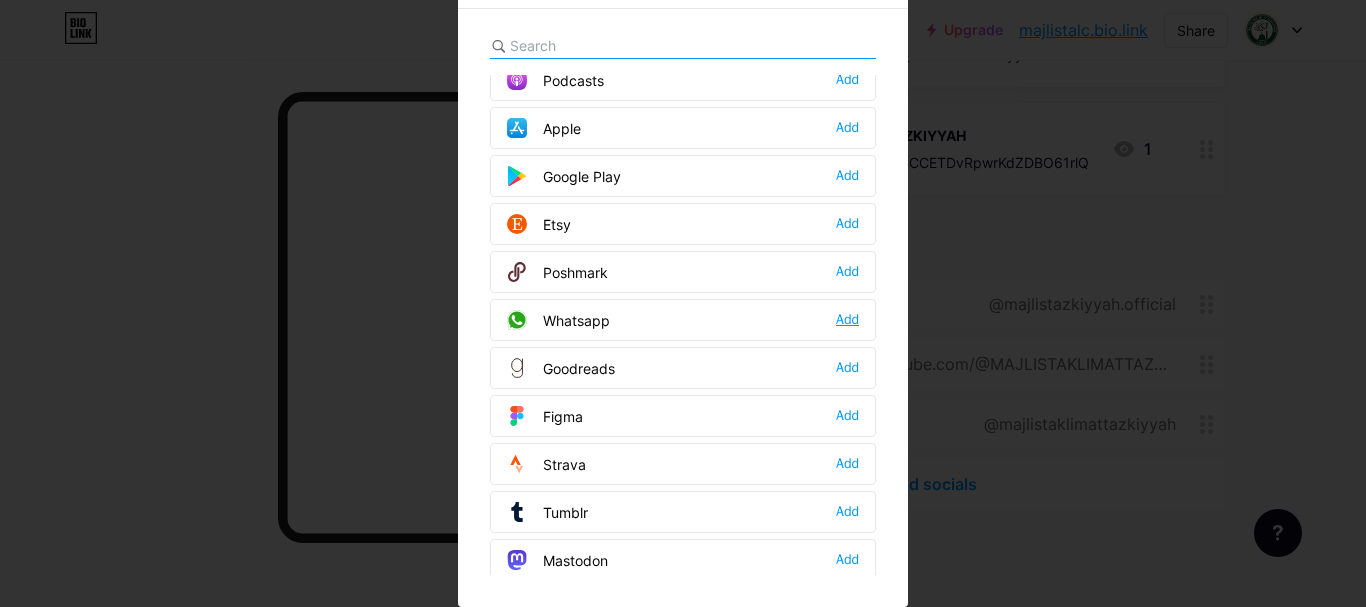 click on "Add" at bounding box center (847, 320) 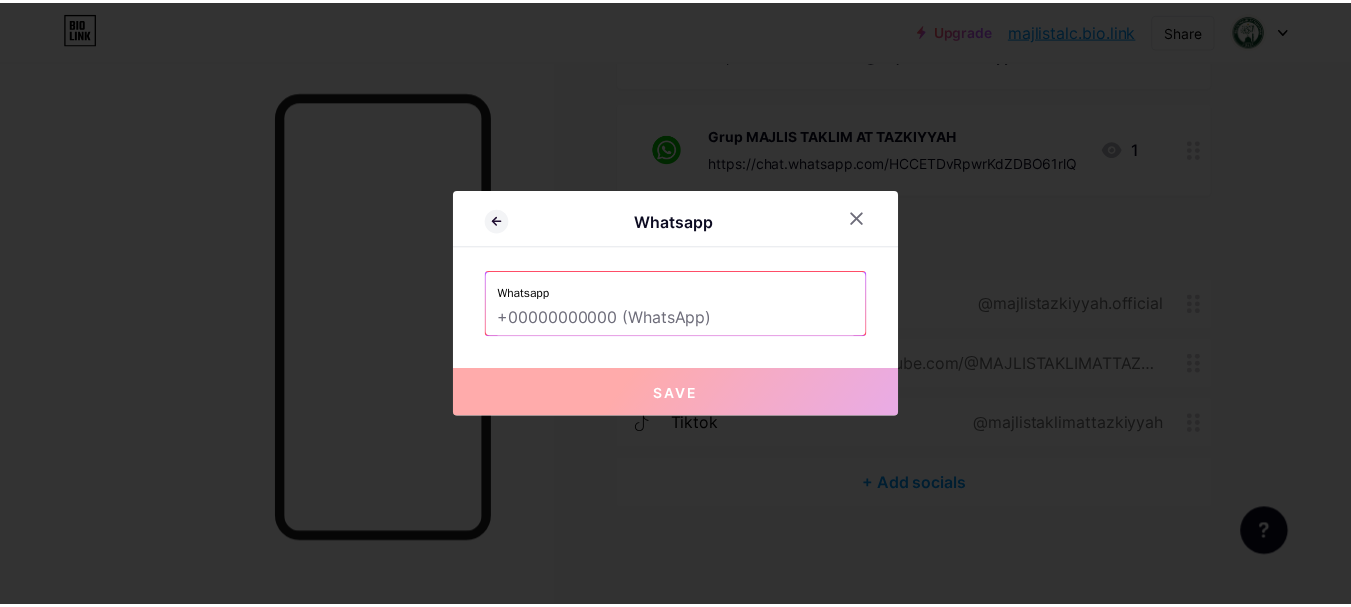 scroll, scrollTop: 0, scrollLeft: 0, axis: both 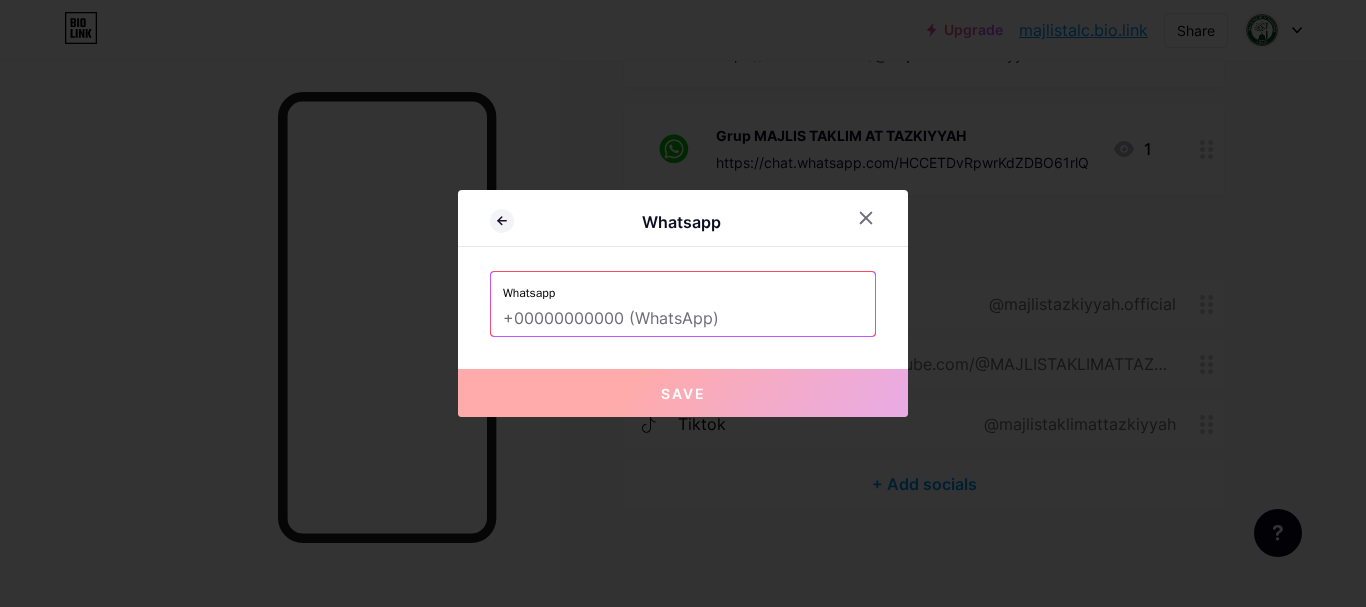 click at bounding box center [683, 319] 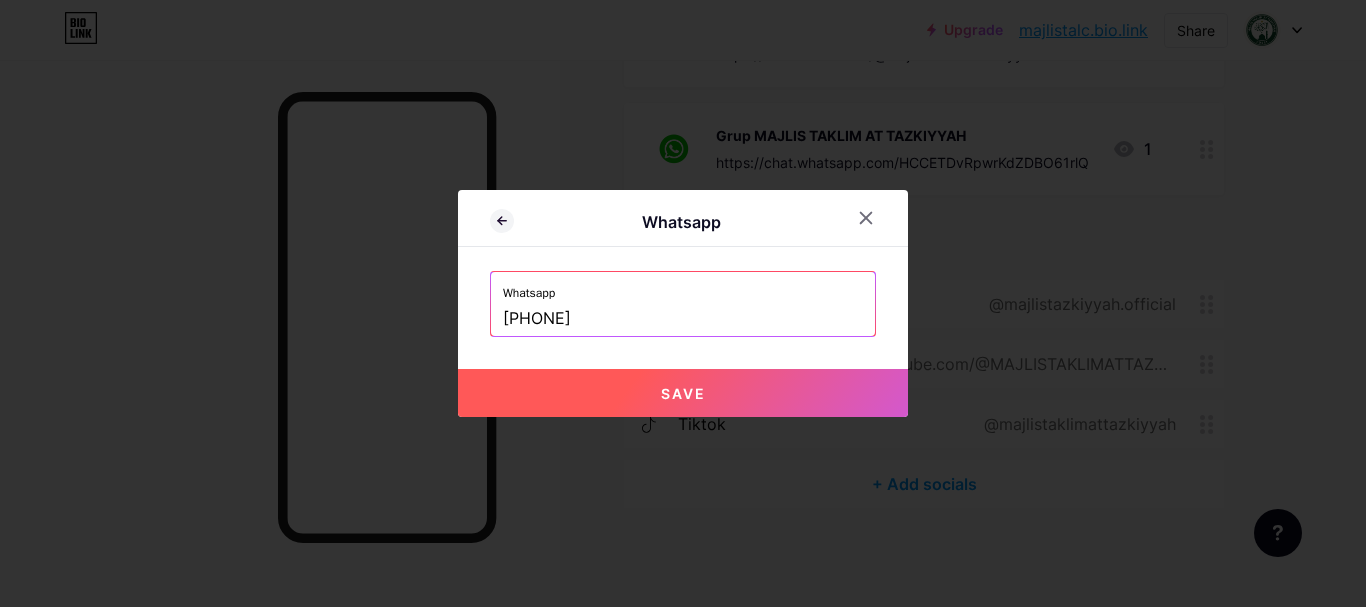 click on "Save" at bounding box center (683, 393) 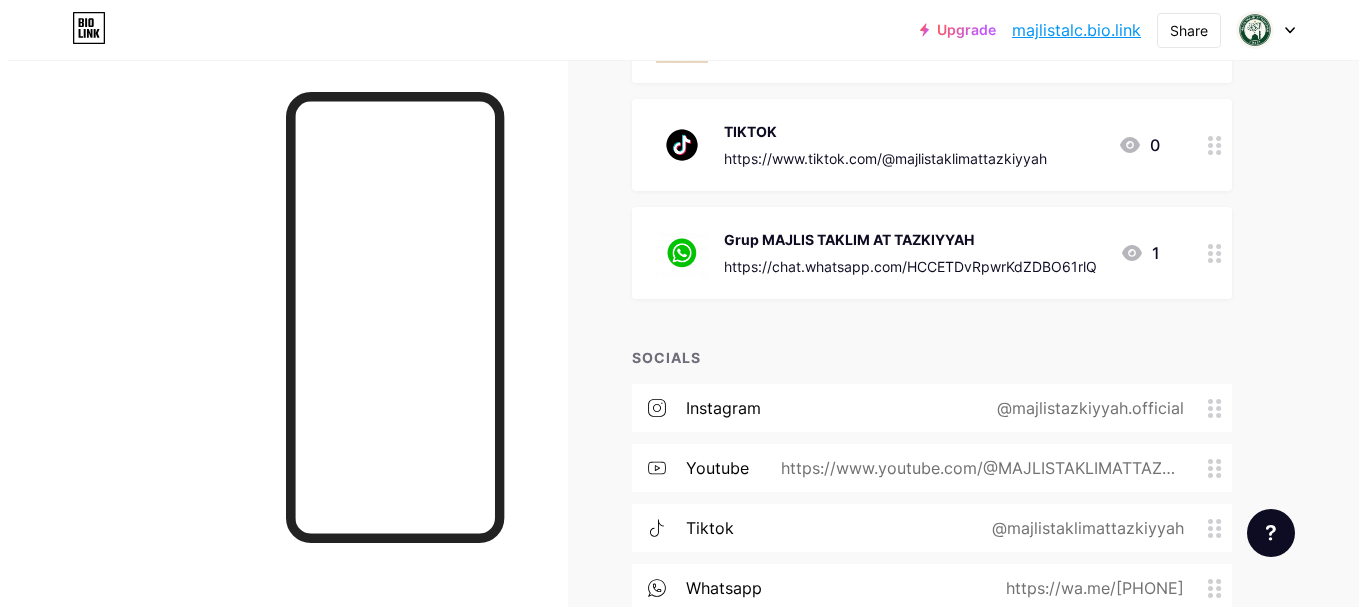 scroll, scrollTop: 812, scrollLeft: 0, axis: vertical 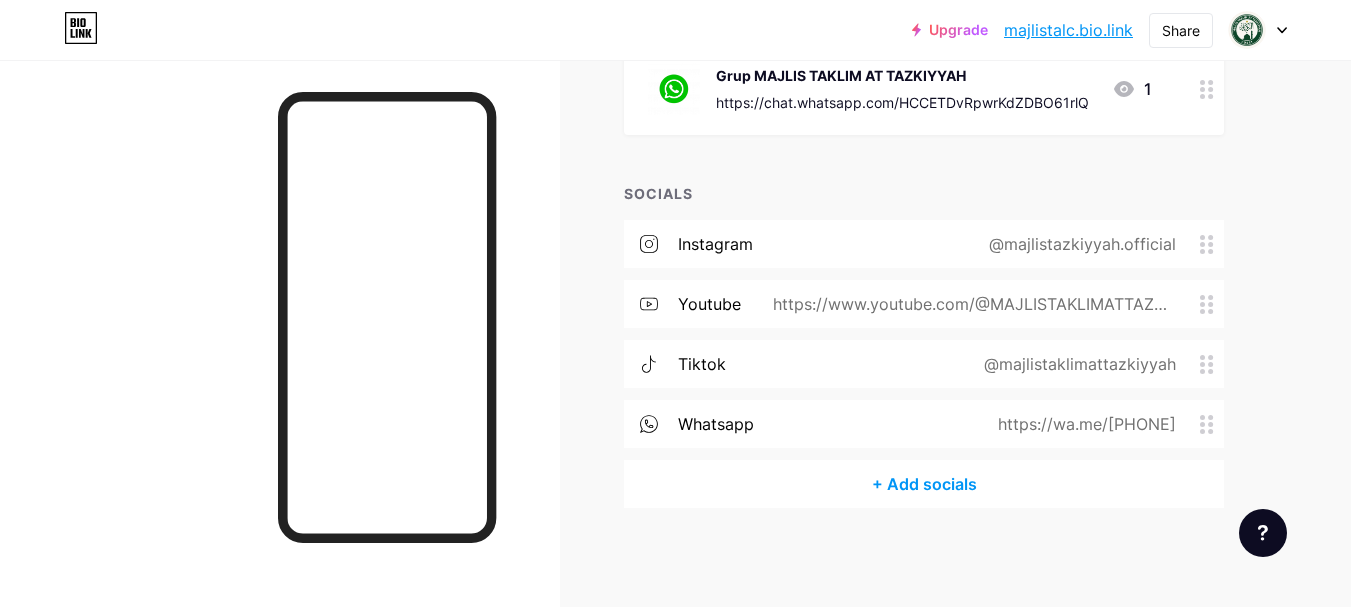 click on "+ Add socials" at bounding box center (924, 484) 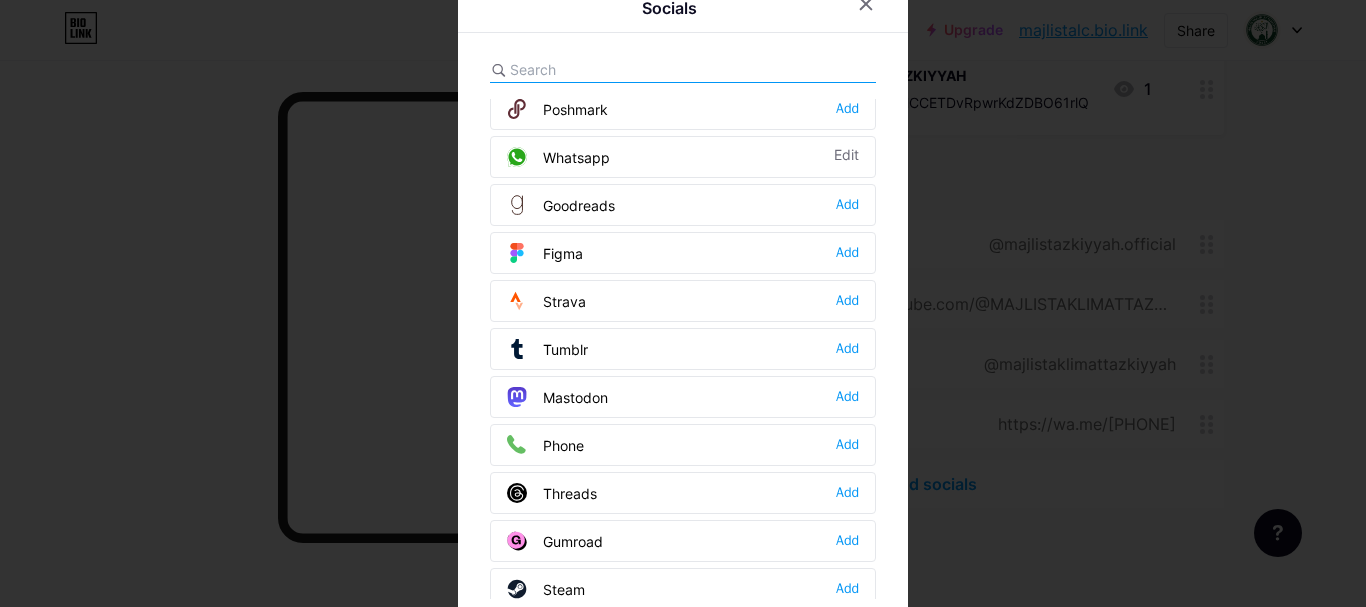 scroll, scrollTop: 1804, scrollLeft: 0, axis: vertical 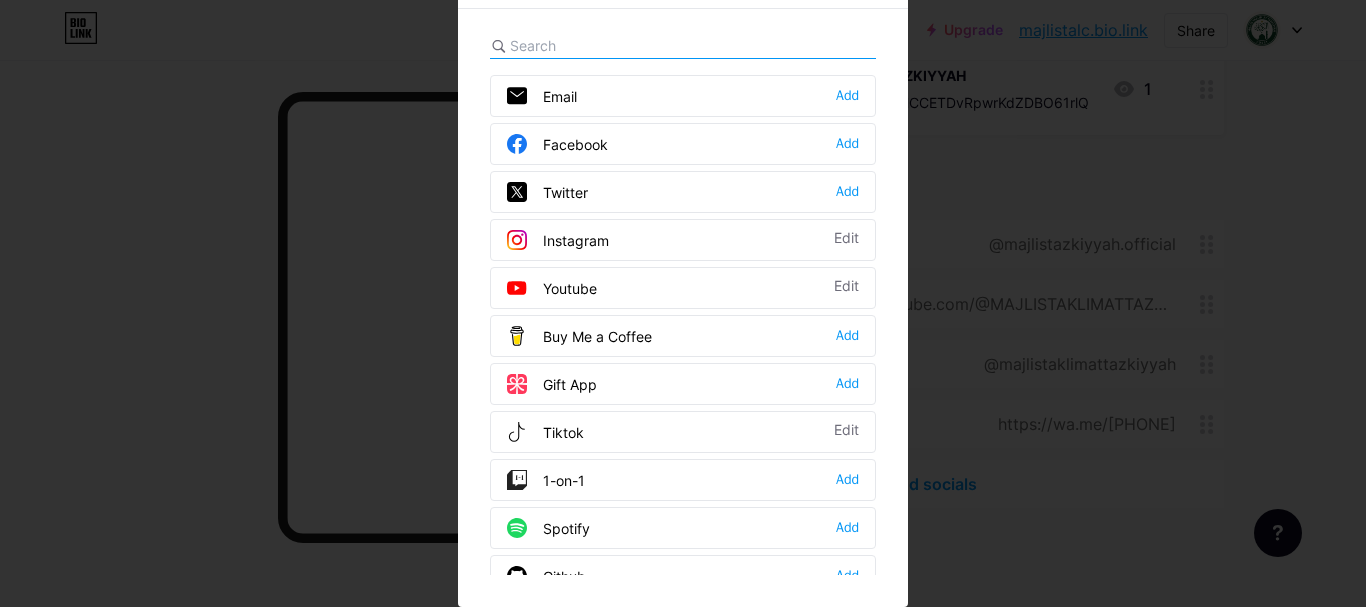 click at bounding box center [683, 279] 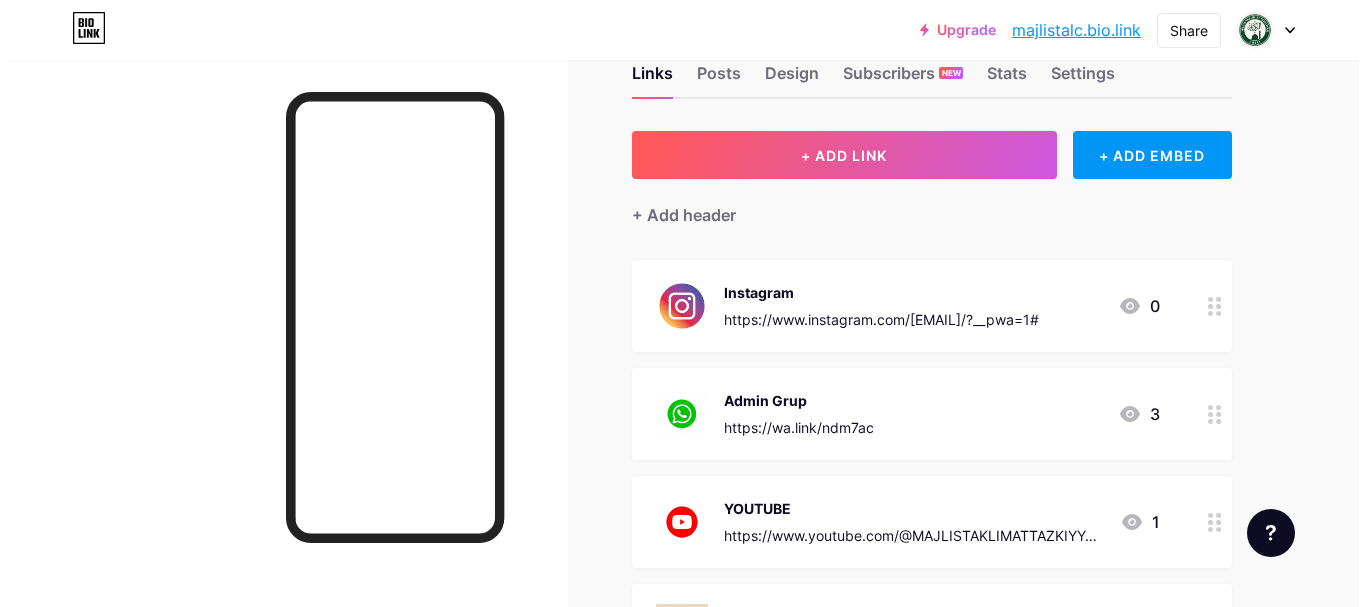 scroll, scrollTop: 0, scrollLeft: 0, axis: both 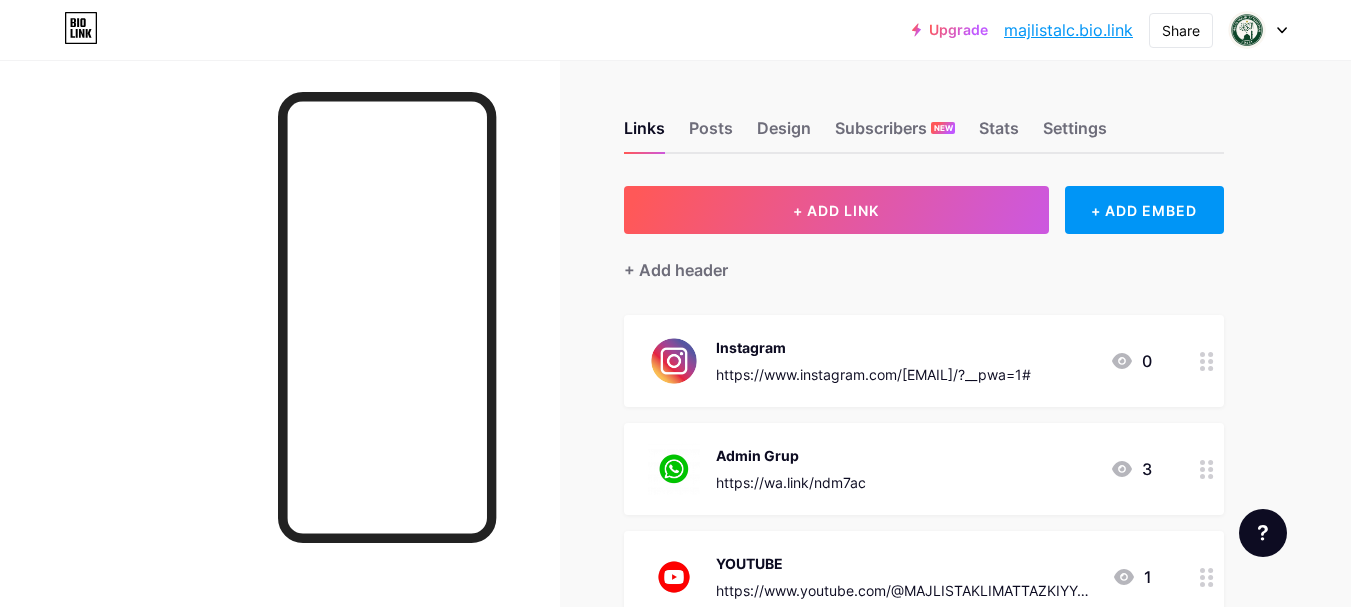 drag, startPoint x: 918, startPoint y: 197, endPoint x: 1103, endPoint y: 269, distance: 198.517 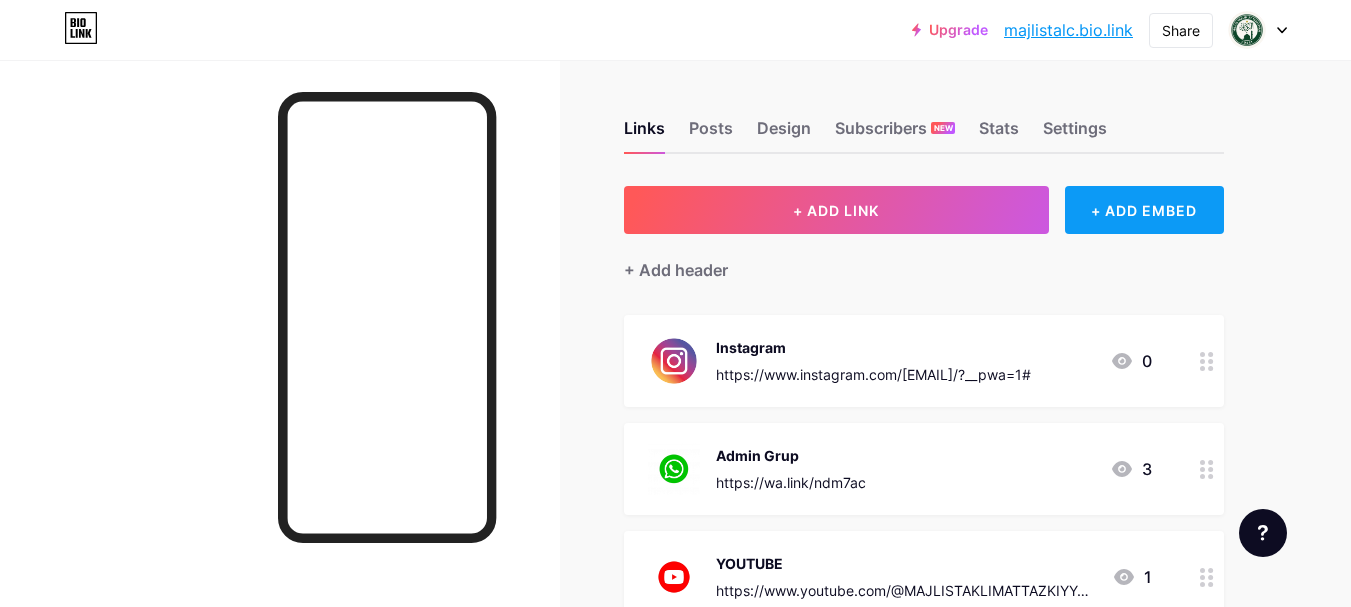 click on "+ ADD EMBED" at bounding box center [1144, 210] 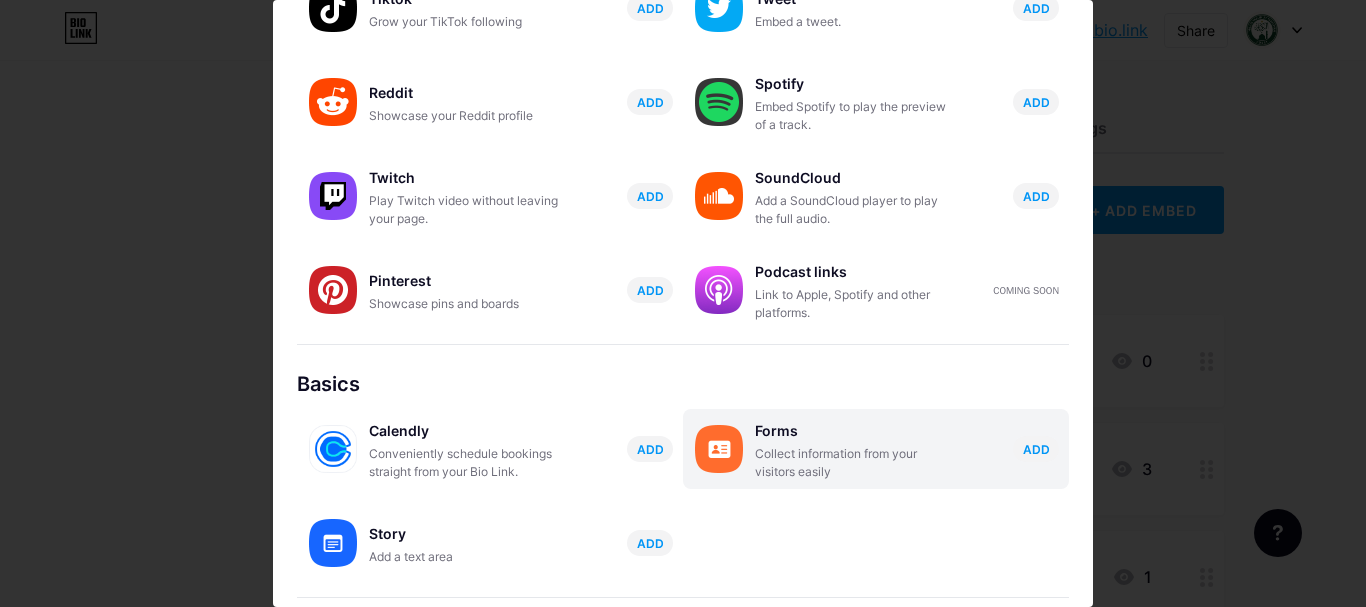 scroll, scrollTop: 412, scrollLeft: 0, axis: vertical 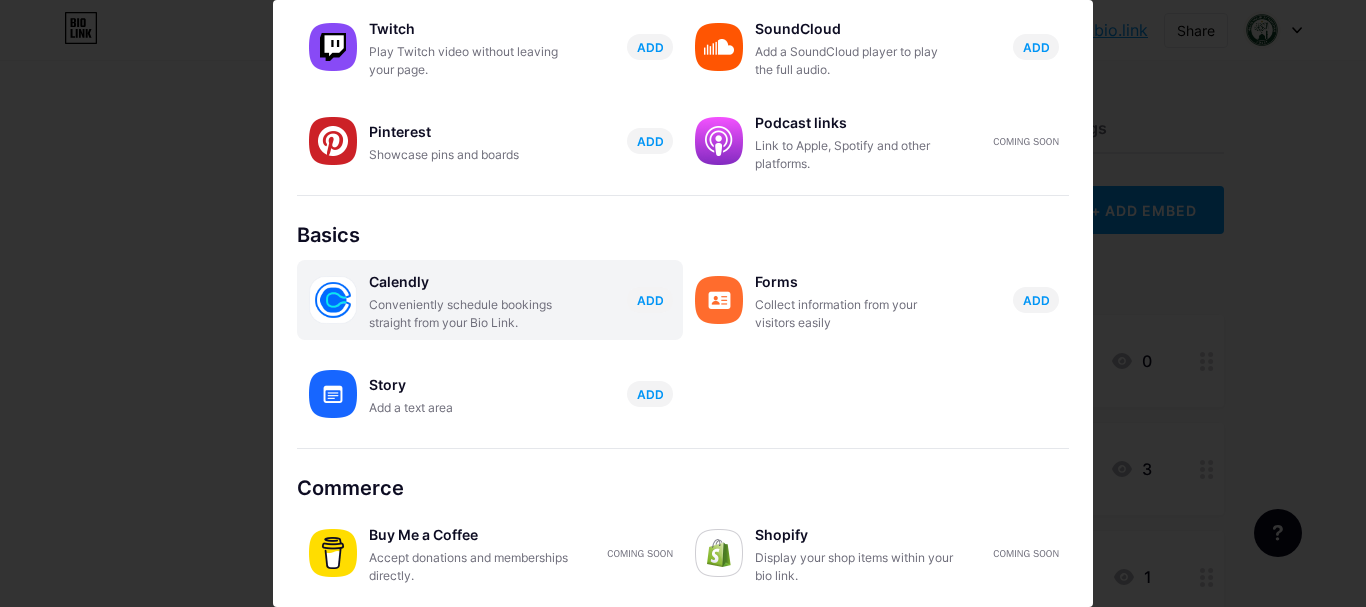 click on "Conveniently schedule bookings straight from your Bio Link." at bounding box center (469, 314) 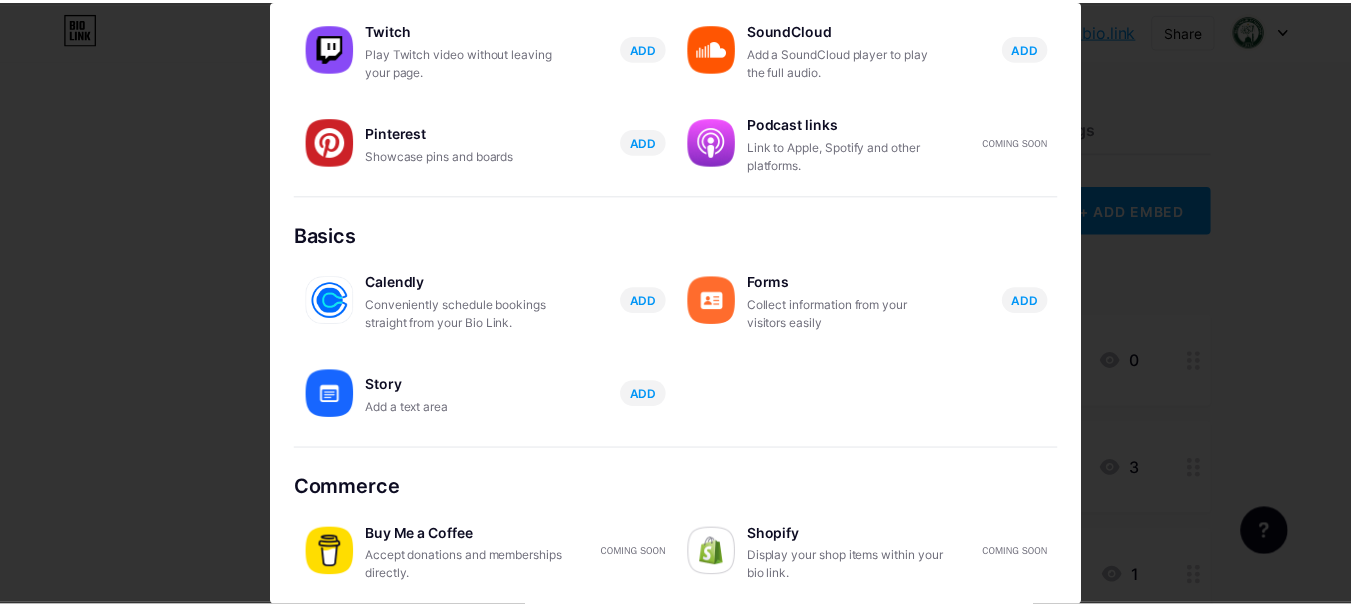 scroll, scrollTop: 0, scrollLeft: 0, axis: both 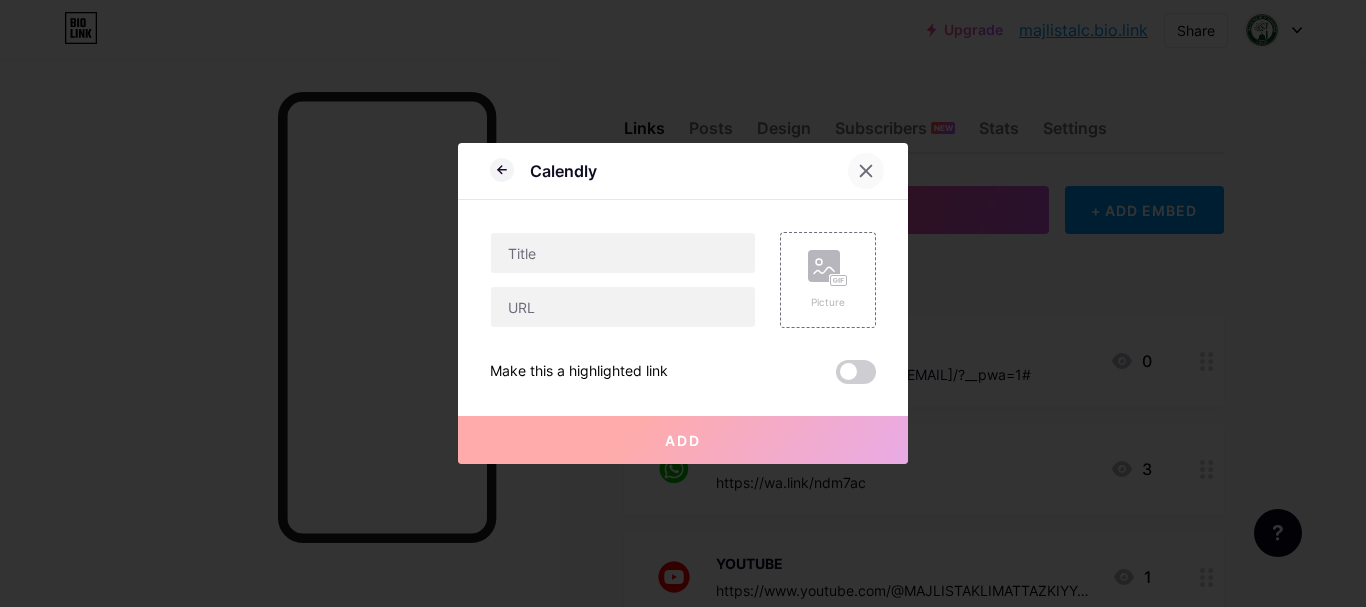 click at bounding box center [866, 171] 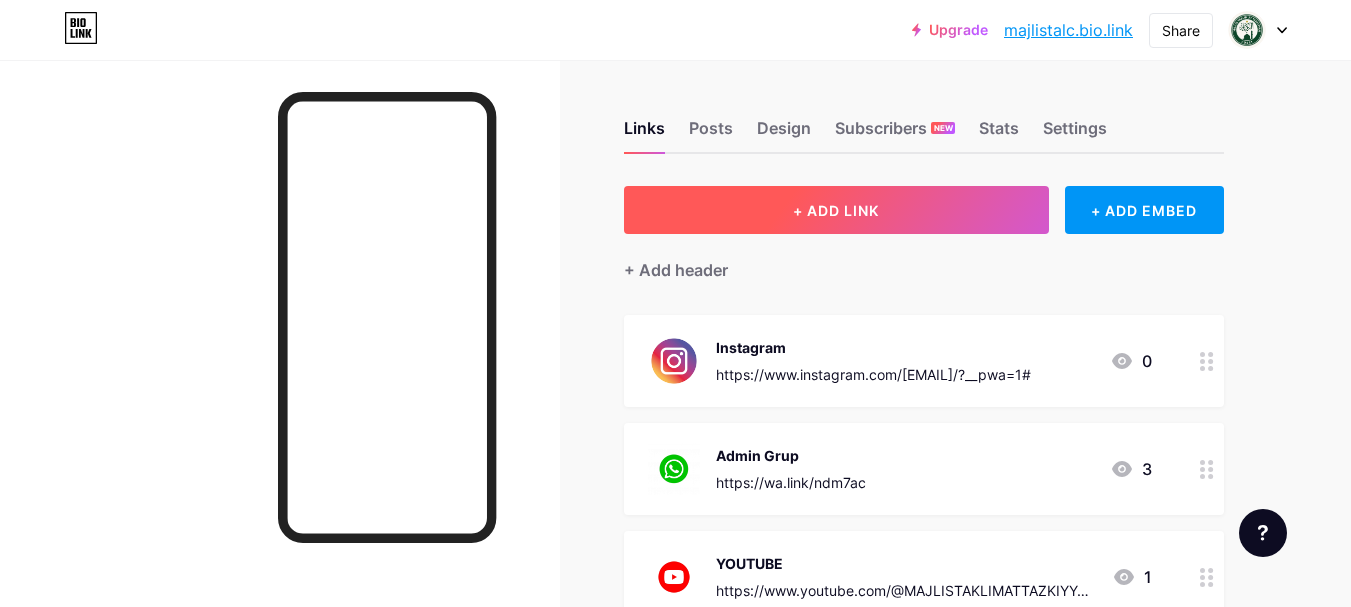 click on "+ ADD LINK" at bounding box center (836, 210) 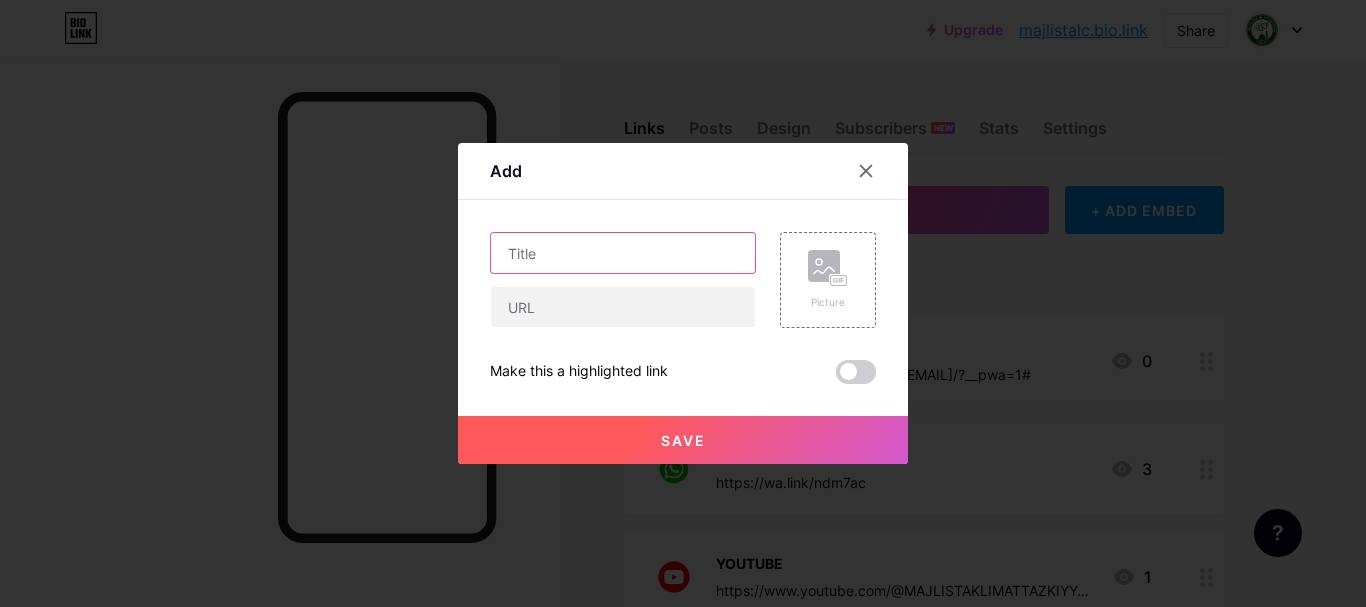 click at bounding box center [623, 253] 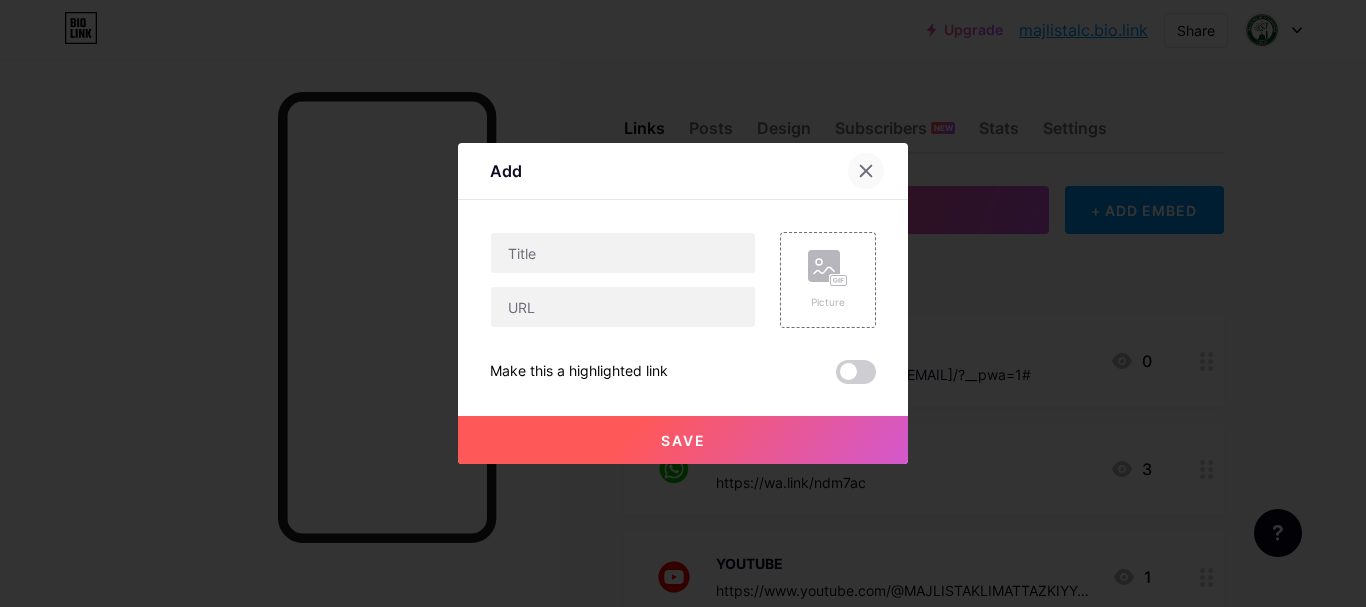 click at bounding box center (866, 171) 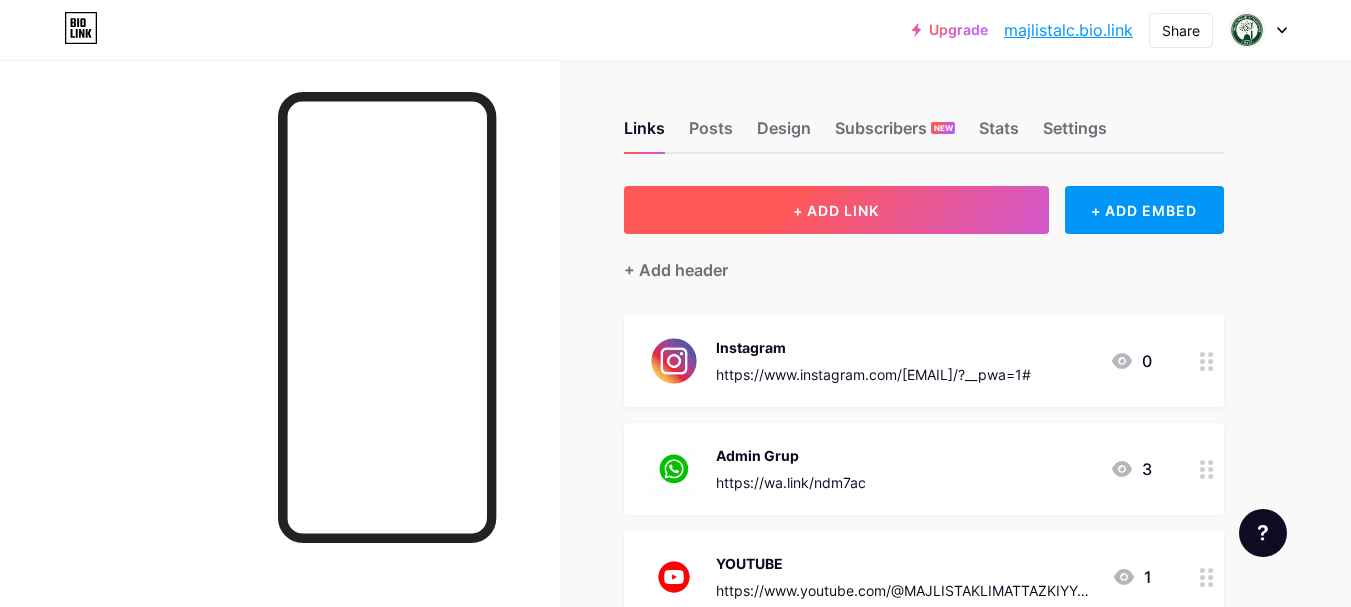 click on "+ ADD LINK" at bounding box center [836, 210] 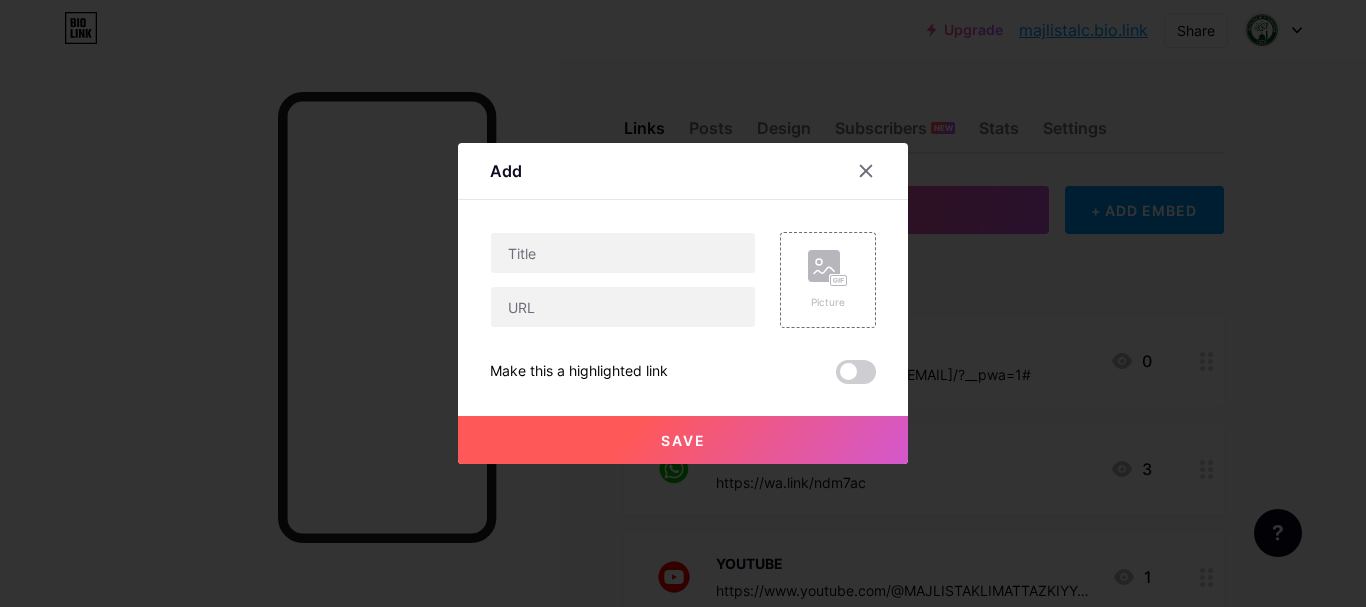 click 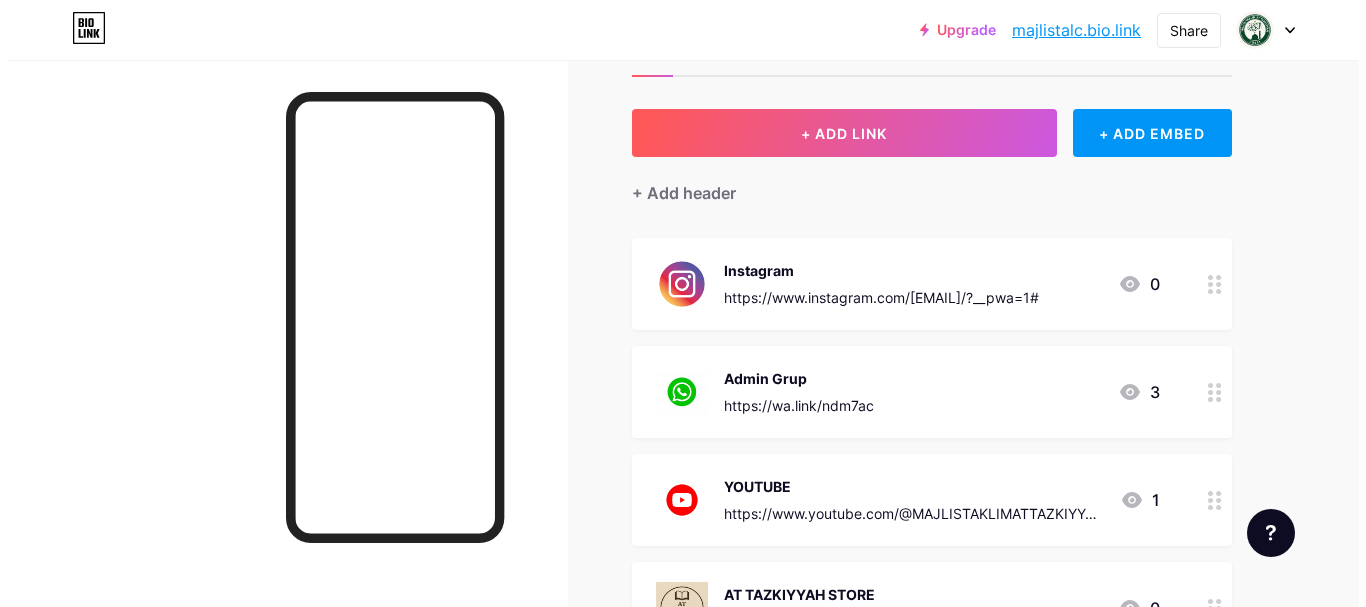 scroll, scrollTop: 0, scrollLeft: 0, axis: both 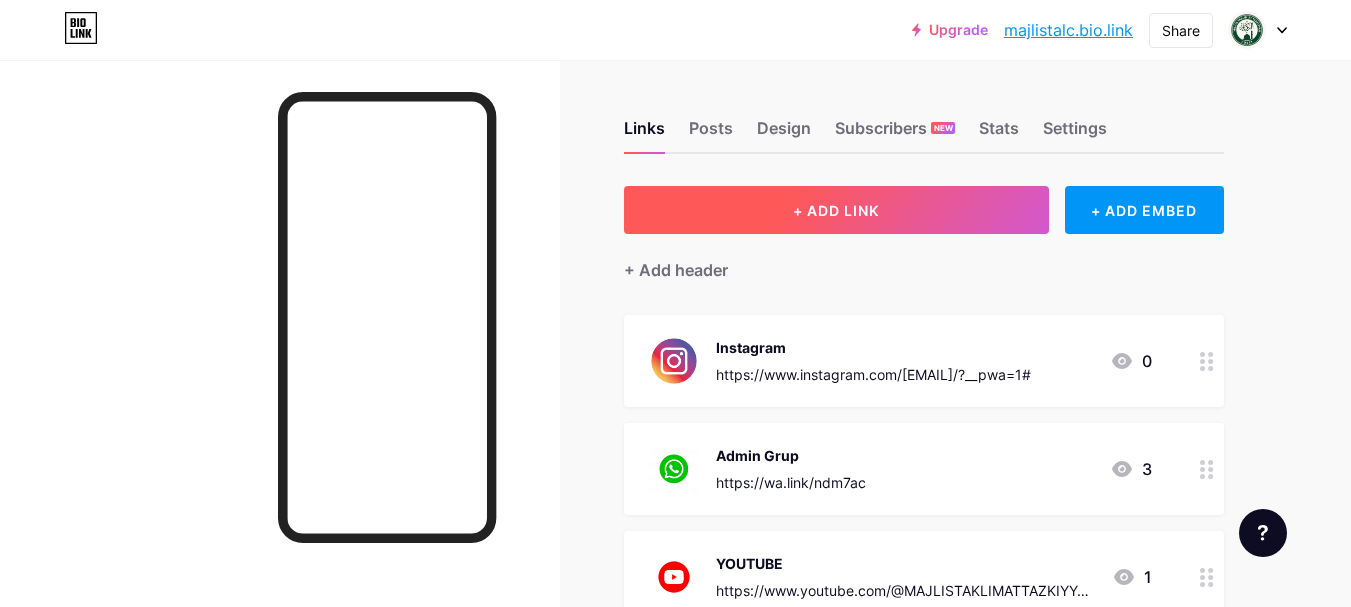 click on "+ ADD LINK" at bounding box center (836, 210) 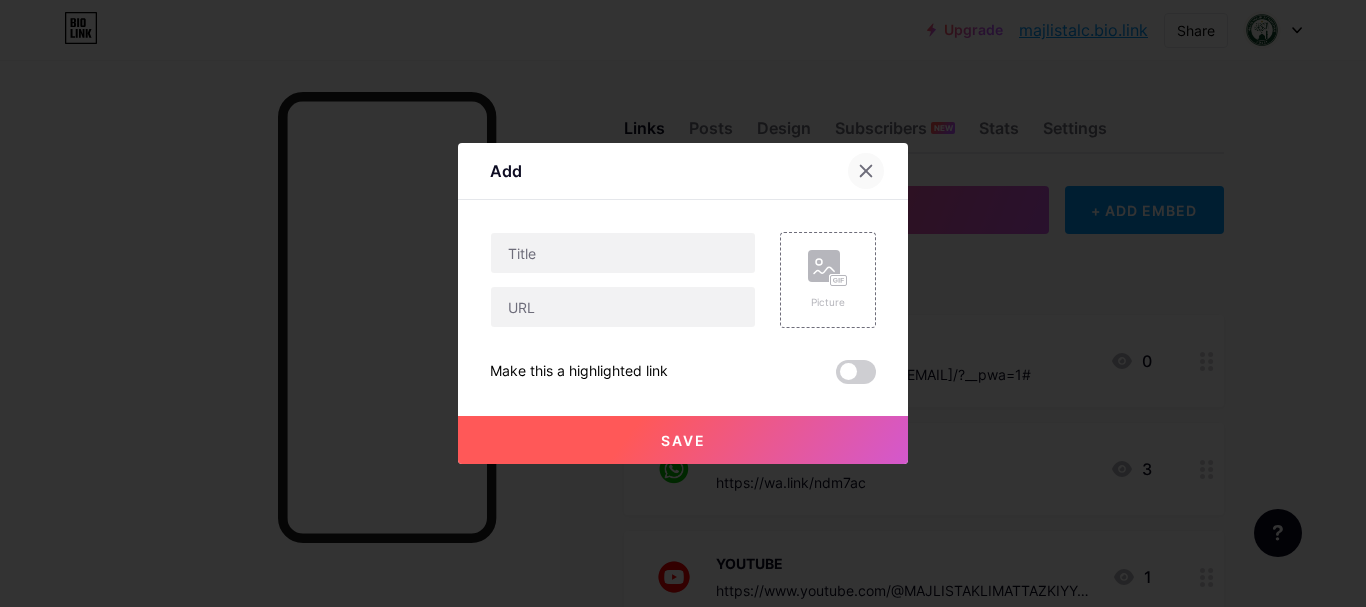 click 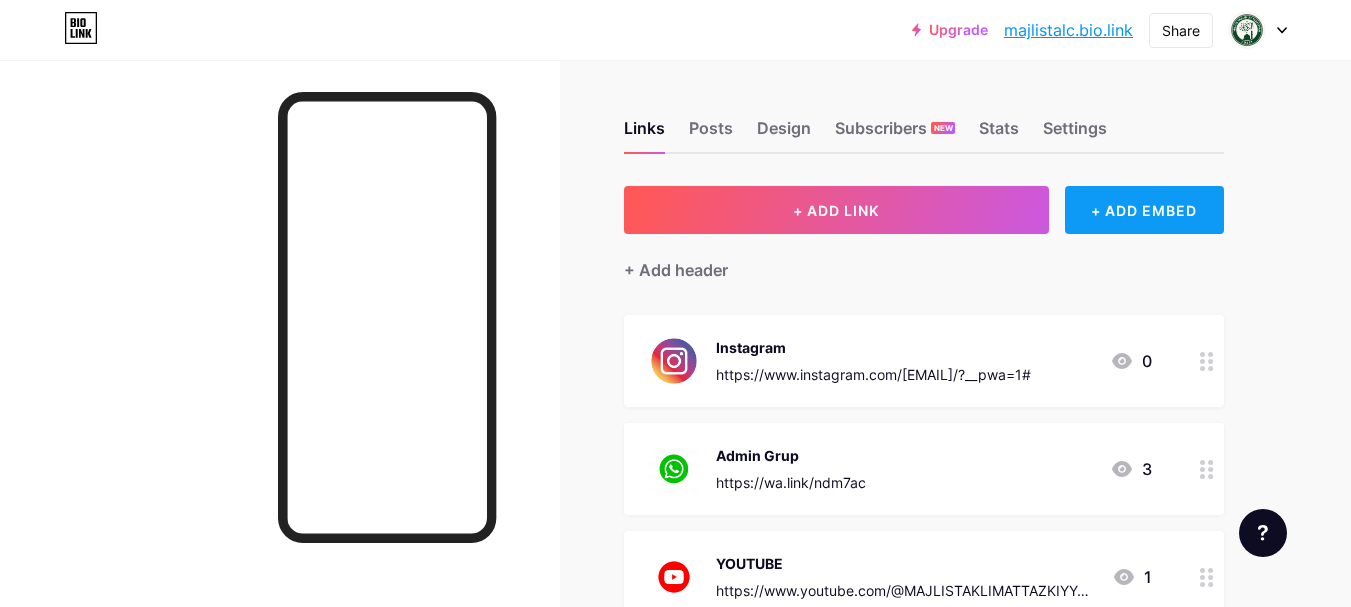 click on "+ ADD EMBED" at bounding box center [1144, 210] 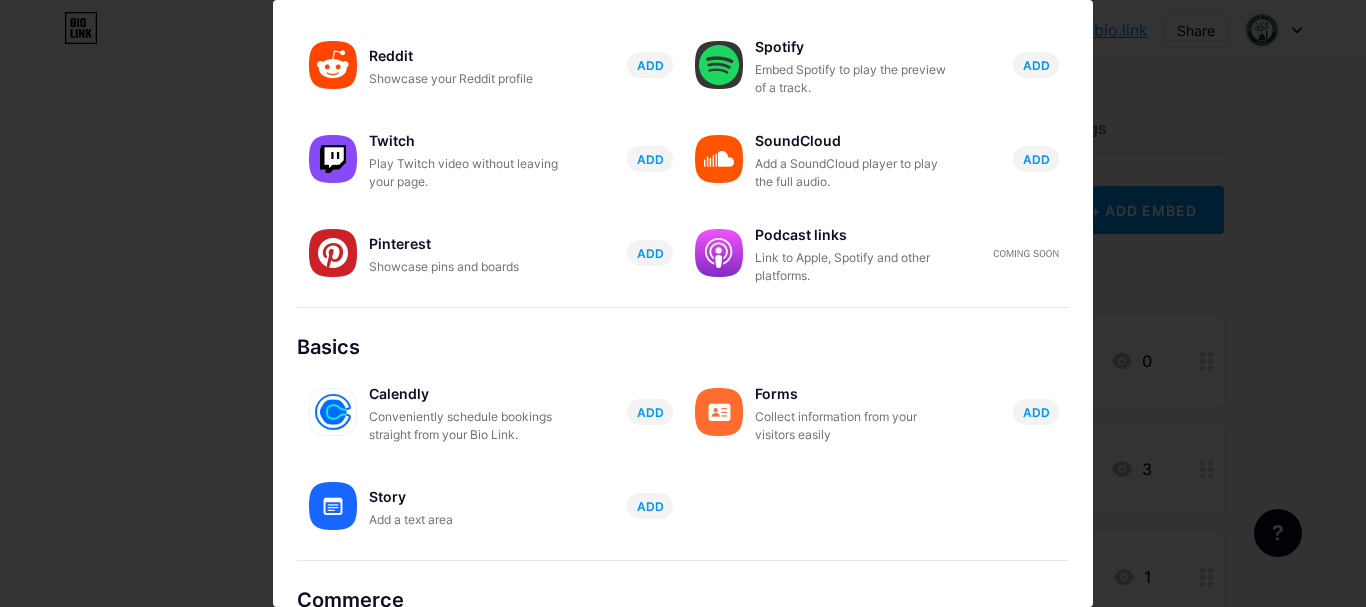 scroll, scrollTop: 412, scrollLeft: 0, axis: vertical 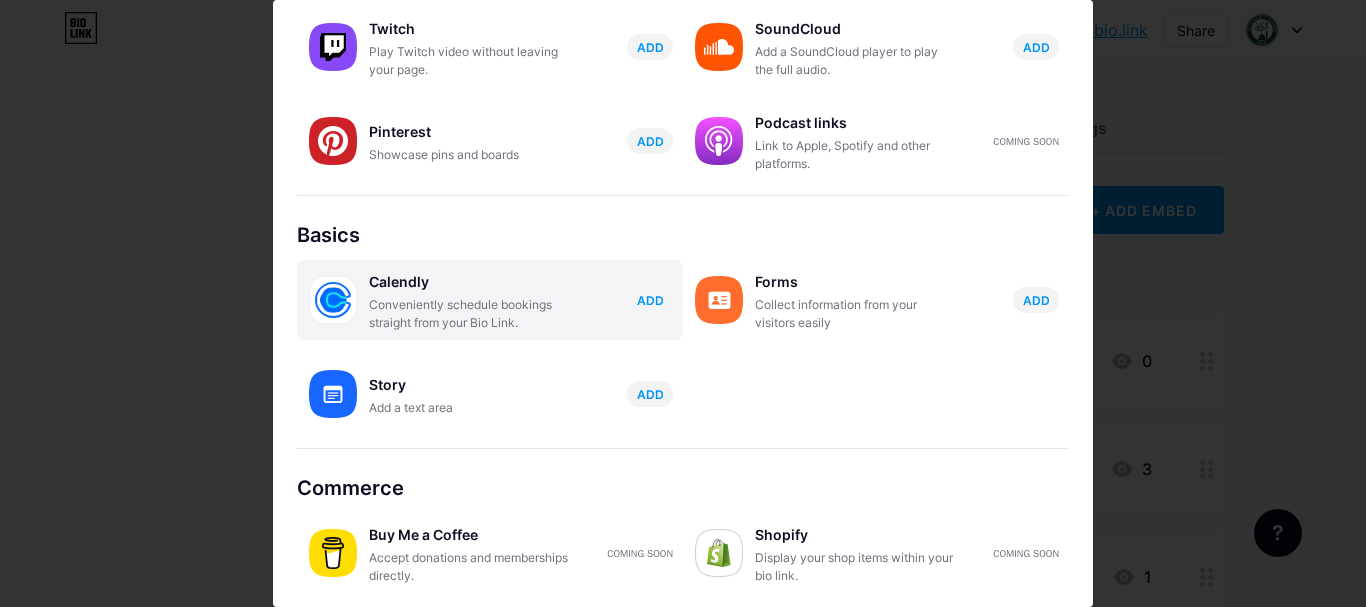 click on "ADD" at bounding box center [650, 300] 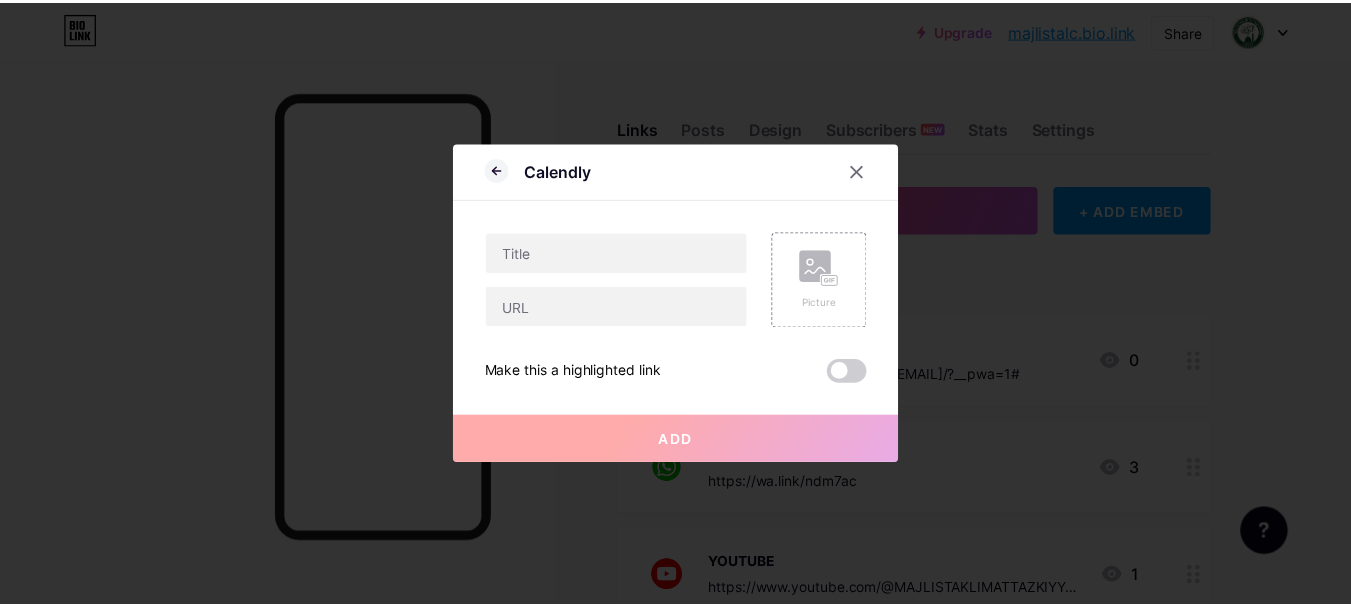 scroll, scrollTop: 0, scrollLeft: 0, axis: both 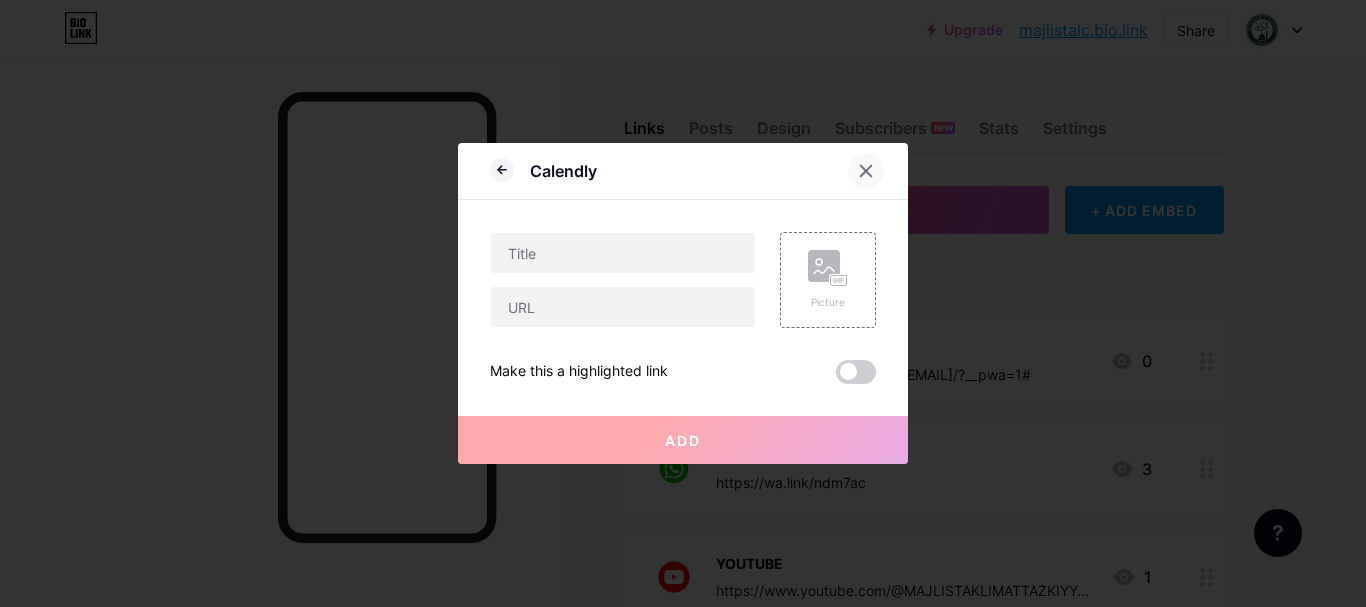 click 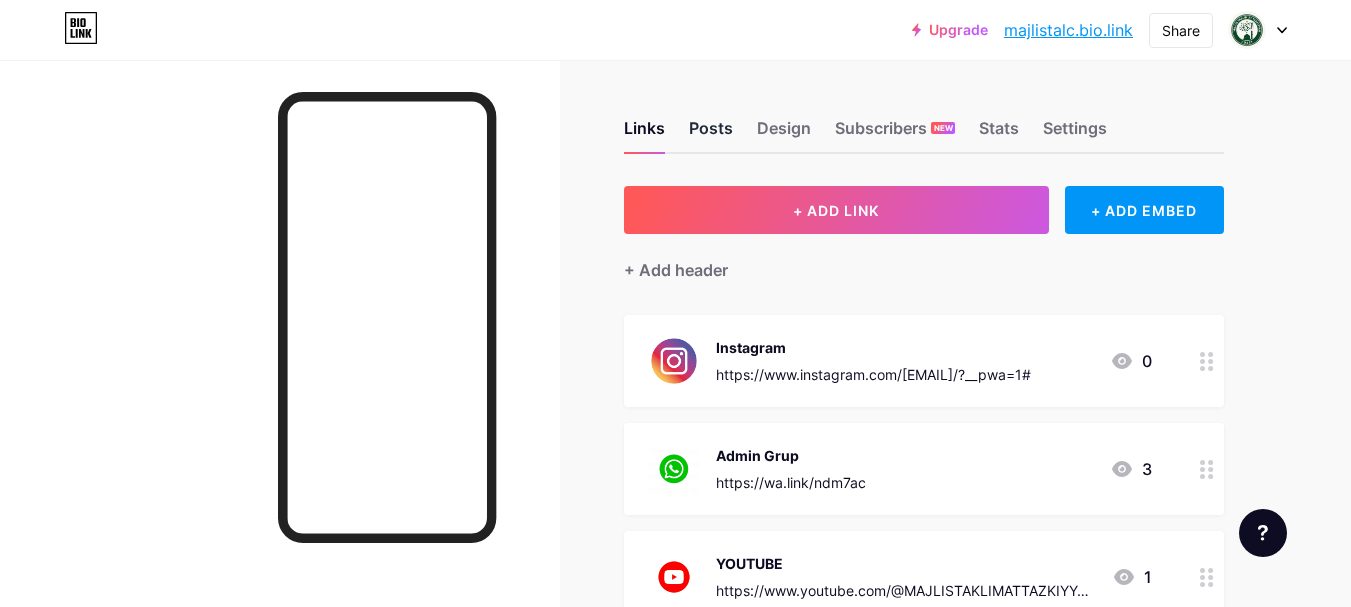 click on "Posts" at bounding box center (711, 134) 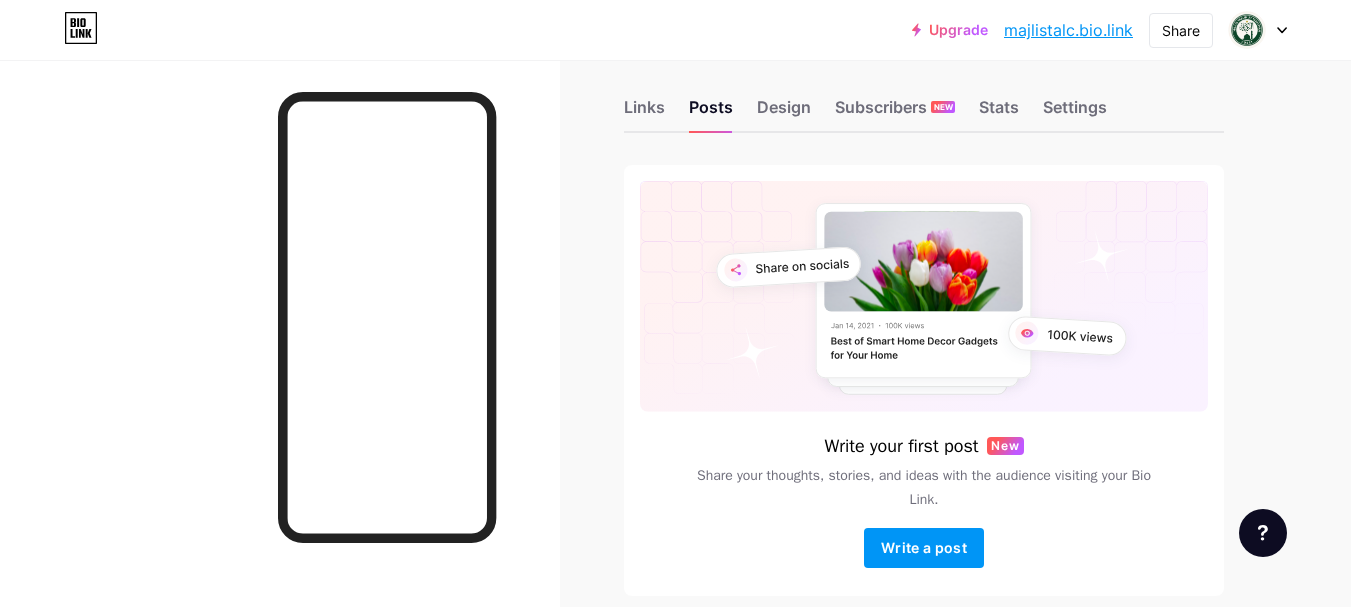 scroll, scrollTop: 110, scrollLeft: 0, axis: vertical 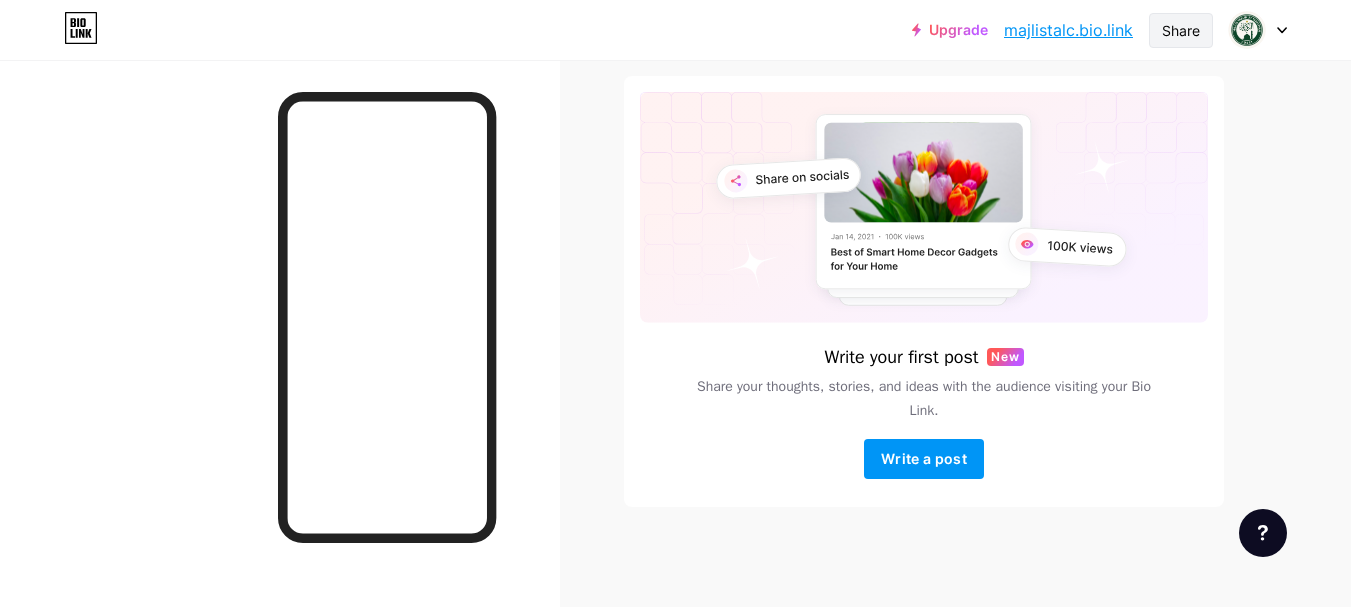 click on "Share" at bounding box center (1181, 30) 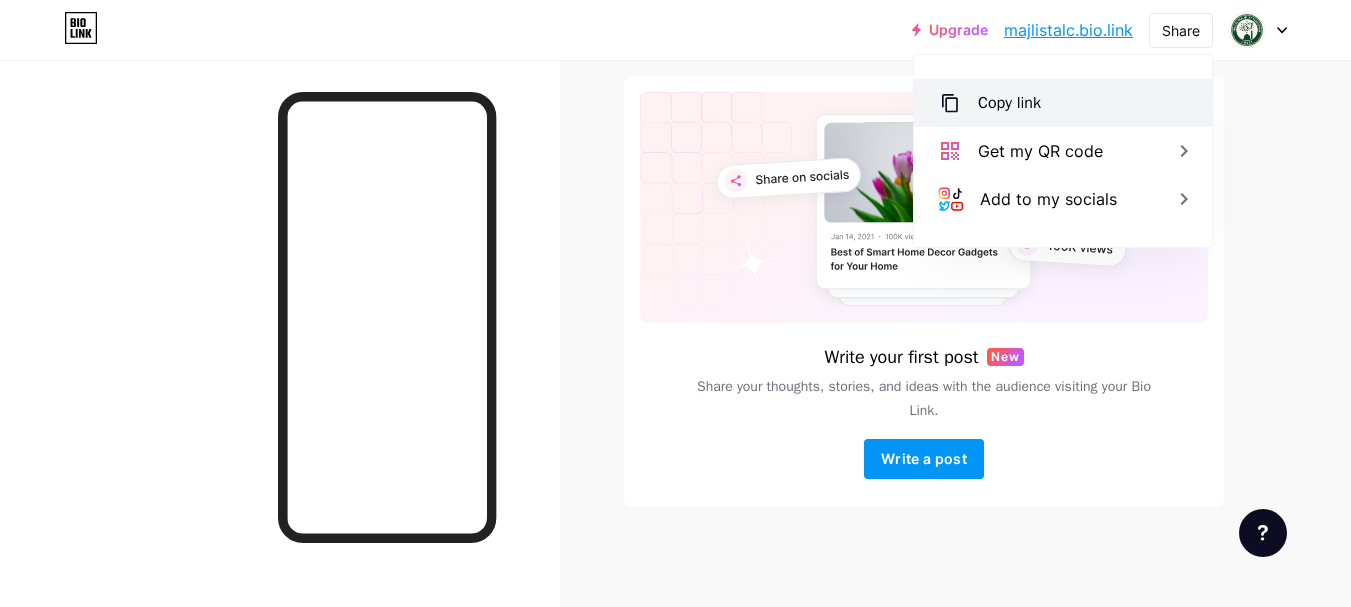 click on "Copy link" at bounding box center [1063, 103] 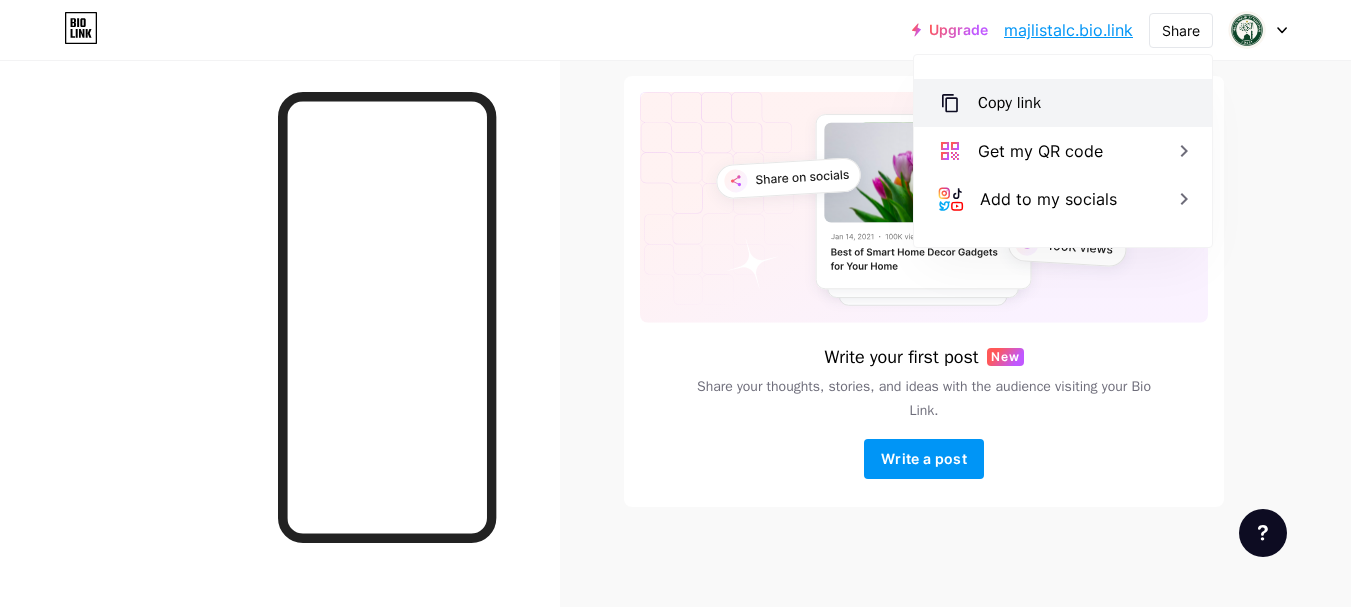 click on "Copy link" at bounding box center (1063, 103) 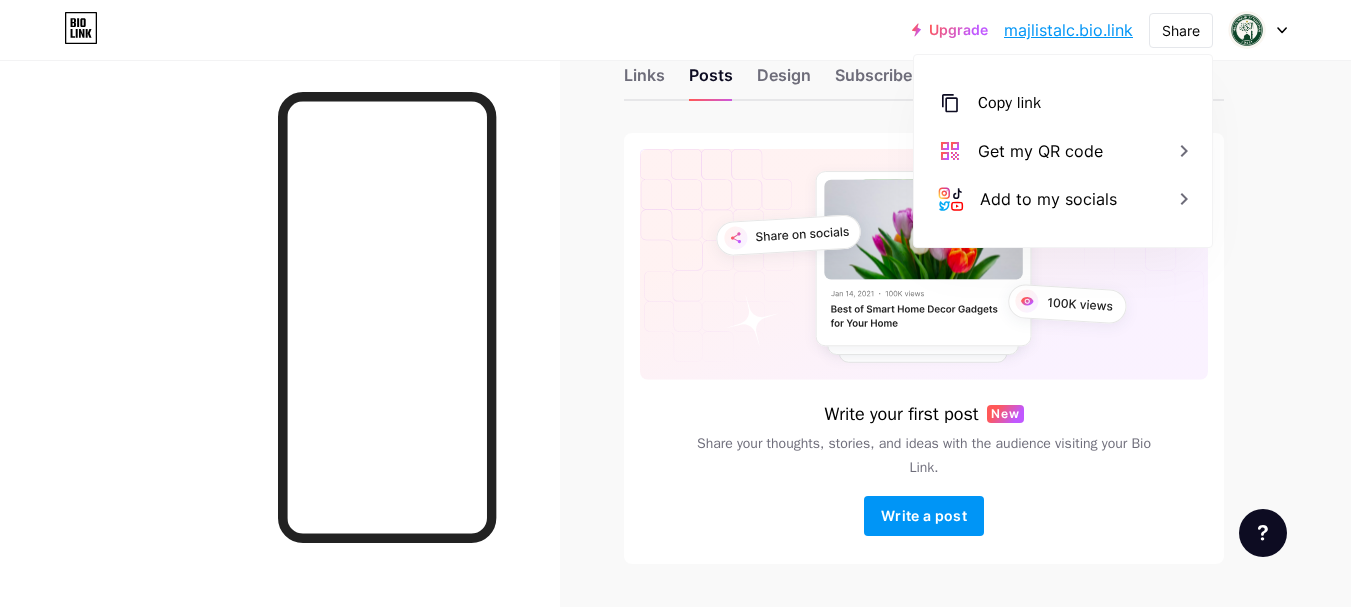 scroll, scrollTop: 0, scrollLeft: 0, axis: both 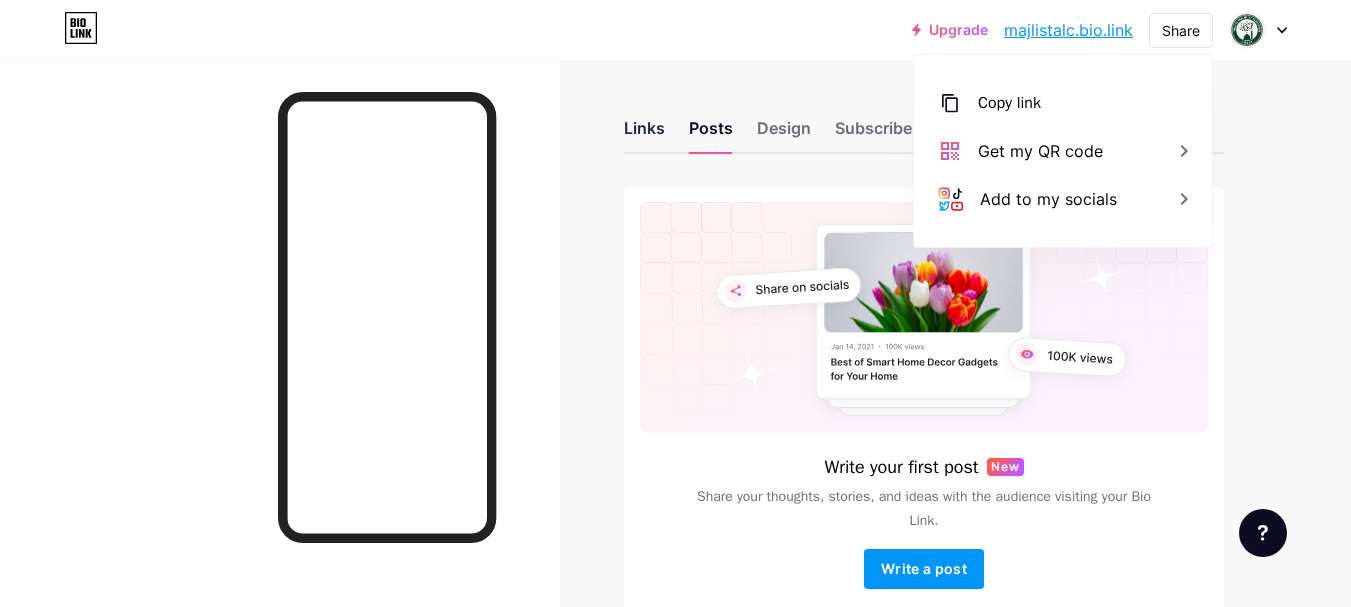 click on "Links" at bounding box center (644, 134) 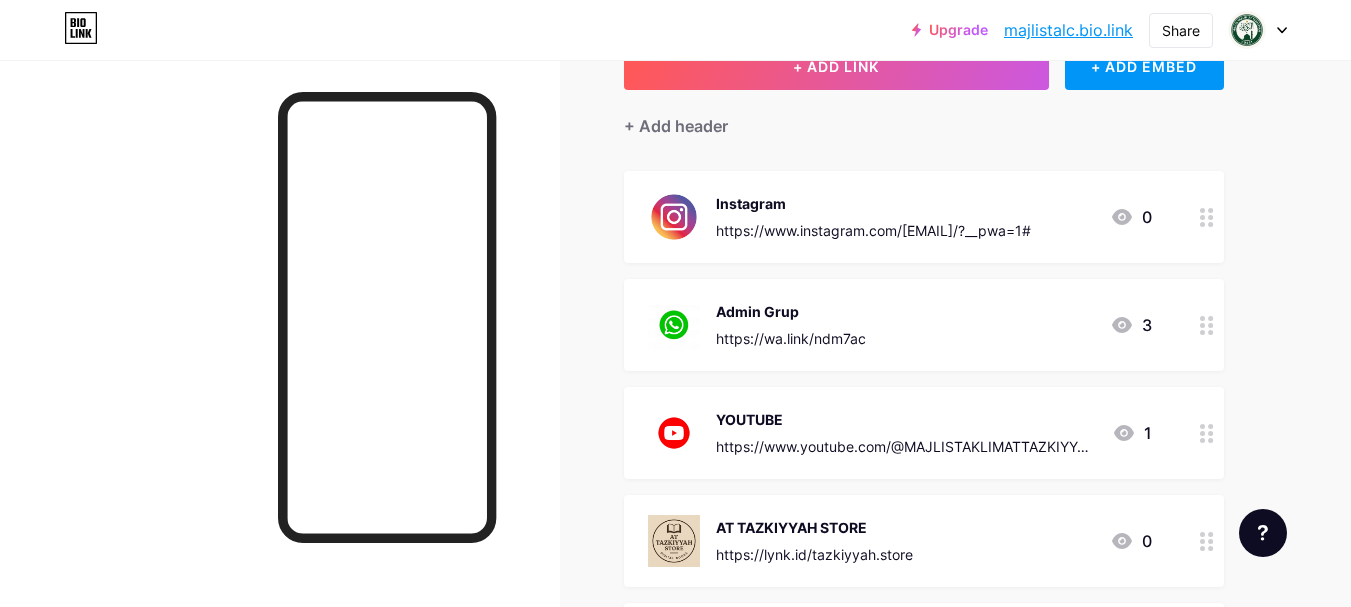 scroll, scrollTop: 0, scrollLeft: 0, axis: both 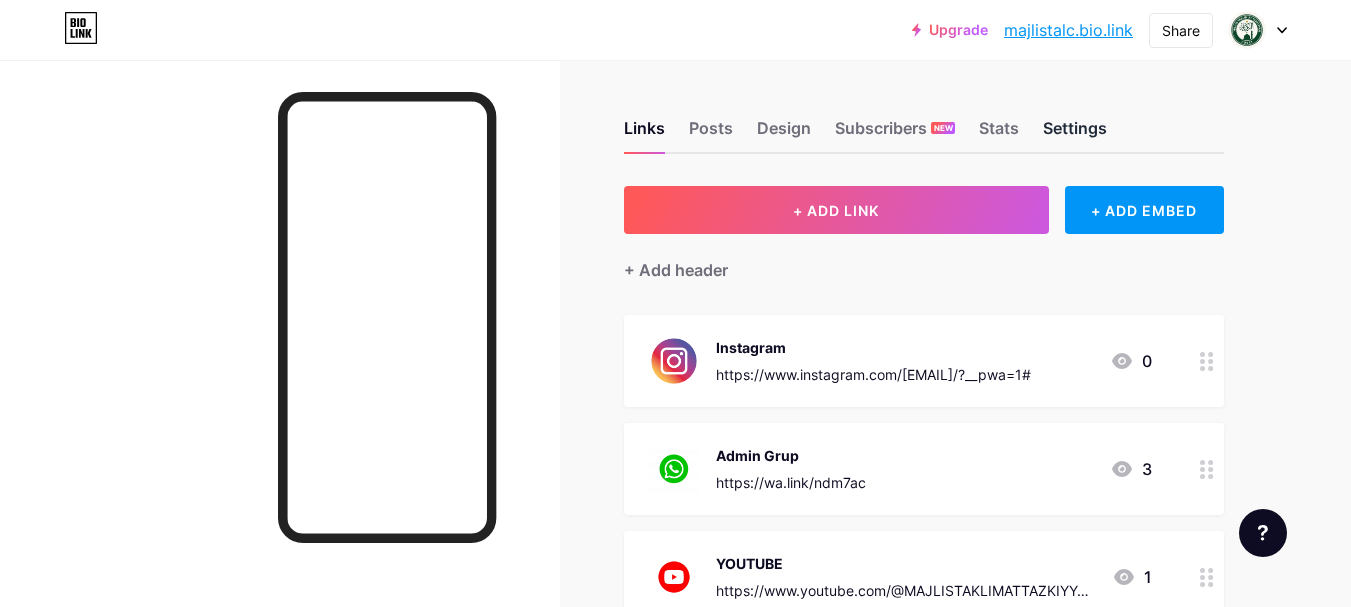 click on "Settings" at bounding box center [1075, 134] 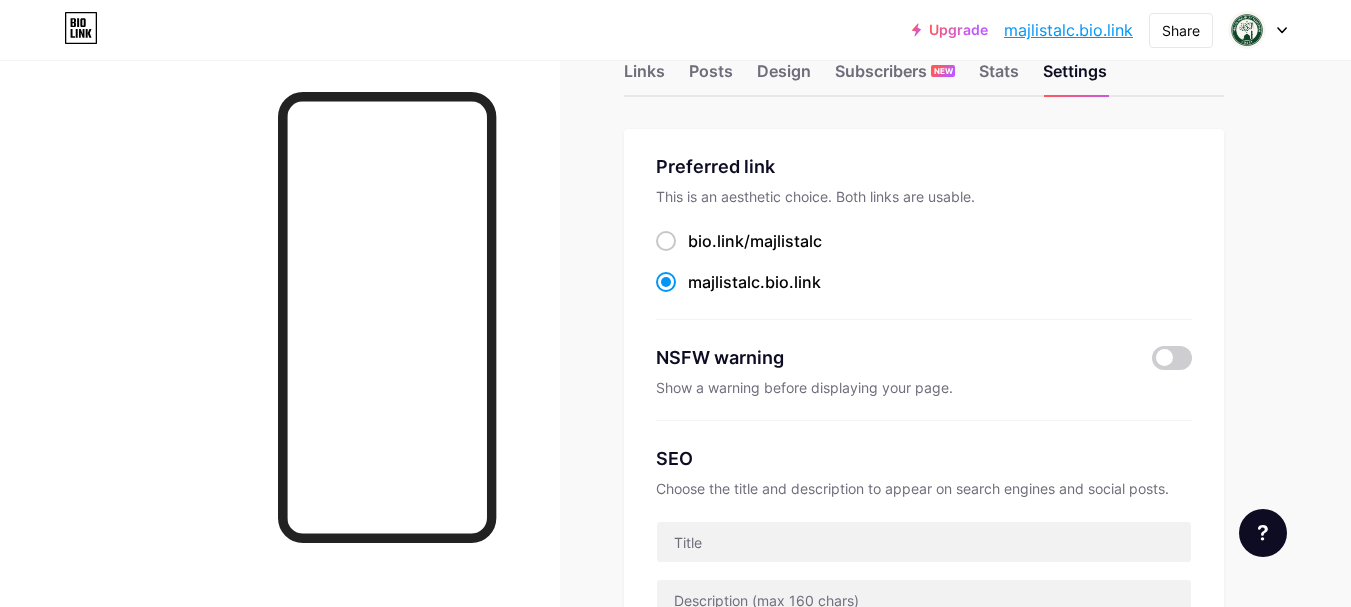 scroll, scrollTop: 0, scrollLeft: 0, axis: both 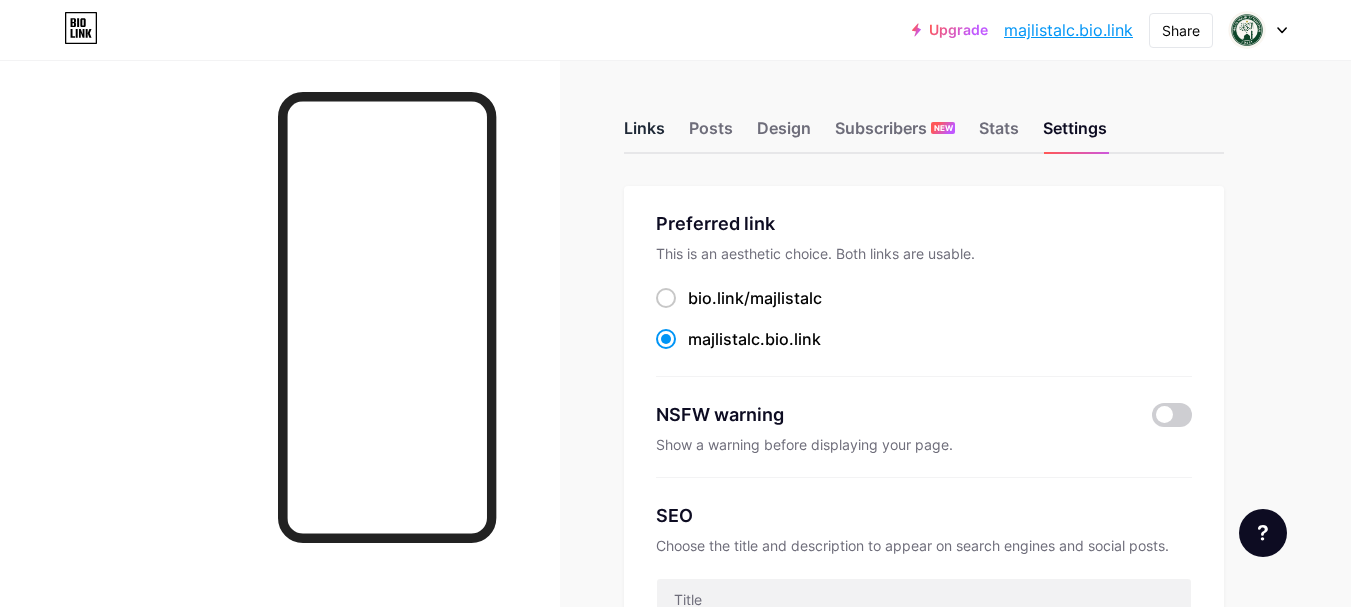 click on "Links" at bounding box center (644, 134) 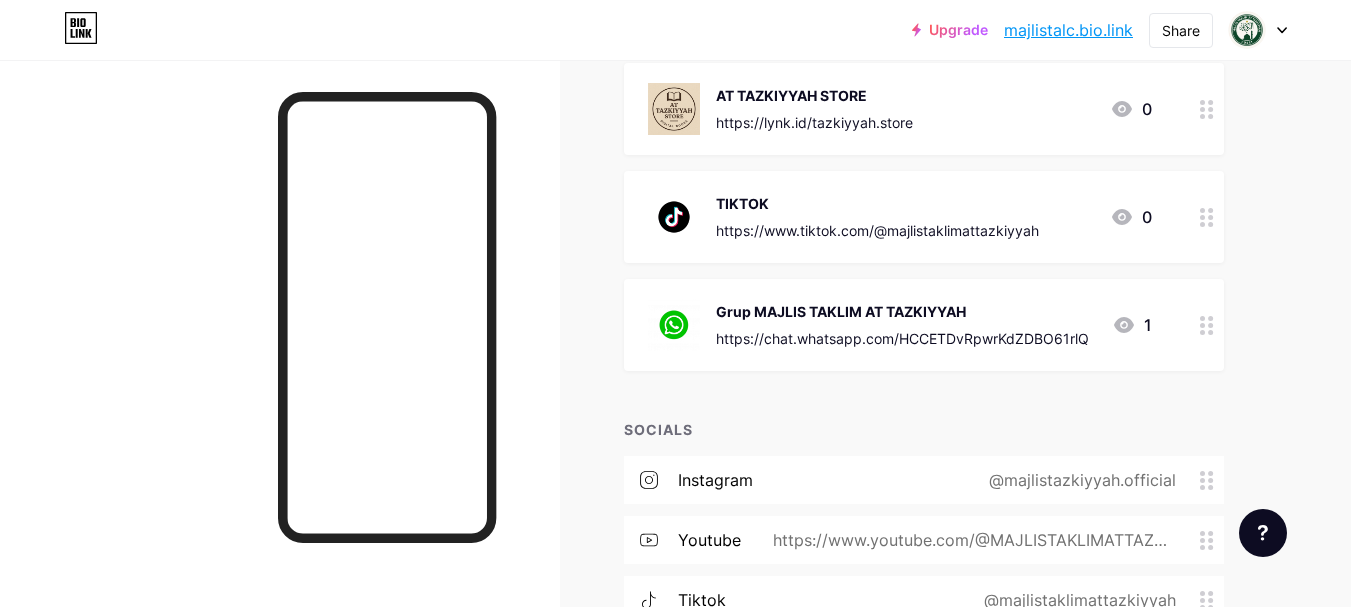 scroll, scrollTop: 712, scrollLeft: 0, axis: vertical 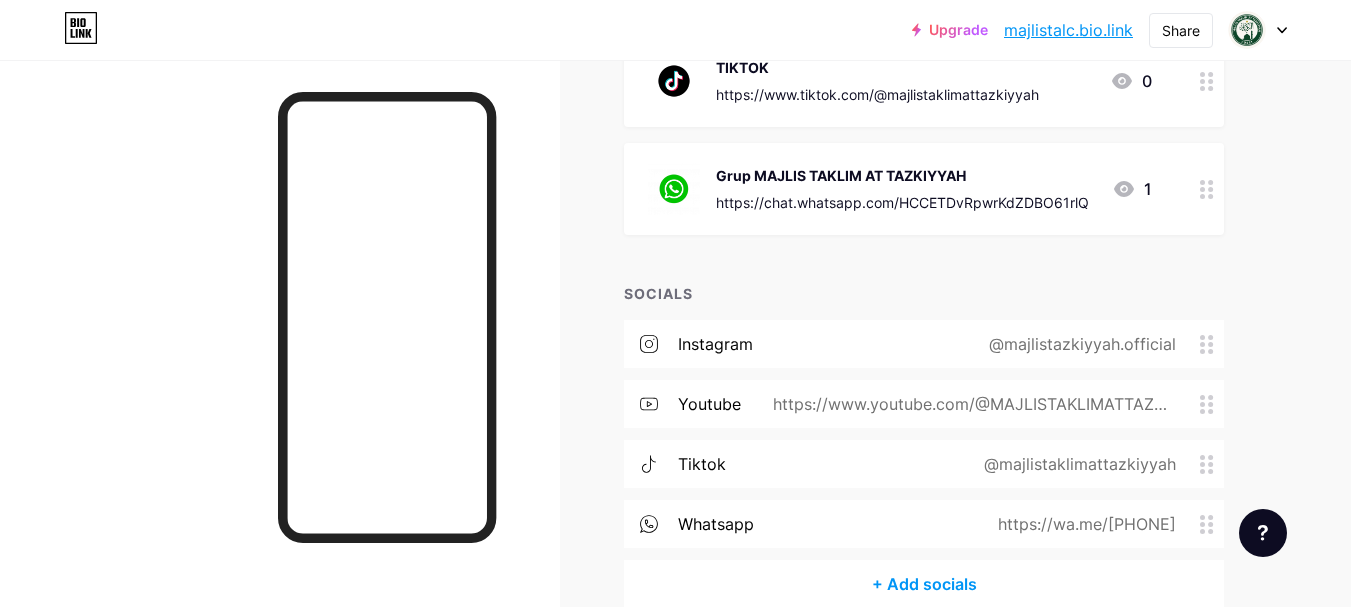 click on "youtube" at bounding box center [709, 404] 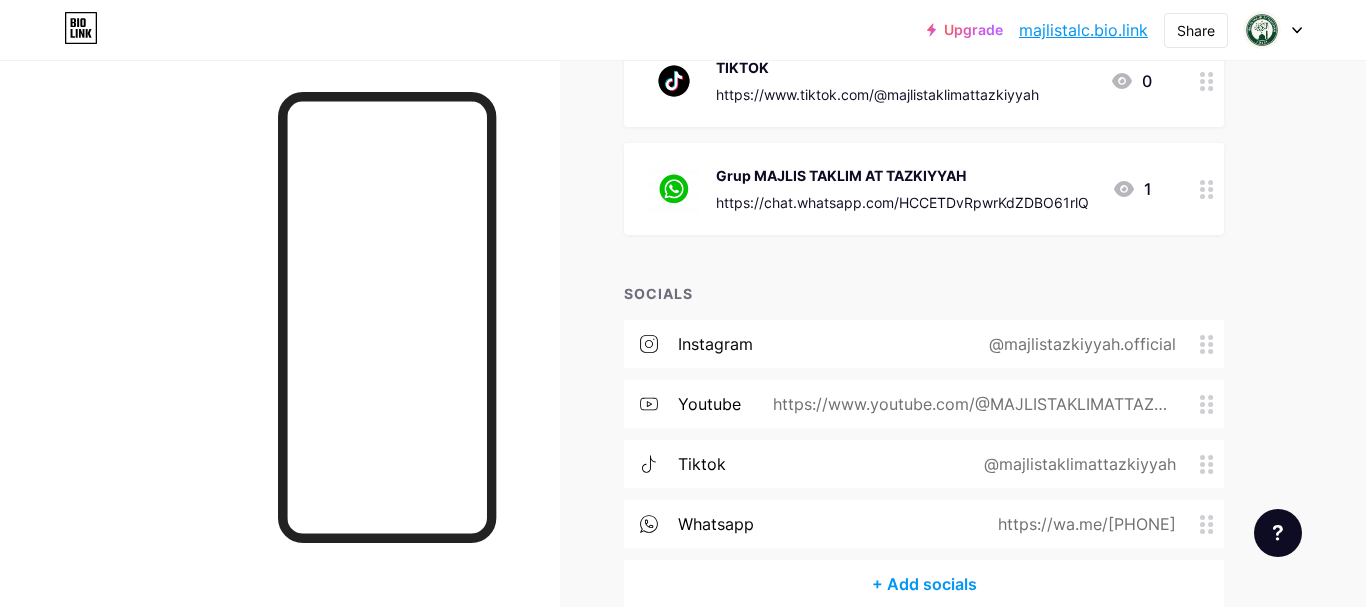 click 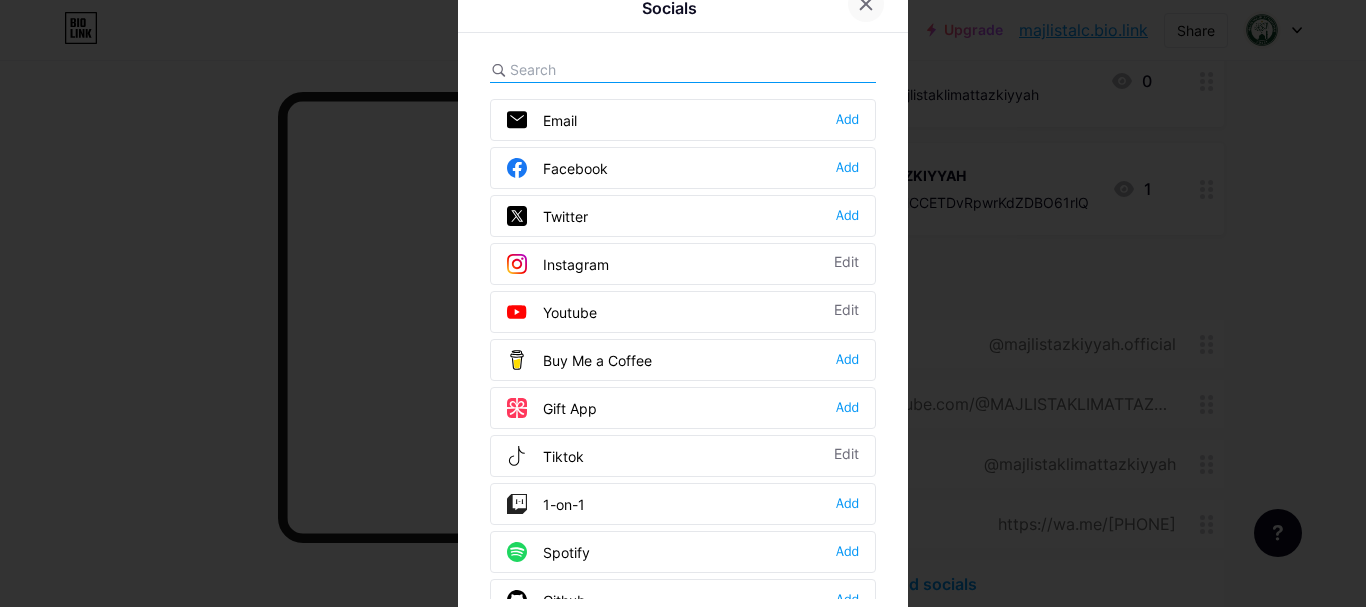 click at bounding box center (866, 4) 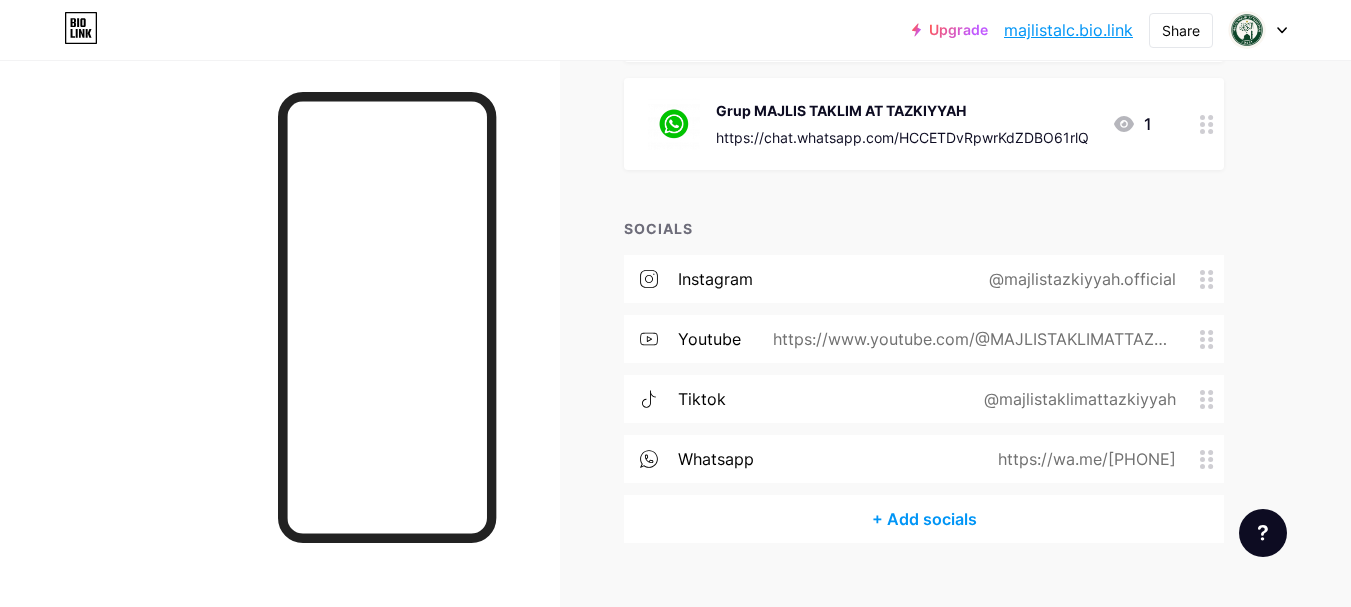 scroll, scrollTop: 812, scrollLeft: 0, axis: vertical 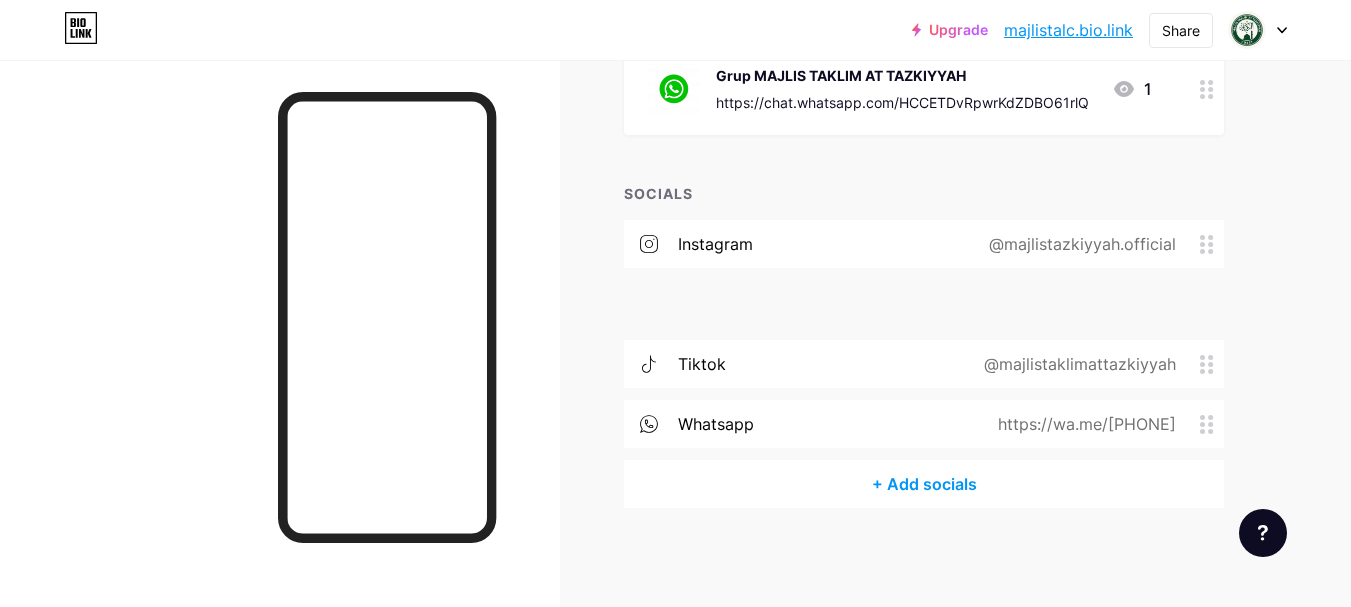 type 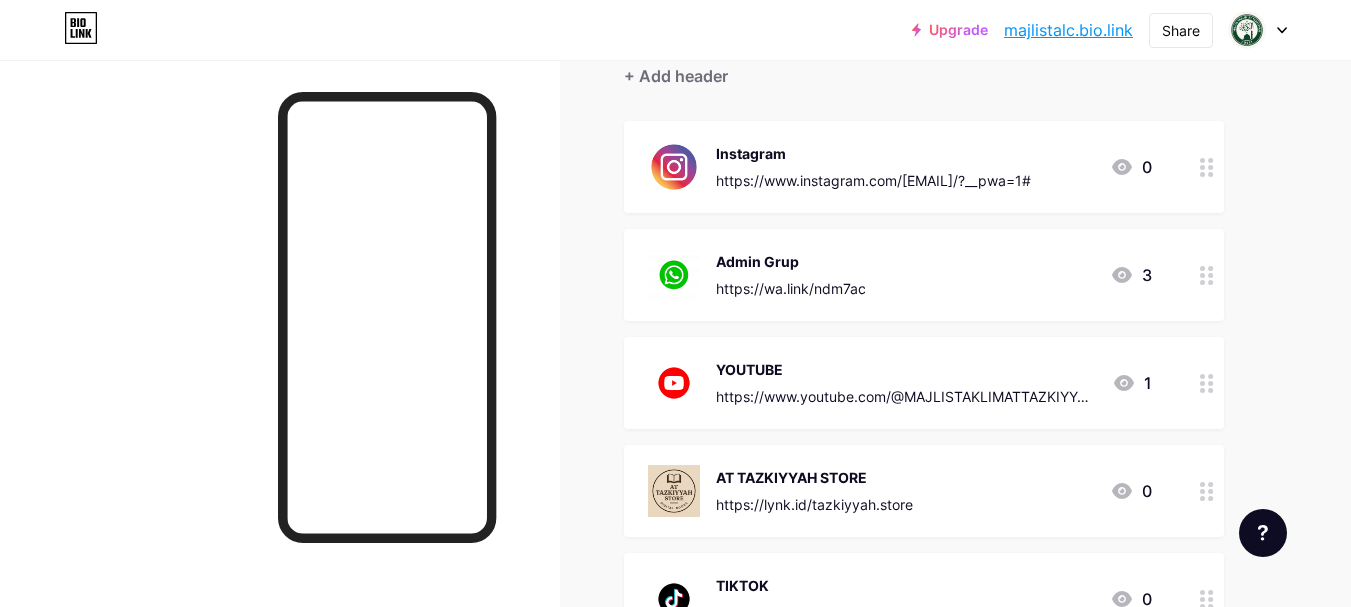 scroll, scrollTop: 0, scrollLeft: 0, axis: both 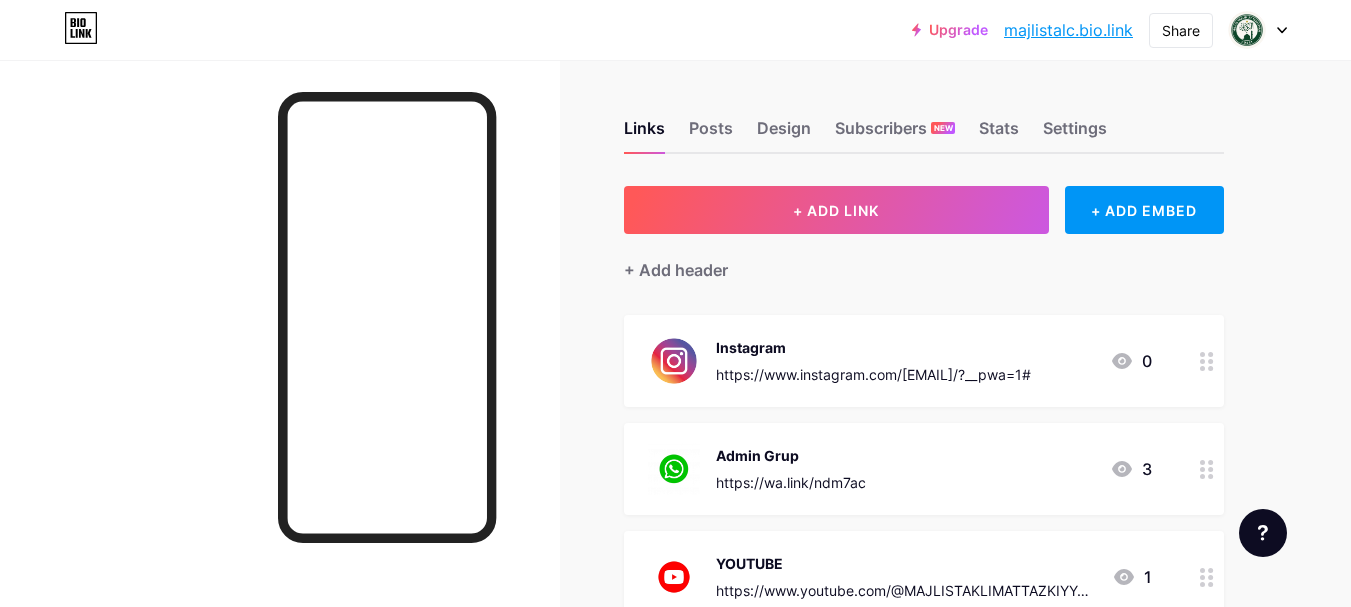 click on "majlistalc.bio.link" at bounding box center [1068, 30] 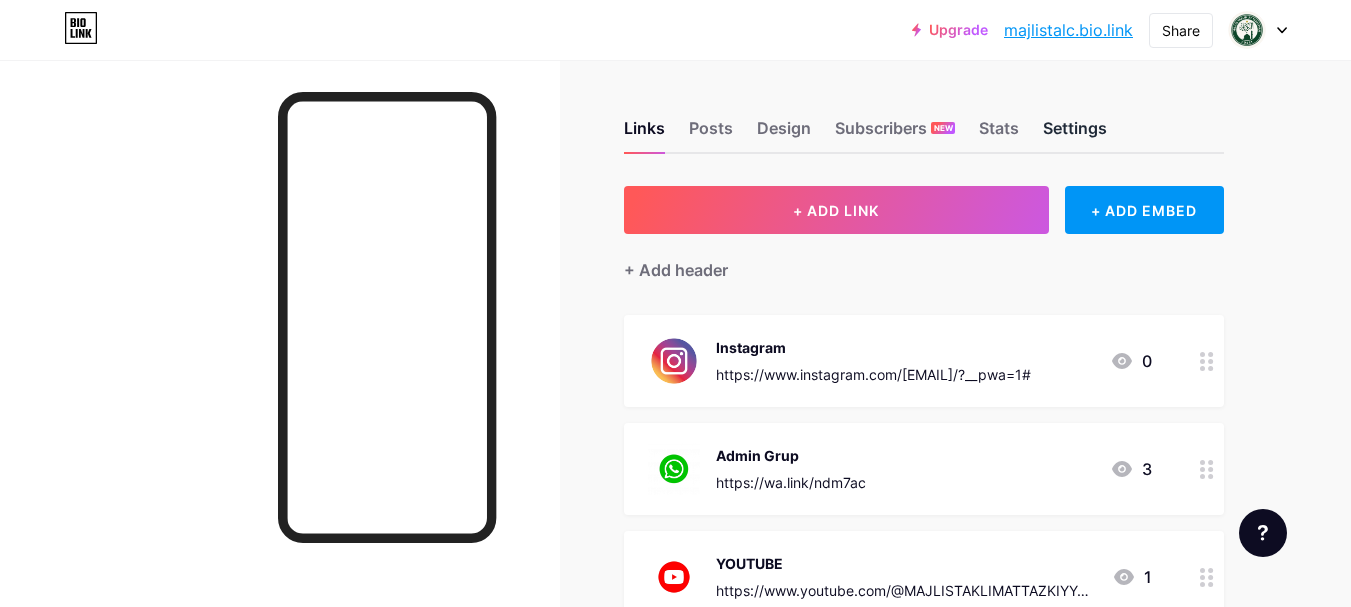 click on "Settings" at bounding box center [1075, 134] 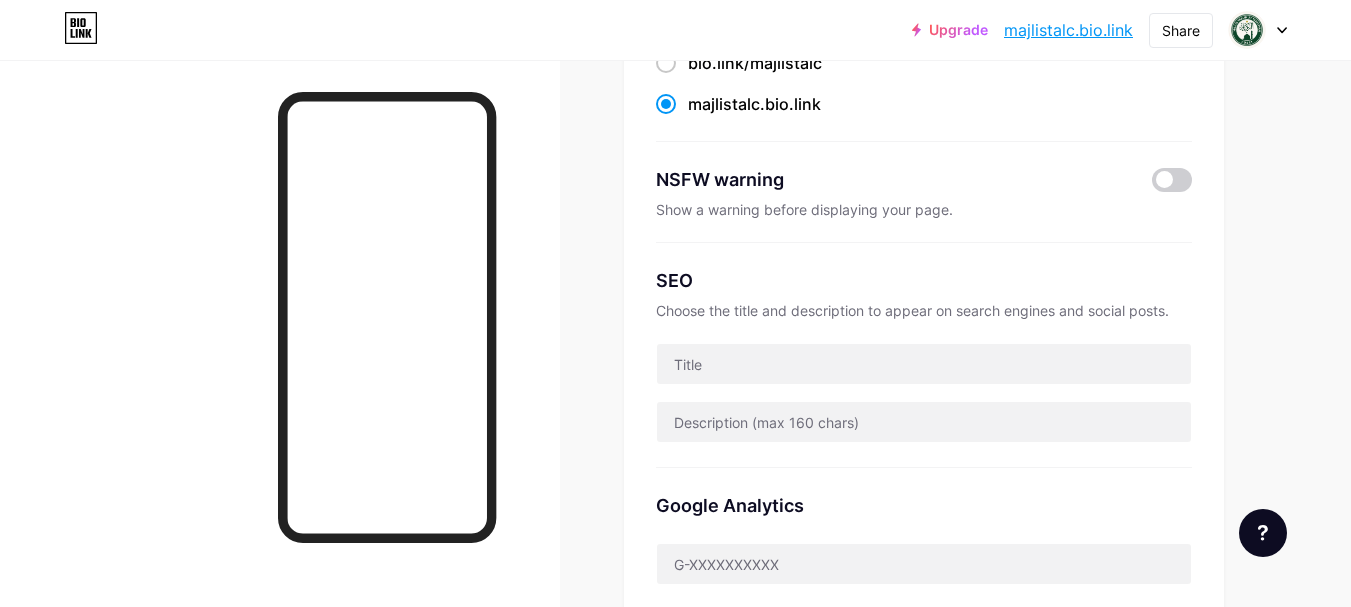 scroll, scrollTop: 200, scrollLeft: 0, axis: vertical 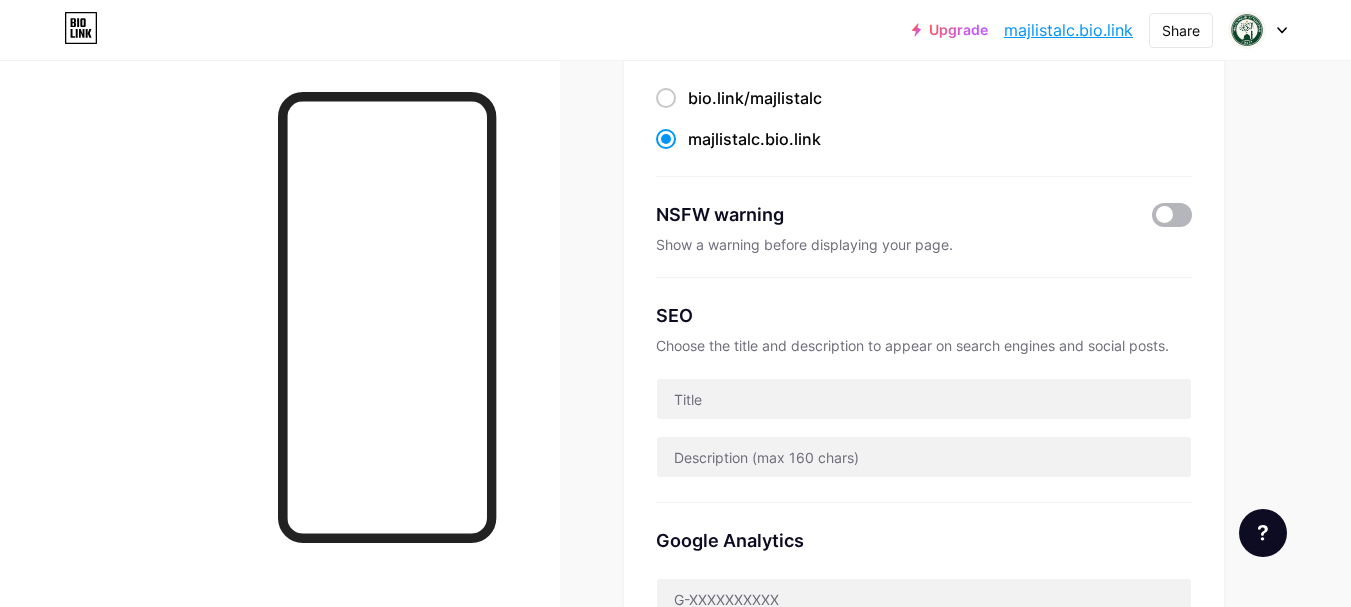 click at bounding box center (1172, 215) 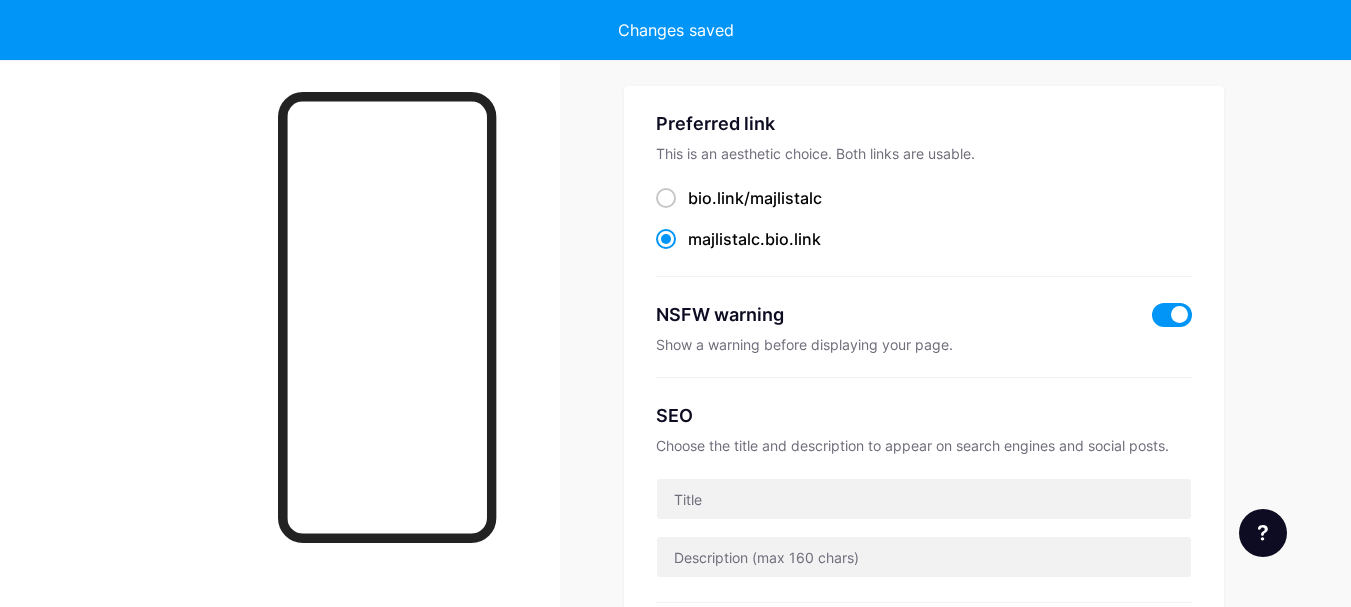 scroll, scrollTop: 0, scrollLeft: 0, axis: both 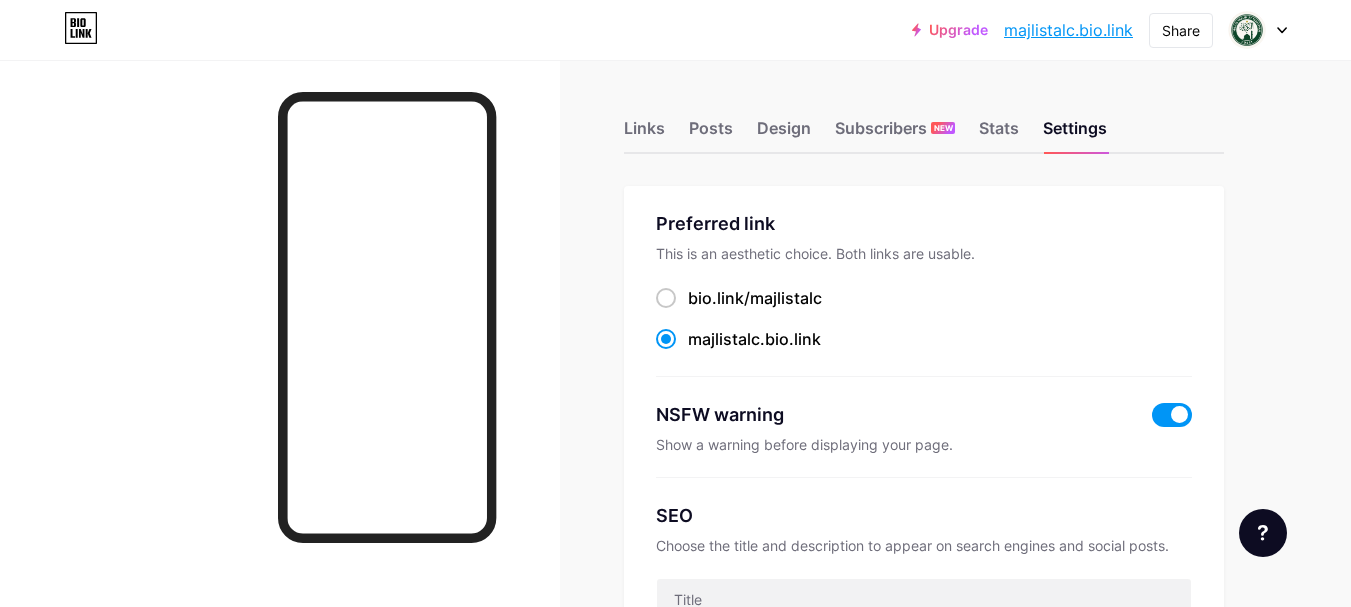 click at bounding box center [1172, 415] 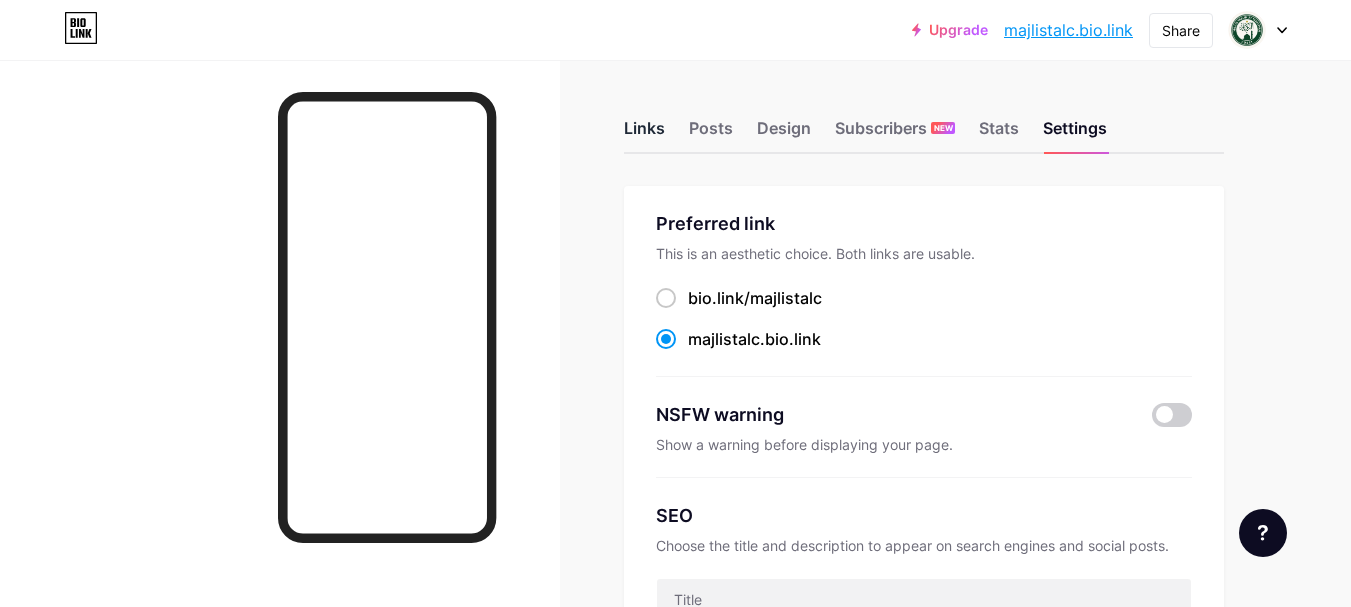 click on "Links" at bounding box center [644, 134] 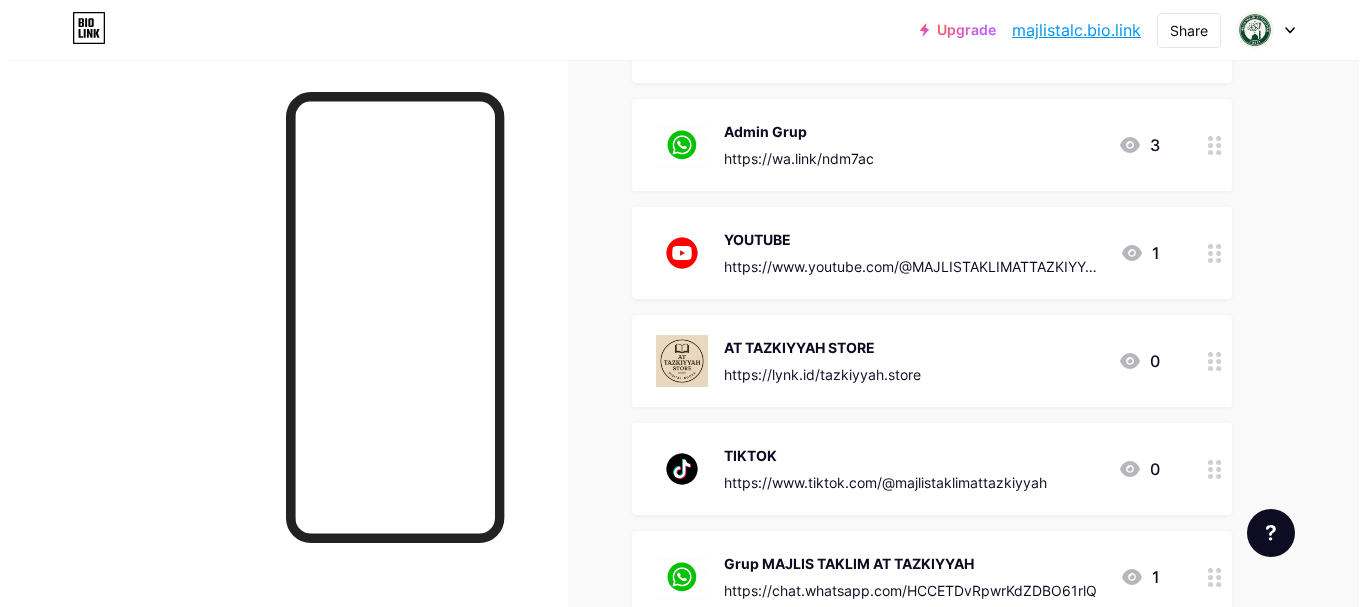 scroll, scrollTop: 212, scrollLeft: 0, axis: vertical 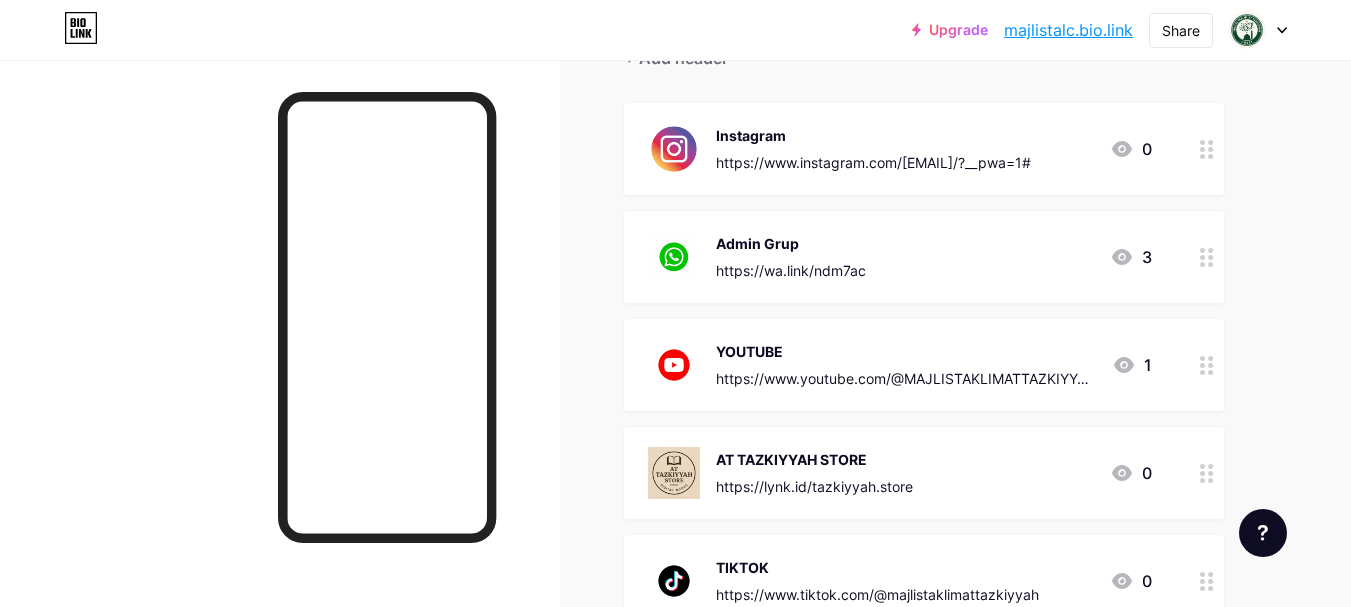 click on "Admin Grup
https://wa.link/ndm7ac" at bounding box center [791, 257] 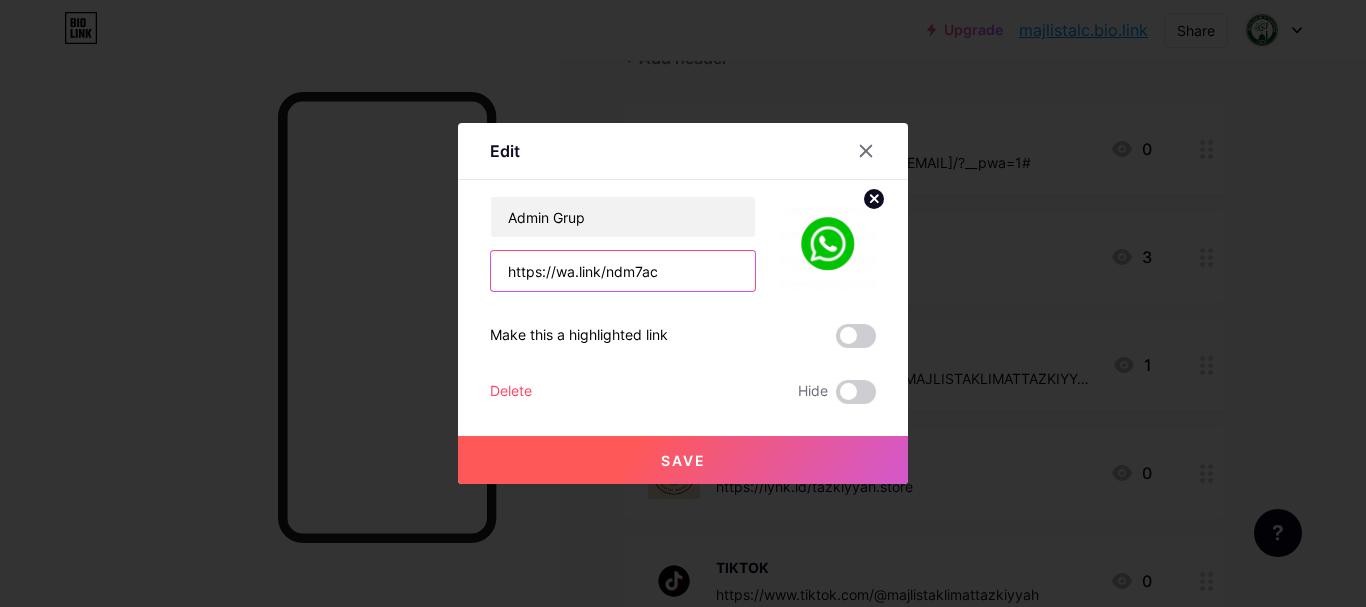 drag, startPoint x: 671, startPoint y: 268, endPoint x: 462, endPoint y: 248, distance: 209.95476 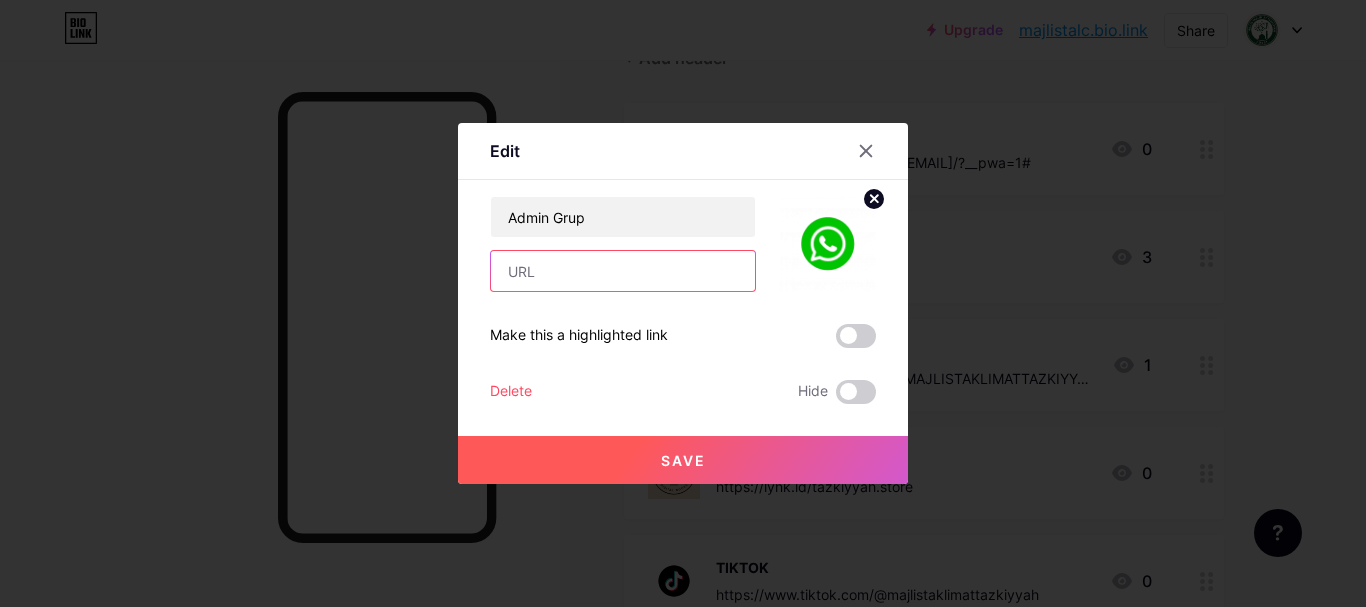 paste on "https://wa.me/62[PHONE]?text=%E2%80%8E%20Assalamu%E2%80%98alaikum%20warahmatullahi%20wabarakatuh%0A%0AYth.%20Pengurus%20dan%20Jama%E2%80%99ah%20Majlis%20Taklim%20At-Tazkiyyah.%0ASaya%20%5Bnama%20anda%5D%2C%20saat%20ini%20tinggal%20di%20%5Blokasi%2Flingkungan%5D.%20Saya%20bermaksud%20memohon%20izin%20untuk%20bergabung%20dalam%20grup%20ini%20guna%20menambah%20ilmu%20agama%2C%20mempererat%20silaturahmi%2C%20serta%20ikut%20berkontribusi%20dalam%20kegiatan-kegiatan%20kebaikan%20yang%20diadakan.%0ASemoga%20dapat%20menjadi%20bagian%20yang%20bermanfaat%20bagi%20jama%E2%80%99ah.%20Atas%20izinnya%2C%20saya%20ucapkan%20jazakumullahu%20khairan%20katsiran.%0A%0AWassalamu%E2%80%98alaikum%20warahmatullahi%20wabarakatuh." 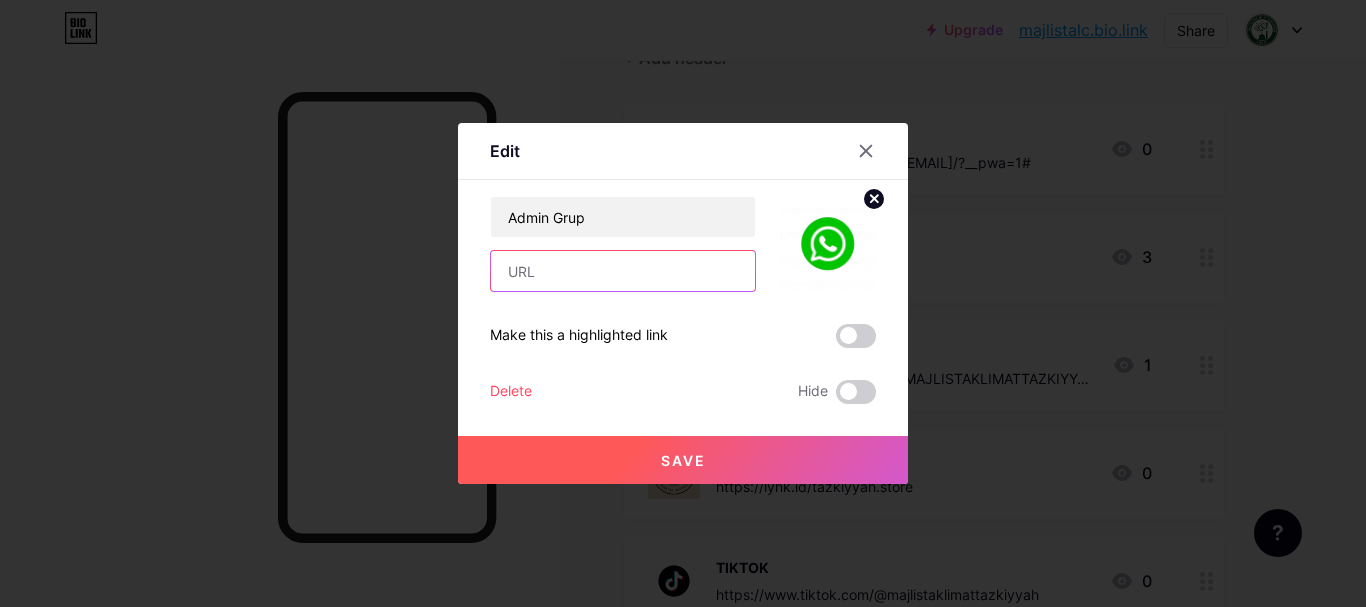 type on "https://wa.me/62[PHONE]?text=%E2%80%8E%20Assalamu%E2%80%98alaikum%20warahmatullahi%20wabarakatuh%0A%0AYth.%20Pengurus%20dan%20Jama%E2%80%99ah%20Majlis%20Taklim%20At-Tazkiyyah.%0ASaya%20%5Bnama%20anda%5D%2C%20saat%20ini%20tinggal%20di%20%5Blokasi%2Flingkungan%5D.%20Saya%20bermaksud%20memohon%20izin%20untuk%20bergabung%20dalam%20grup%20ini%20guna%20menambah%20ilmu%20agama%2C%20mempererat%20silaturahmi%2C%20serta%20ikut%20berkontribusi%20dalam%20kegiatan-kegiatan%20kebaikan%20yang%20diadakan.%0ASemoga%20dapat%20menjadi%20bagian%20yang%20bermanfaat%20bagi%20jama%E2%80%99ah.%20Atas%20izinnya%2C%20saya%20ucapkan%20jazakumullahu%20khairan%20katsiran.%0A%0AWassalamu%E2%80%98alaikum%20warahmatullahi%20wabarakatuh." 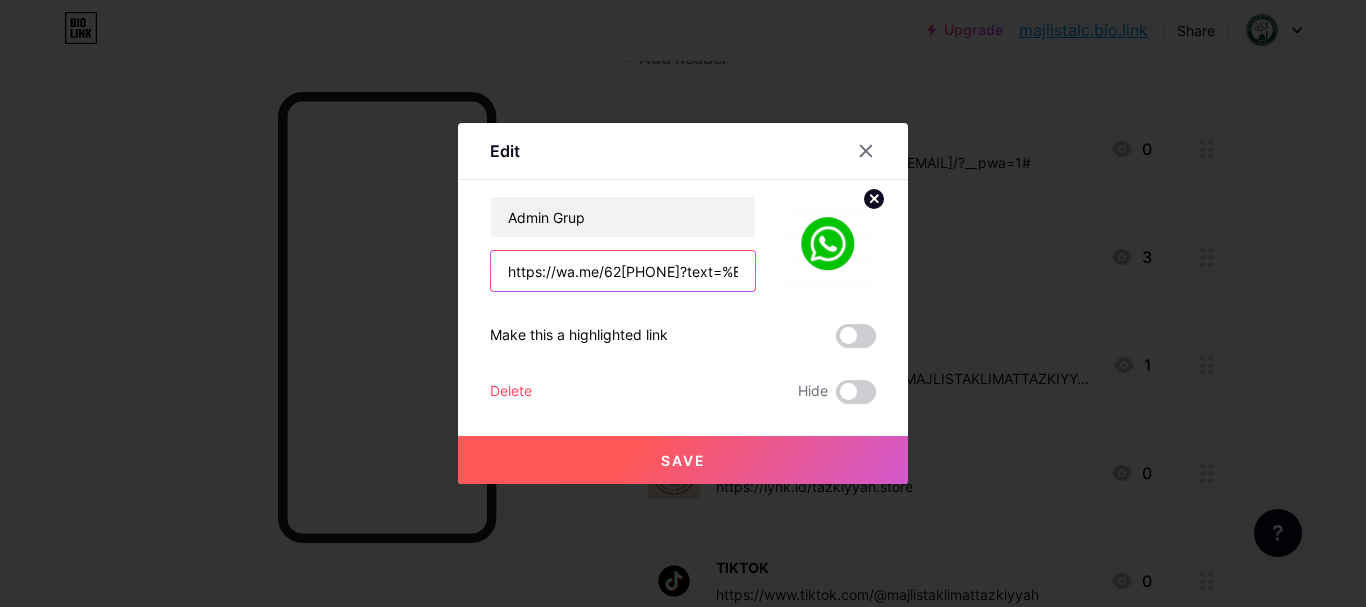 scroll, scrollTop: 0, scrollLeft: 5678, axis: horizontal 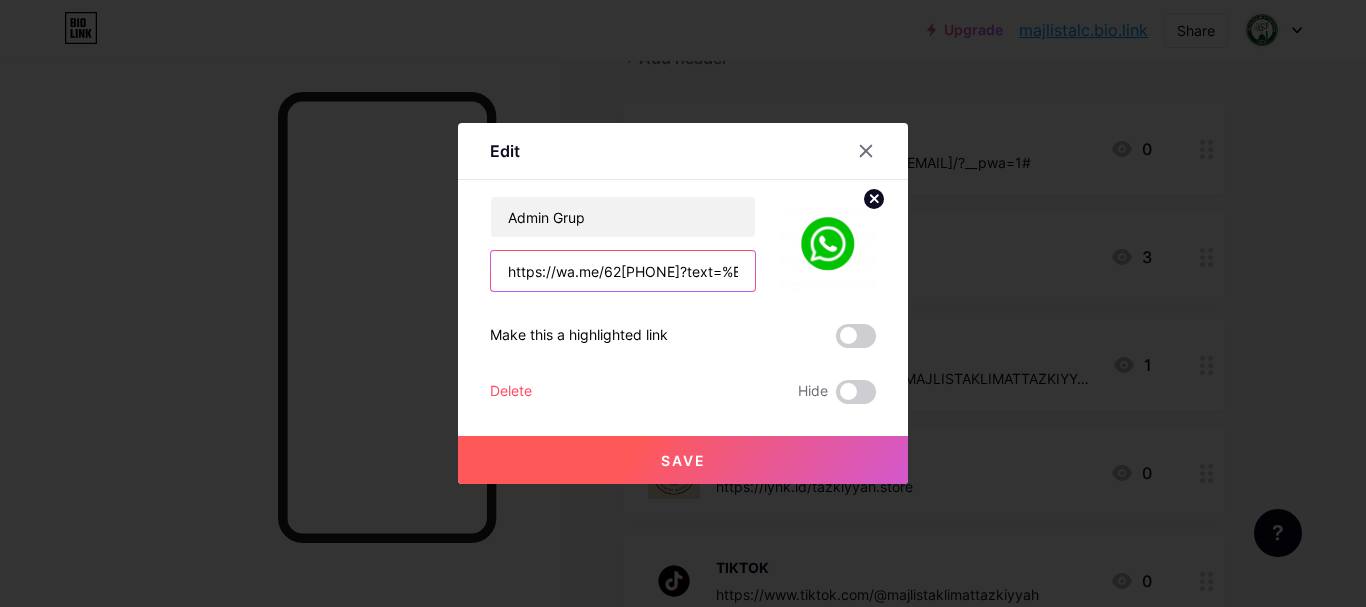 drag, startPoint x: 730, startPoint y: 281, endPoint x: 409, endPoint y: 281, distance: 321 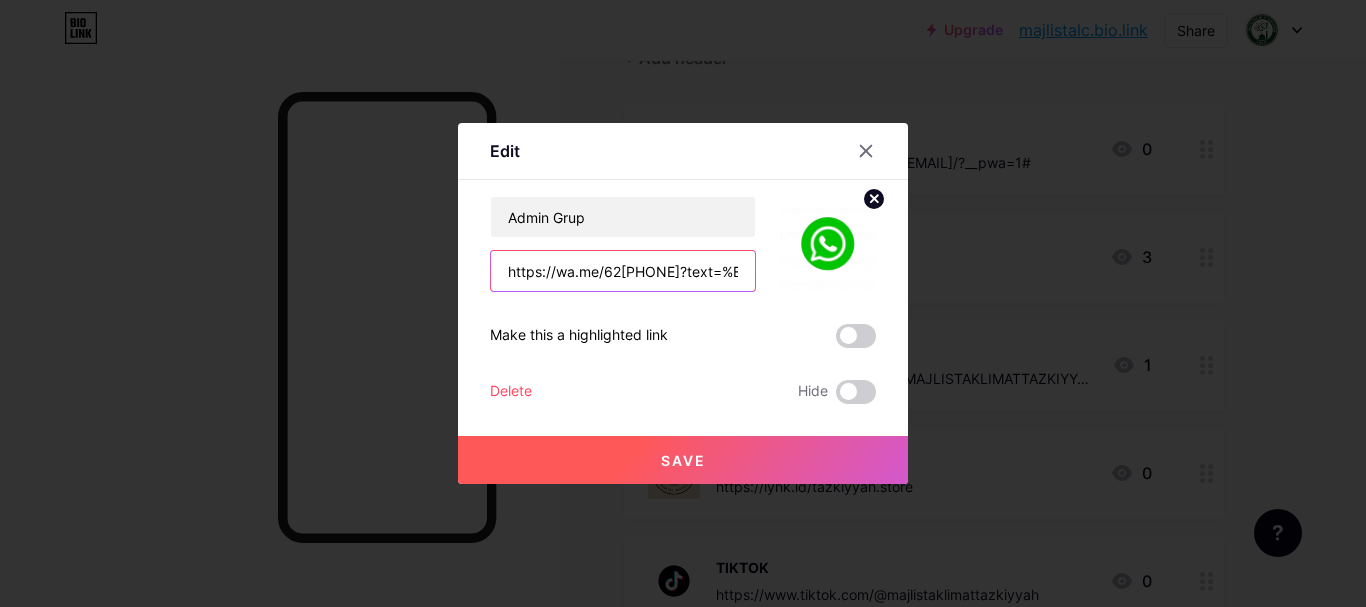 click on "Edit           Content
YouTube
Play YouTube video without leaving your page.
ADD
Vimeo
Play Vimeo video without leaving your page.
ADD
Tiktok
Grow your TikTok following
ADD
Tweet
Embed a tweet.
ADD
Reddit
Showcase your Reddit profile
ADD
Spotify
Embed Spotify to play the preview of a track.
ADD
Twitch
Play Twitch video without leaving your page.
ADD
SoundCloud" at bounding box center [683, 303] 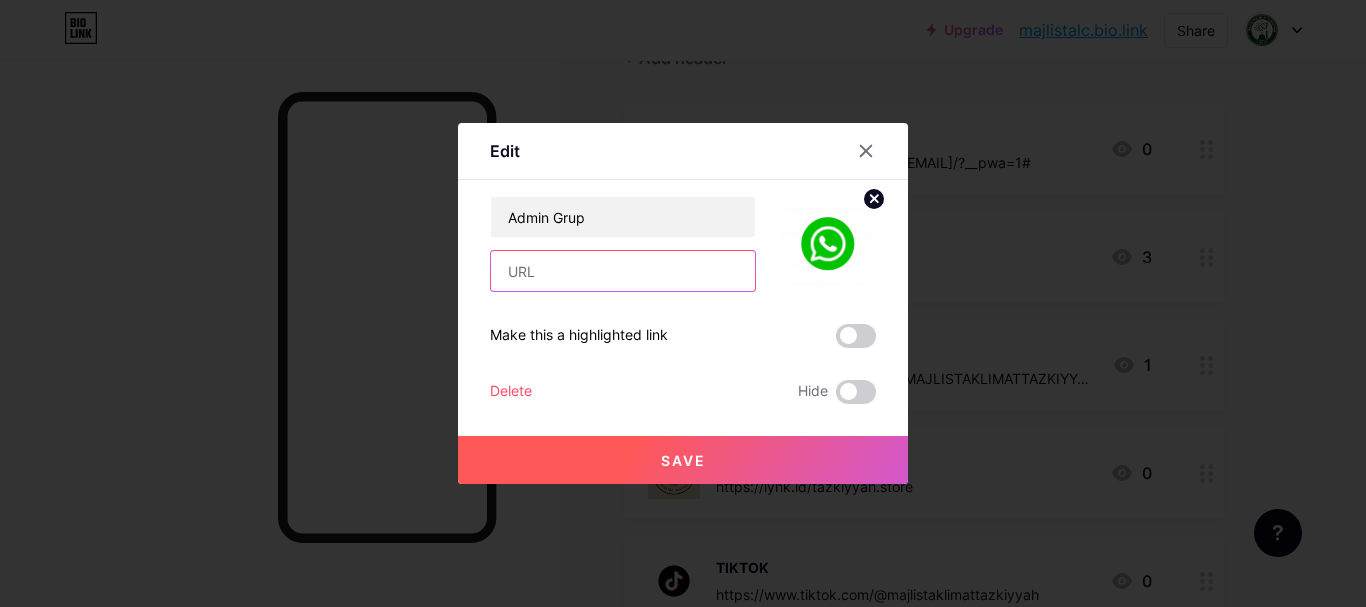 paste on "https://wa.link/rnmuiv" 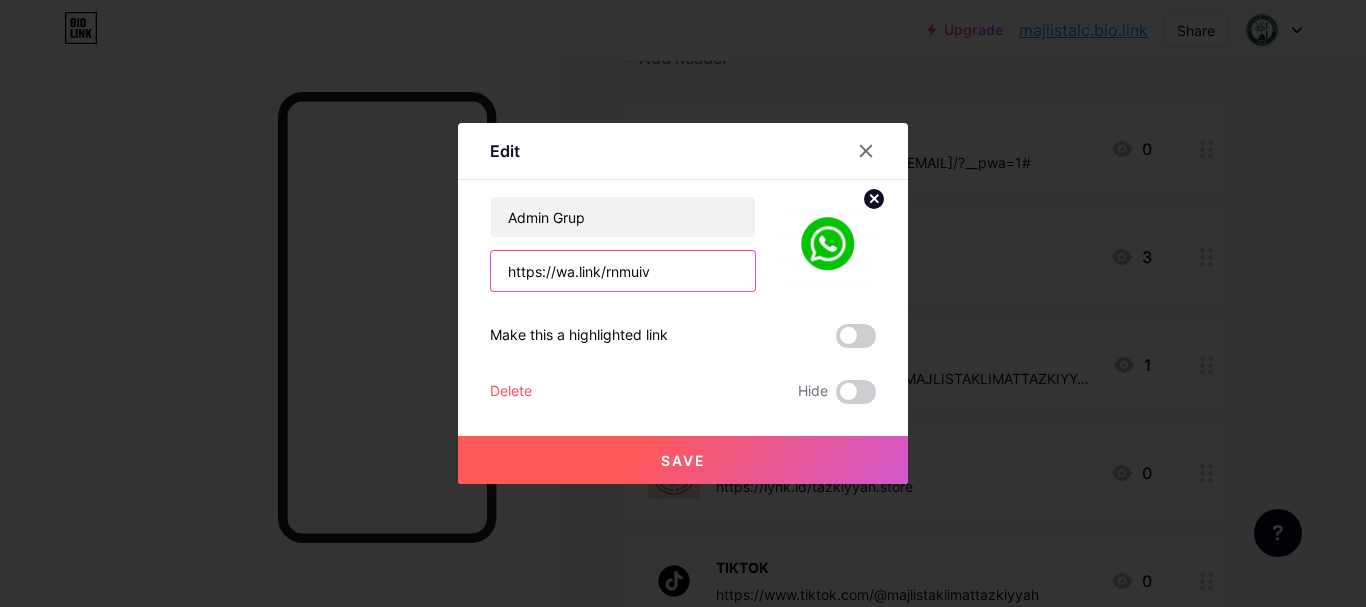 type on "https://wa.link/rnmuiv" 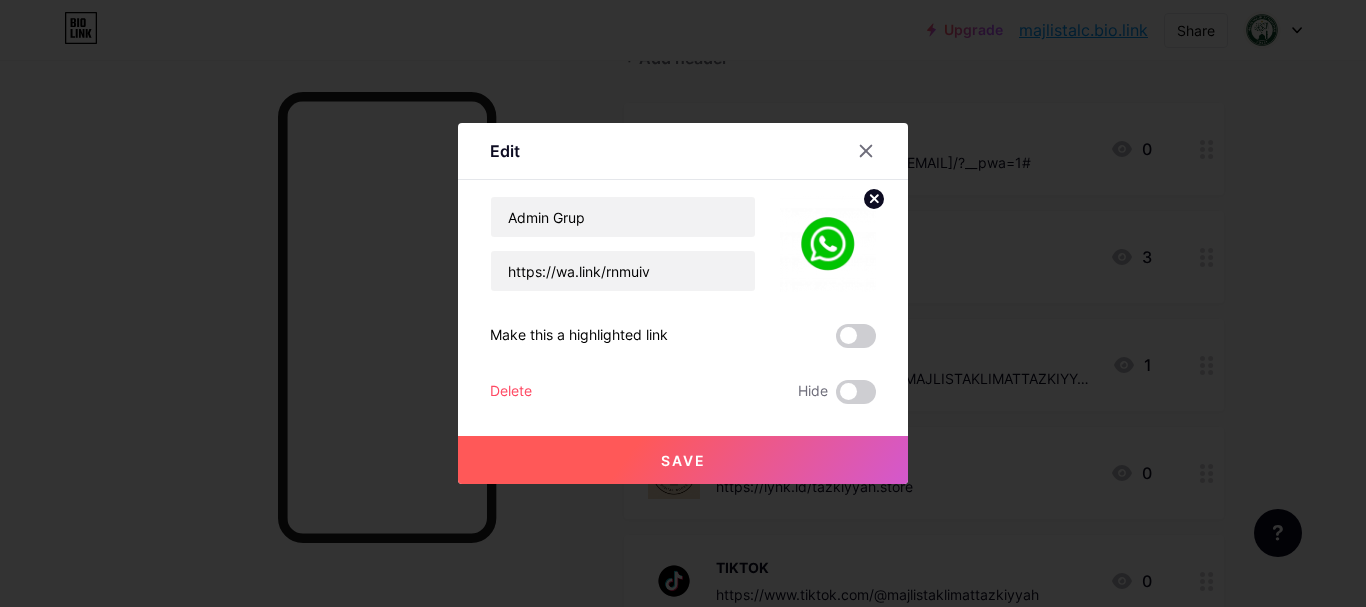 click at bounding box center [856, 336] 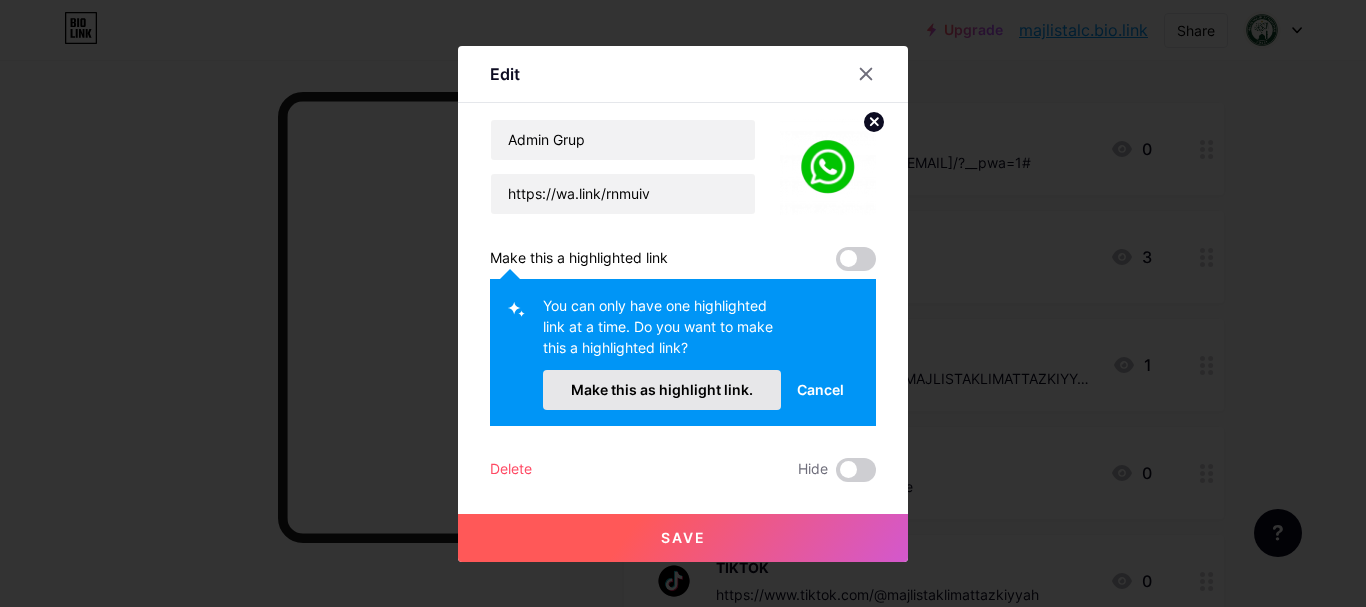click on "Make this as highlight link." at bounding box center [662, 389] 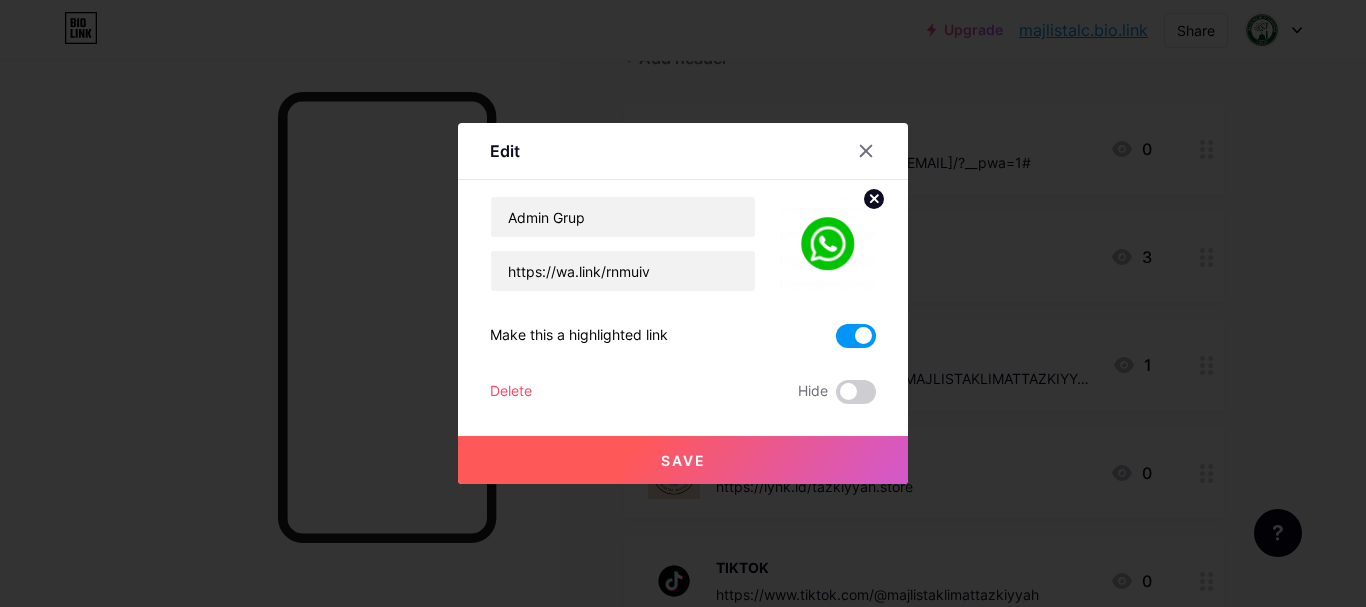 click on "Save" at bounding box center (683, 460) 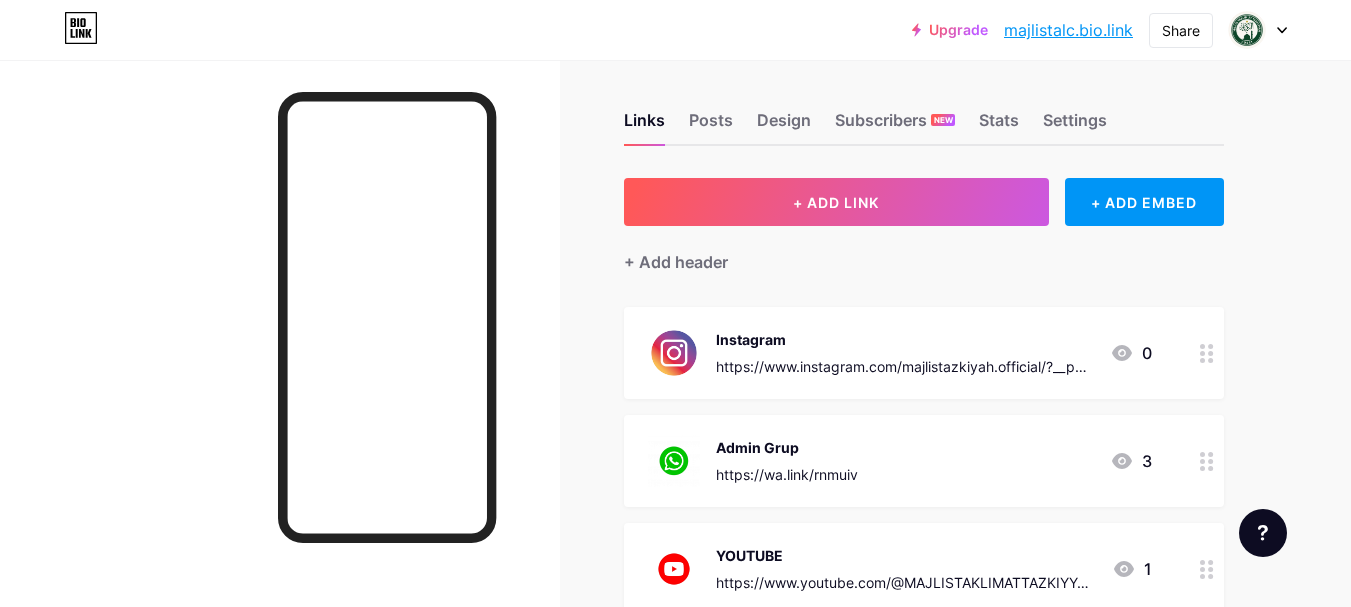 scroll, scrollTop: 0, scrollLeft: 0, axis: both 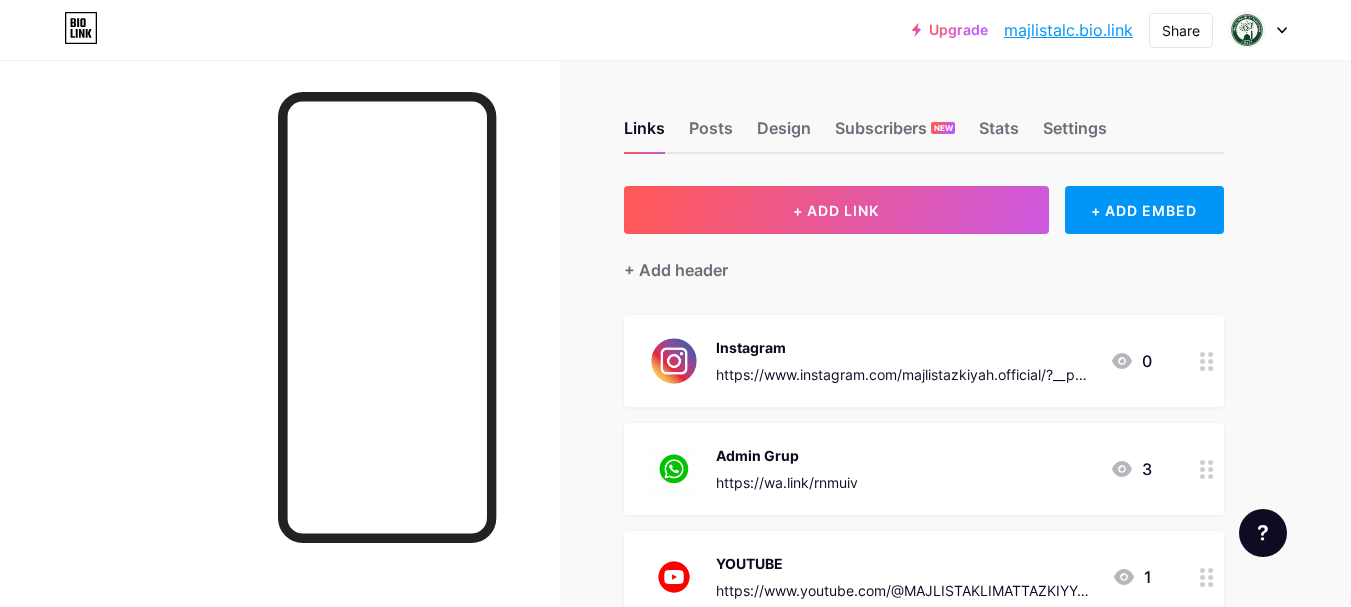 click on "majlistalc.bio.link" at bounding box center (1068, 30) 